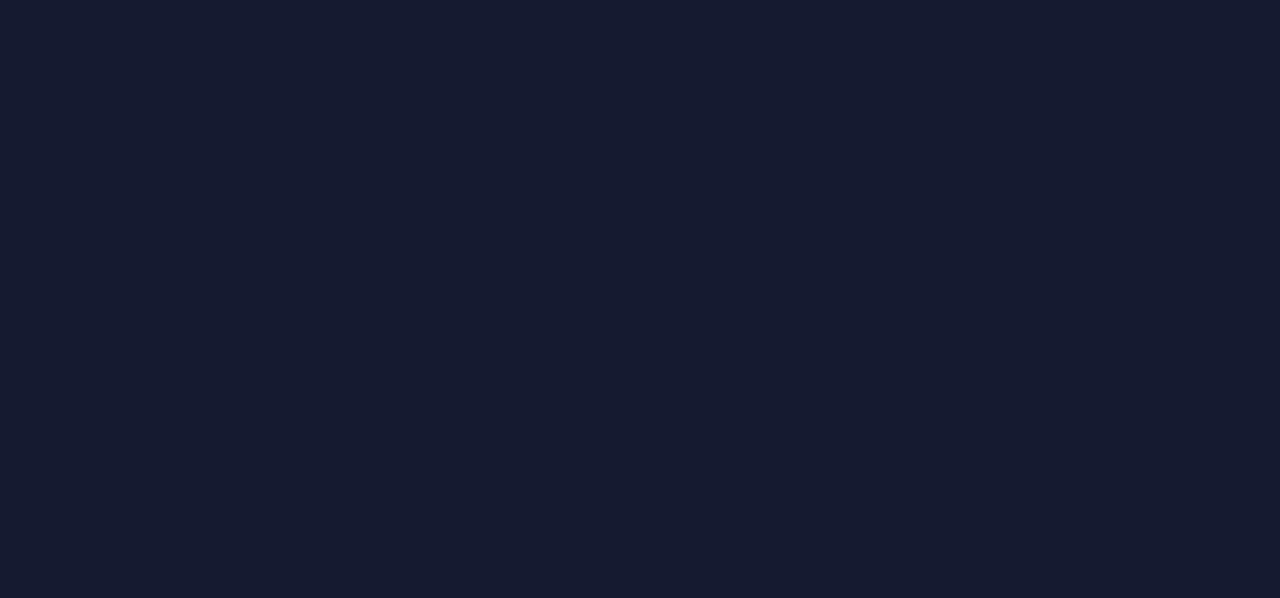 scroll, scrollTop: 0, scrollLeft: 0, axis: both 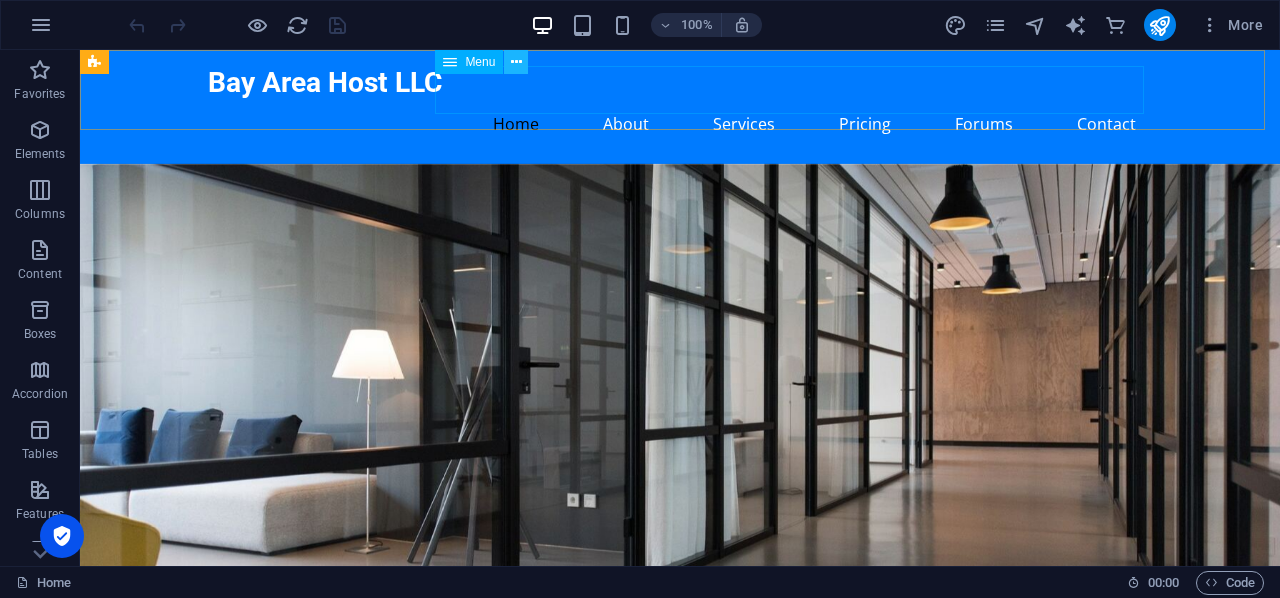 click at bounding box center (516, 62) 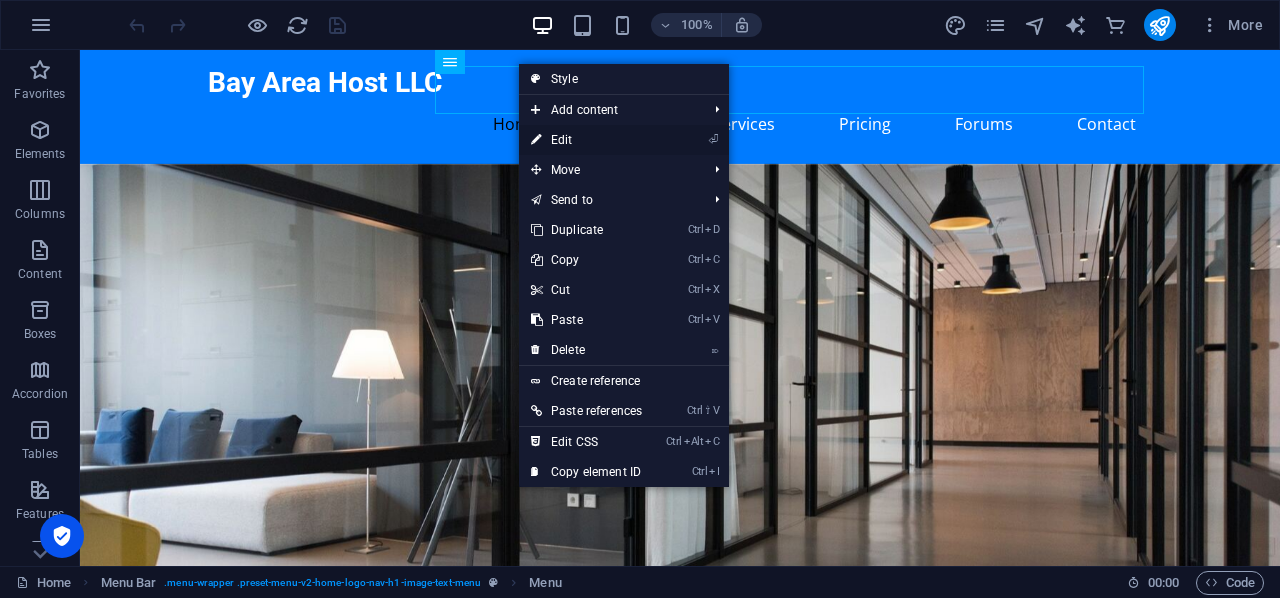 click on "⏎  Edit" at bounding box center [586, 140] 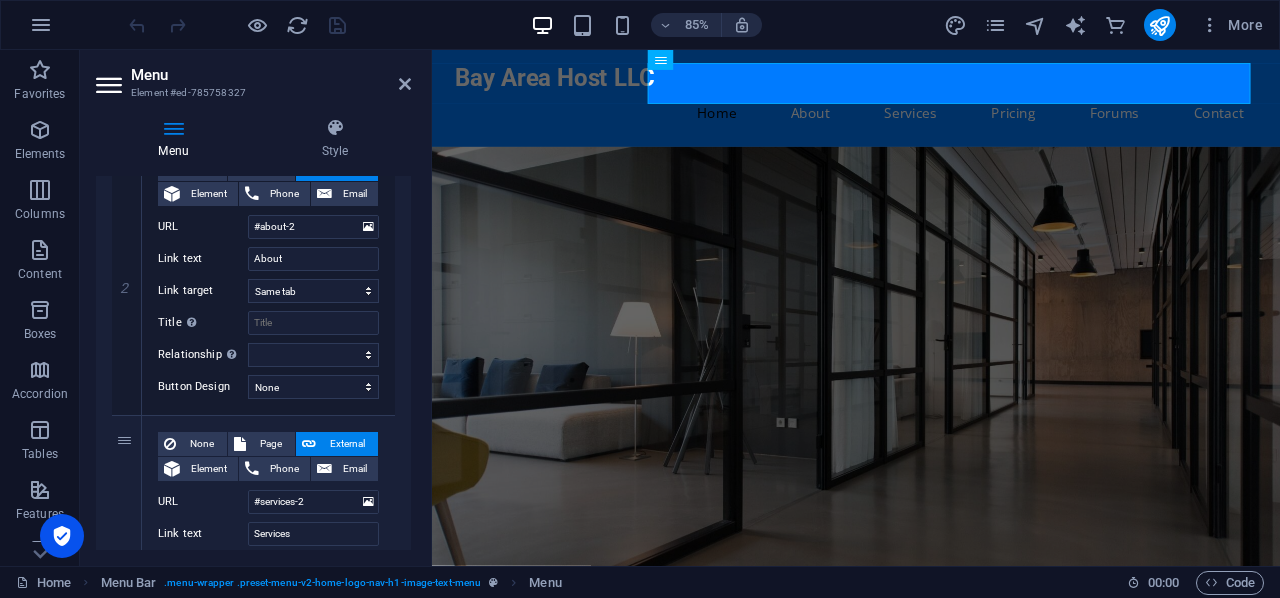 scroll, scrollTop: 400, scrollLeft: 0, axis: vertical 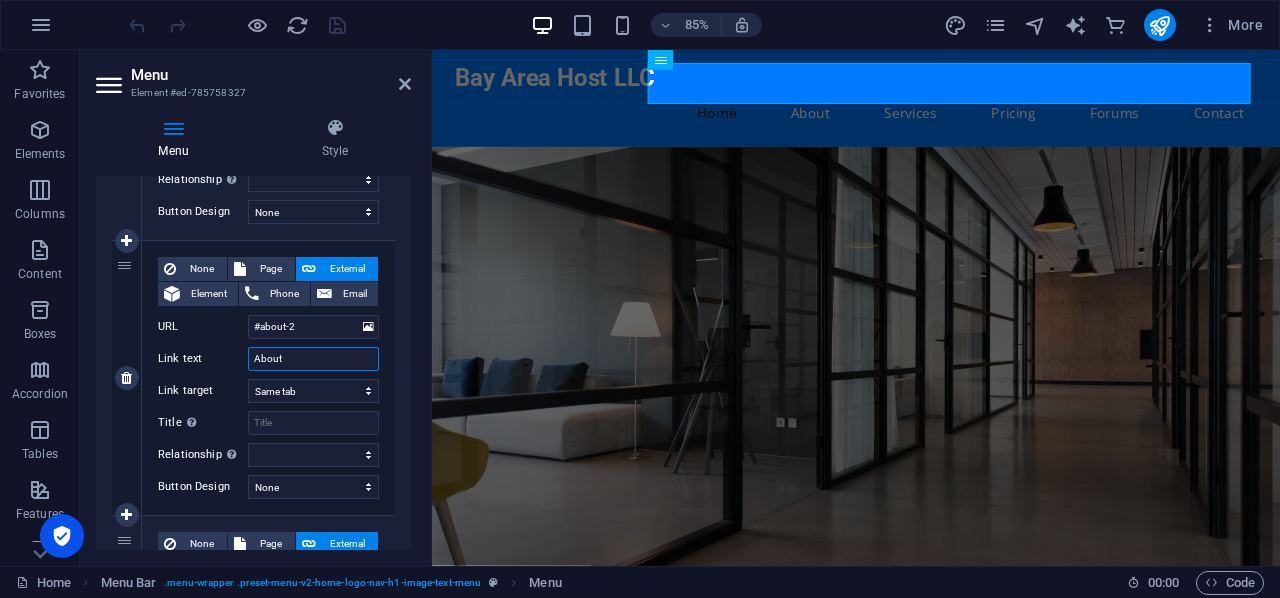 click on "About" at bounding box center (313, 359) 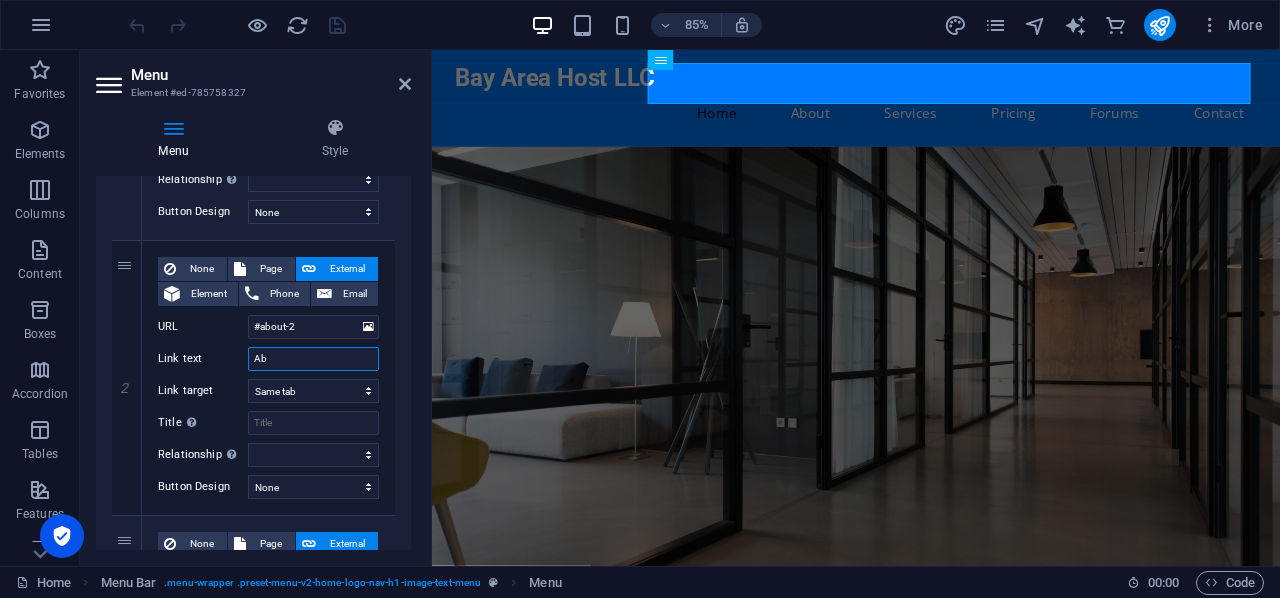type on "A" 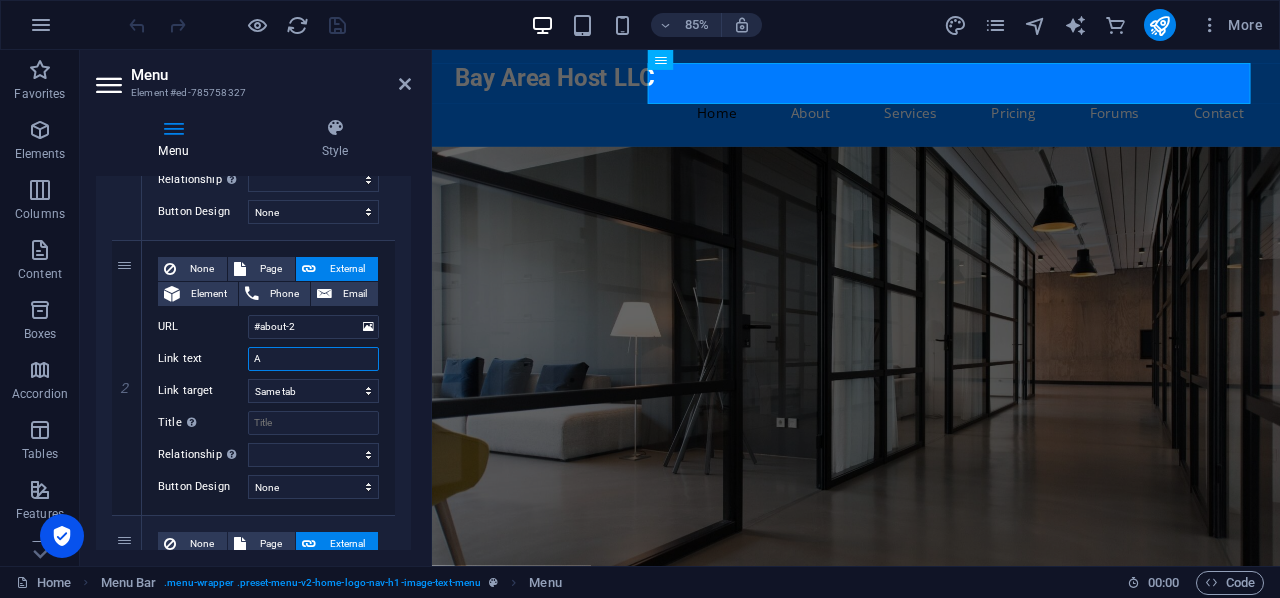 type 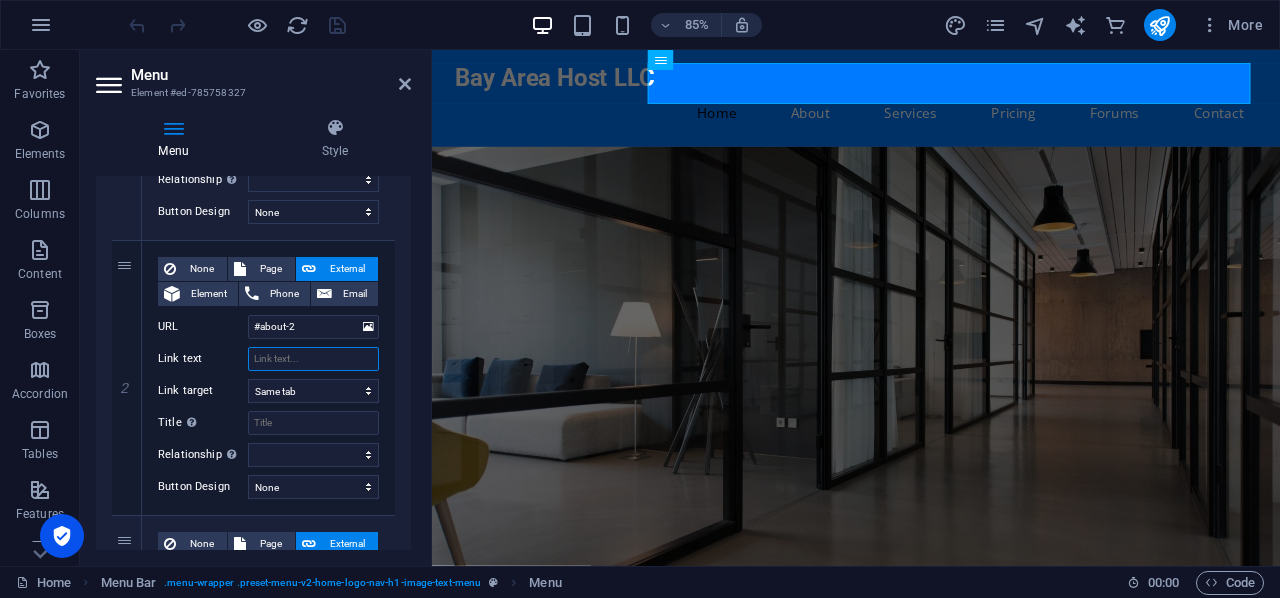 select 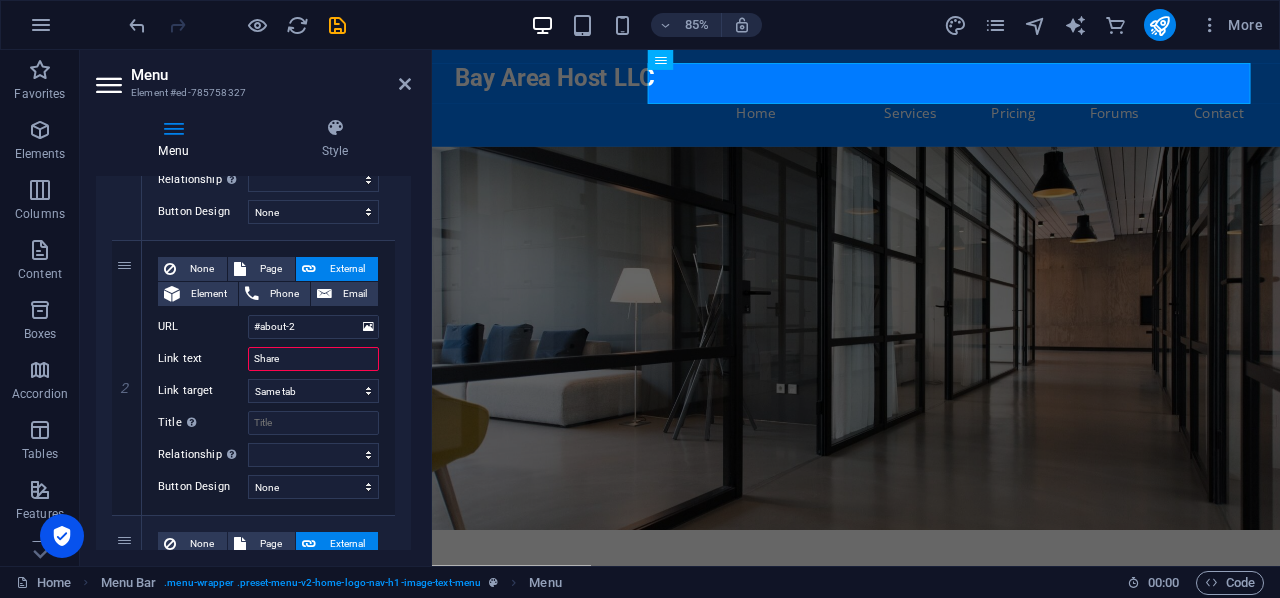 type on "Shared" 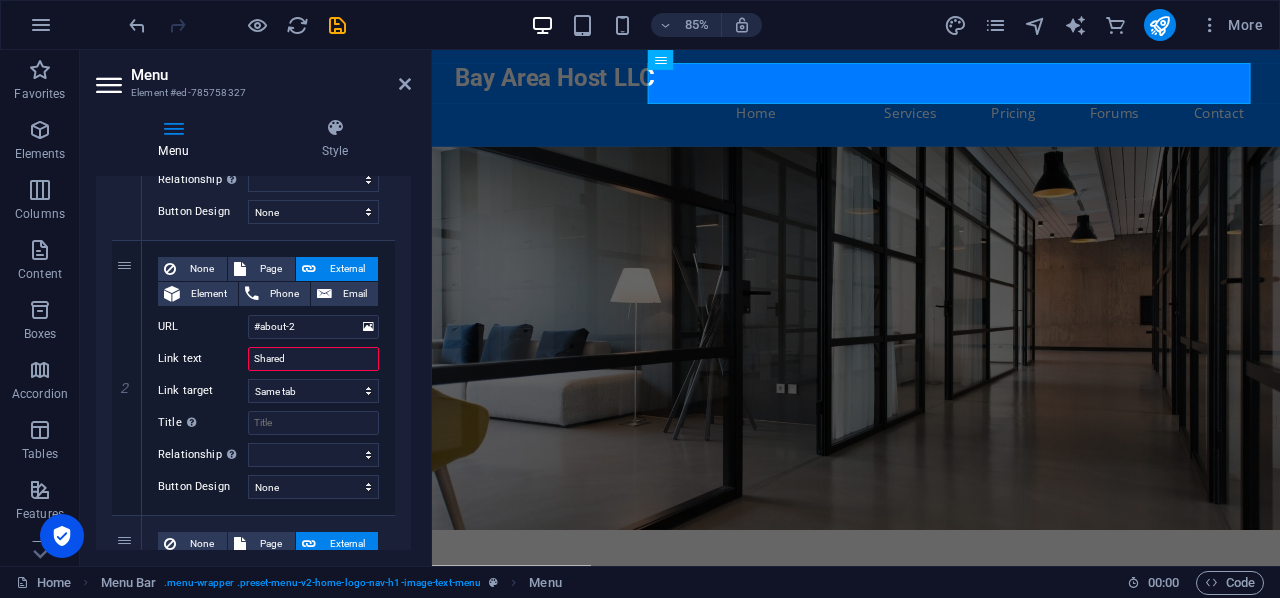 select 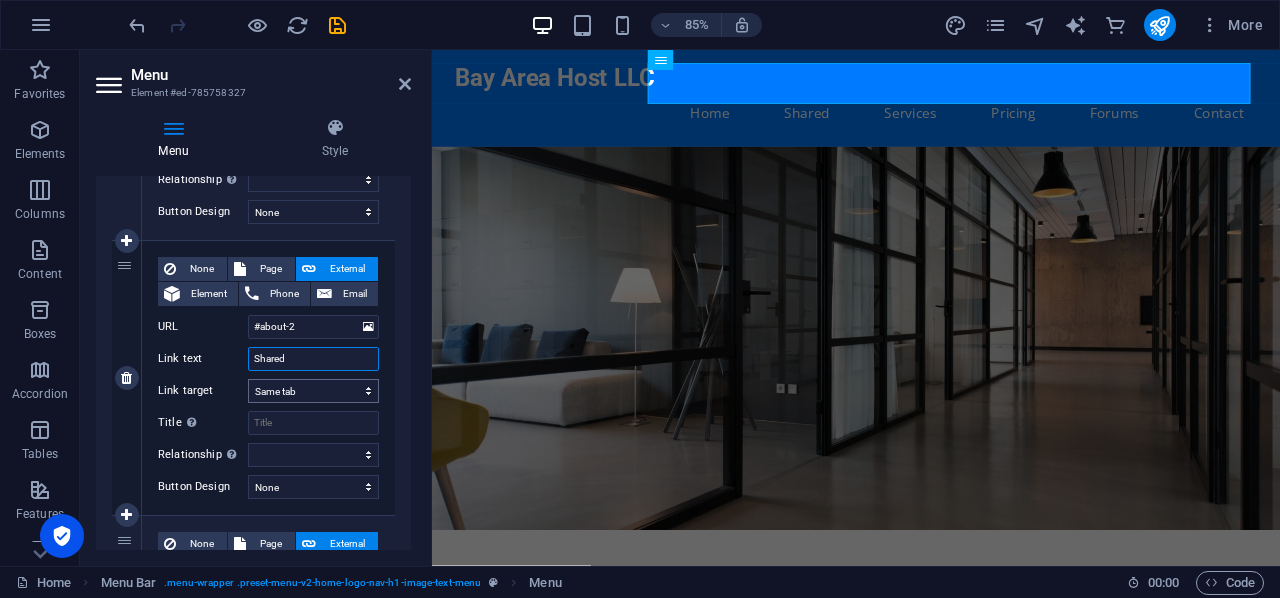 type on "Shared" 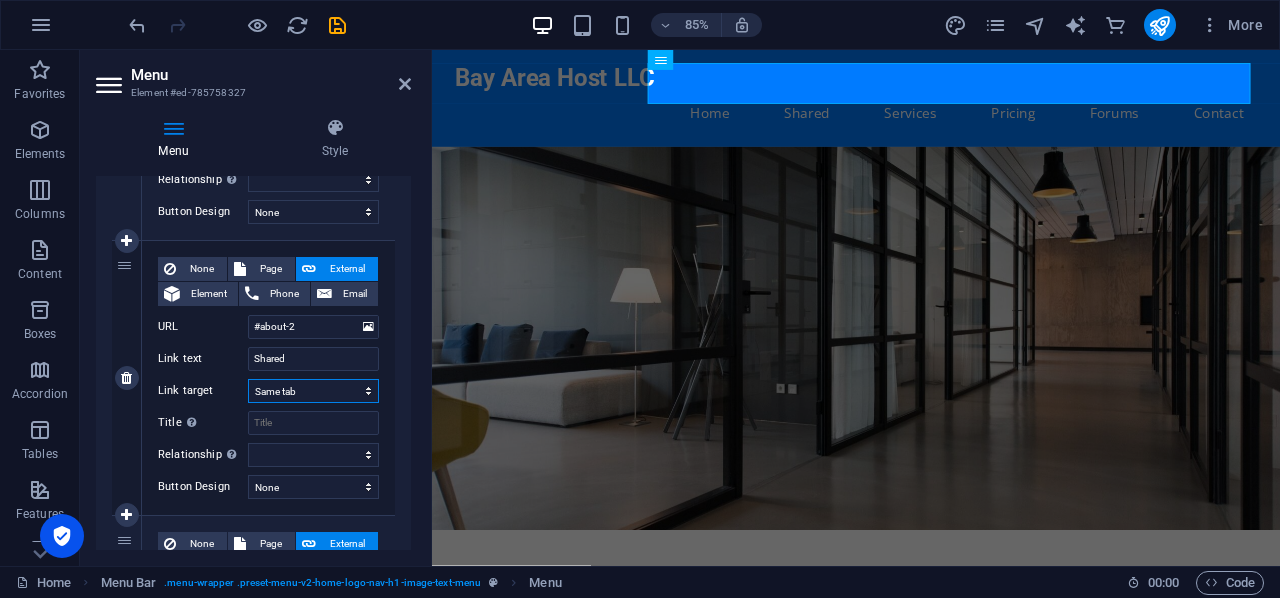 click on "New tab Same tab Overlay" at bounding box center (313, 391) 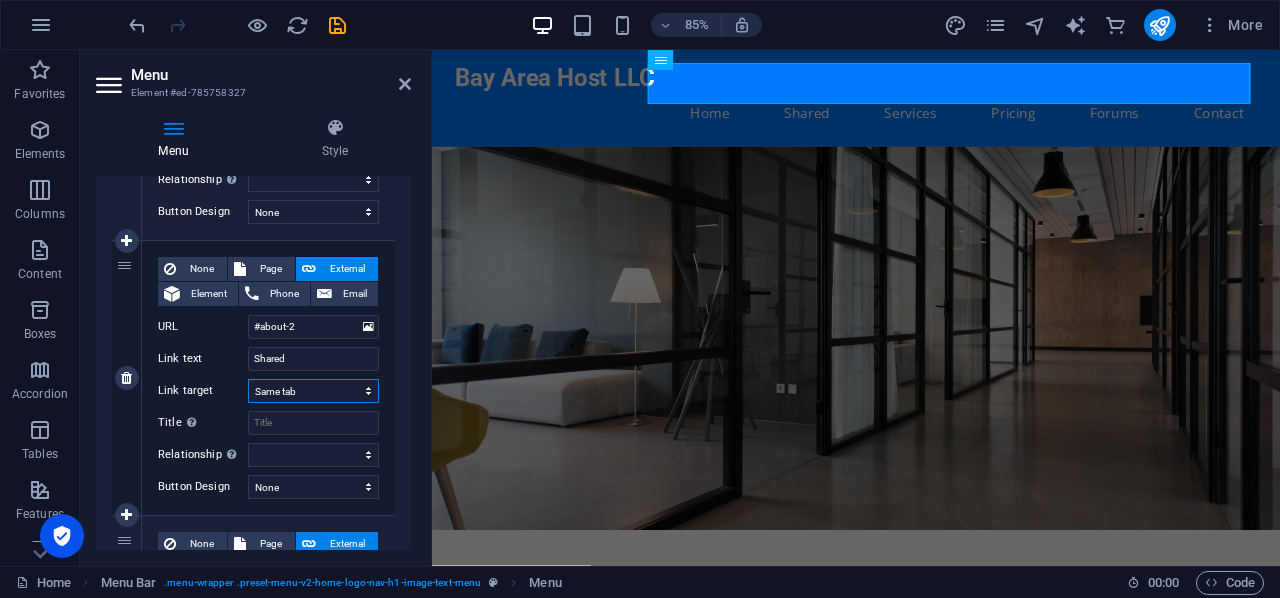 click on "New tab Same tab Overlay" at bounding box center [313, 391] 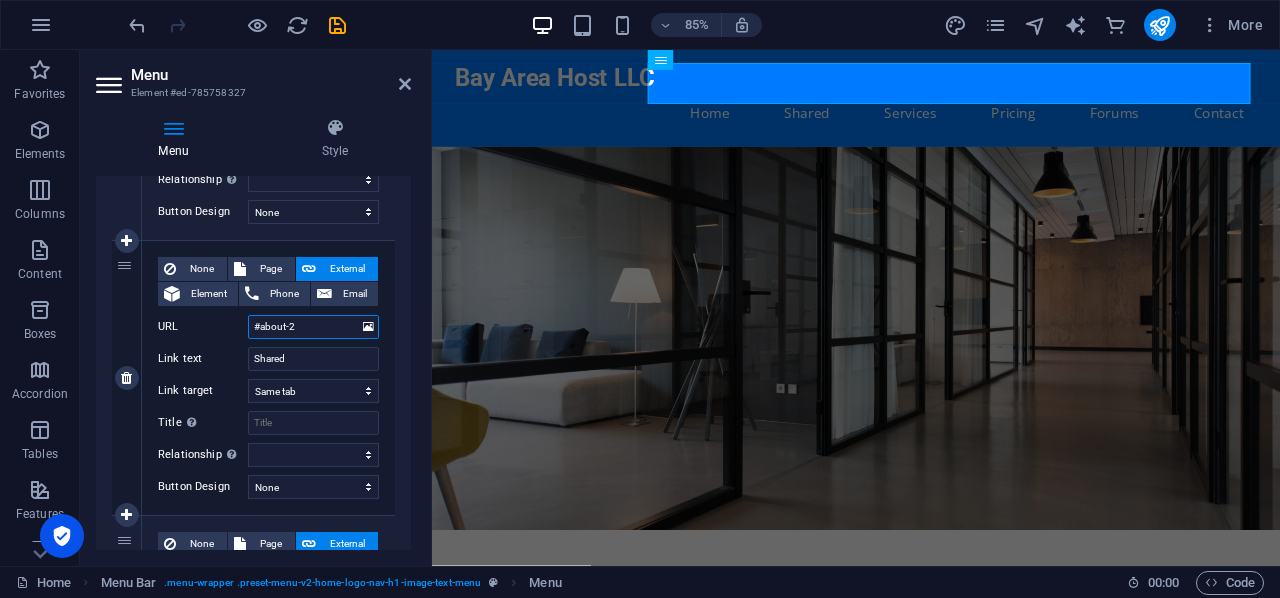 click on "#about-2" at bounding box center [313, 327] 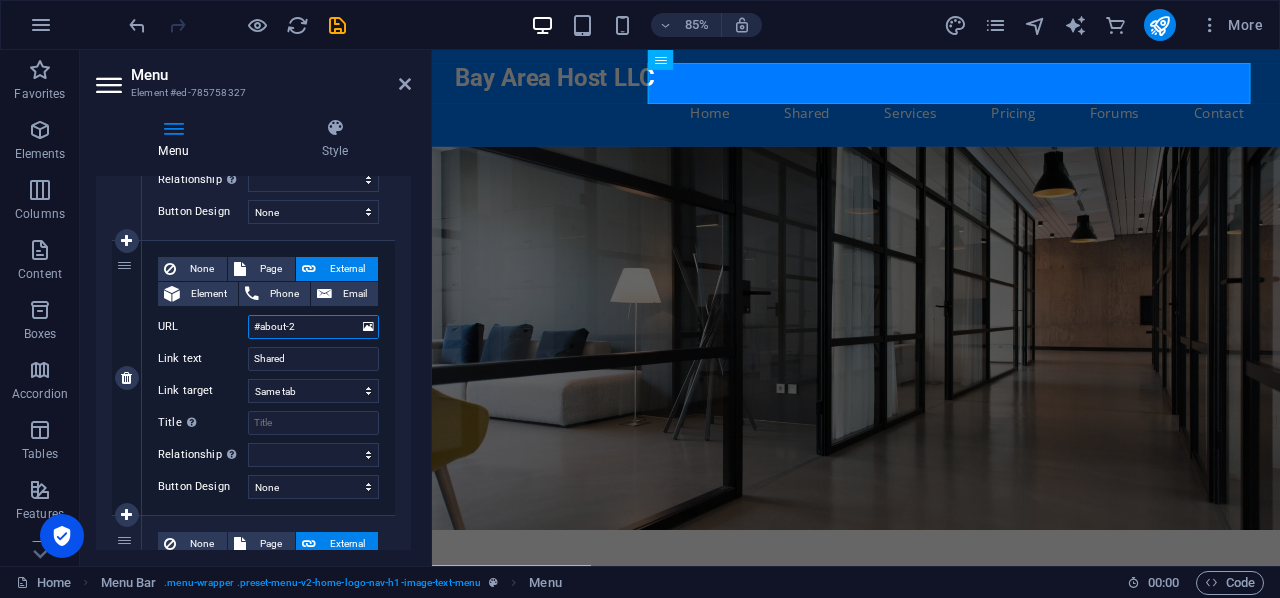 type on "#about-" 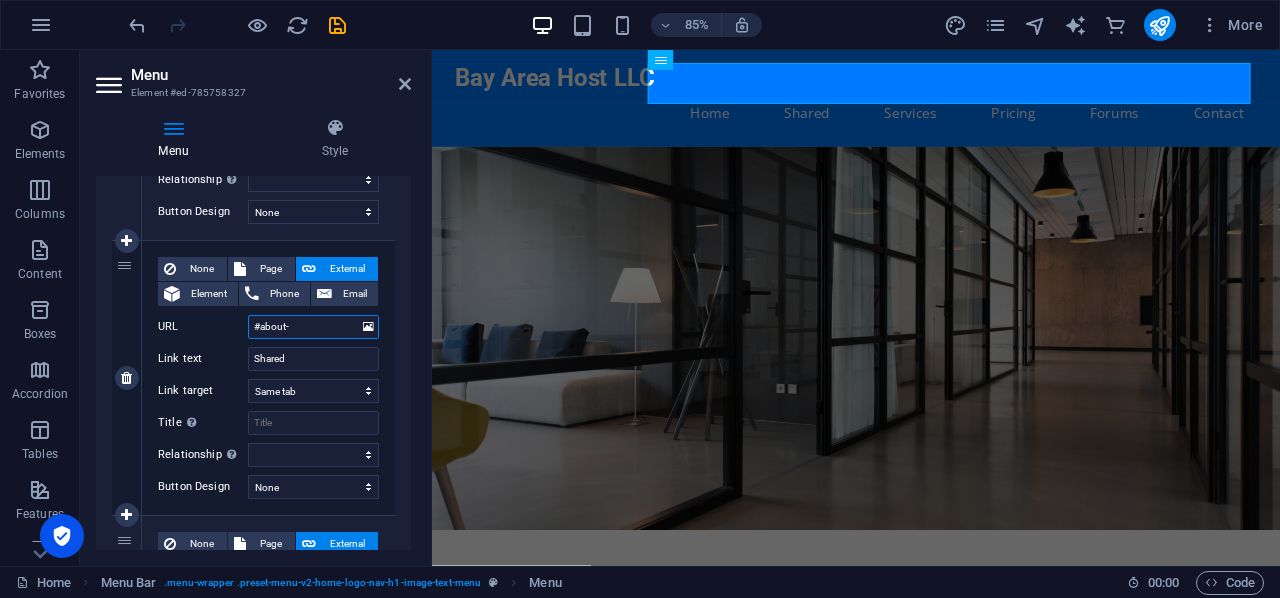 select 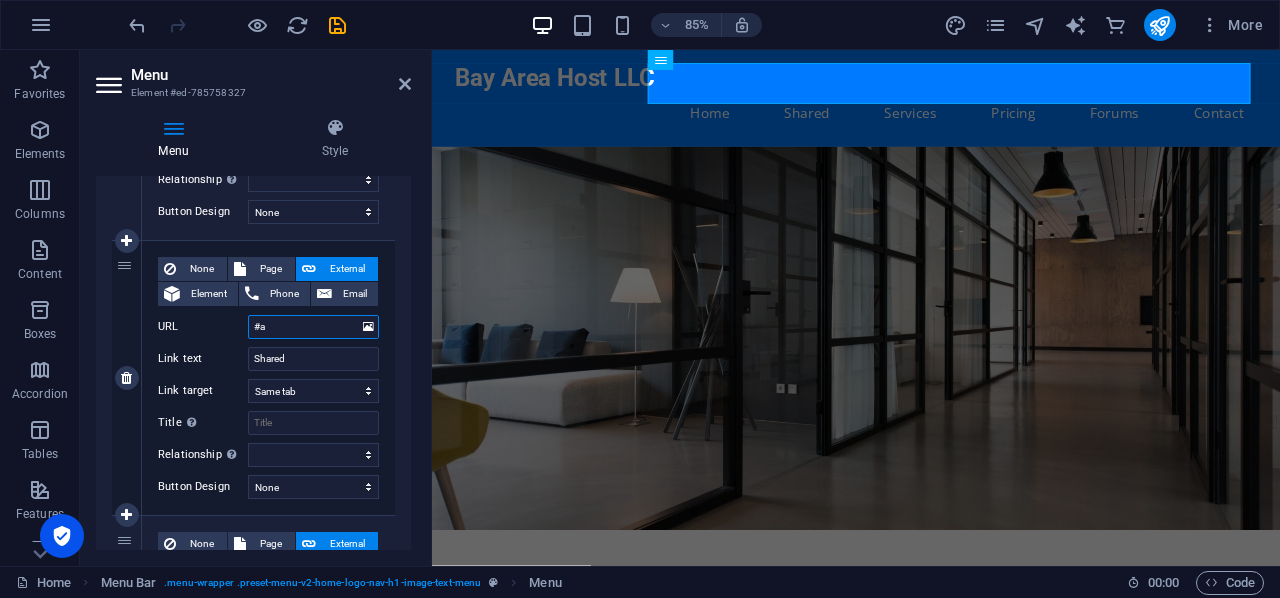 type on "#" 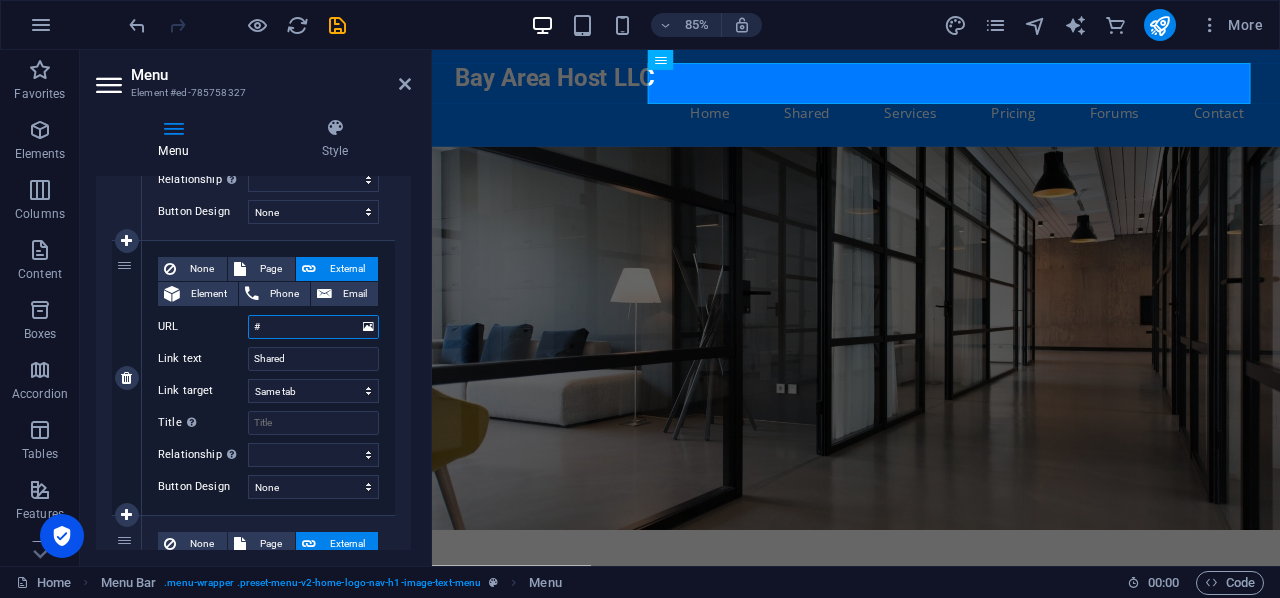 type 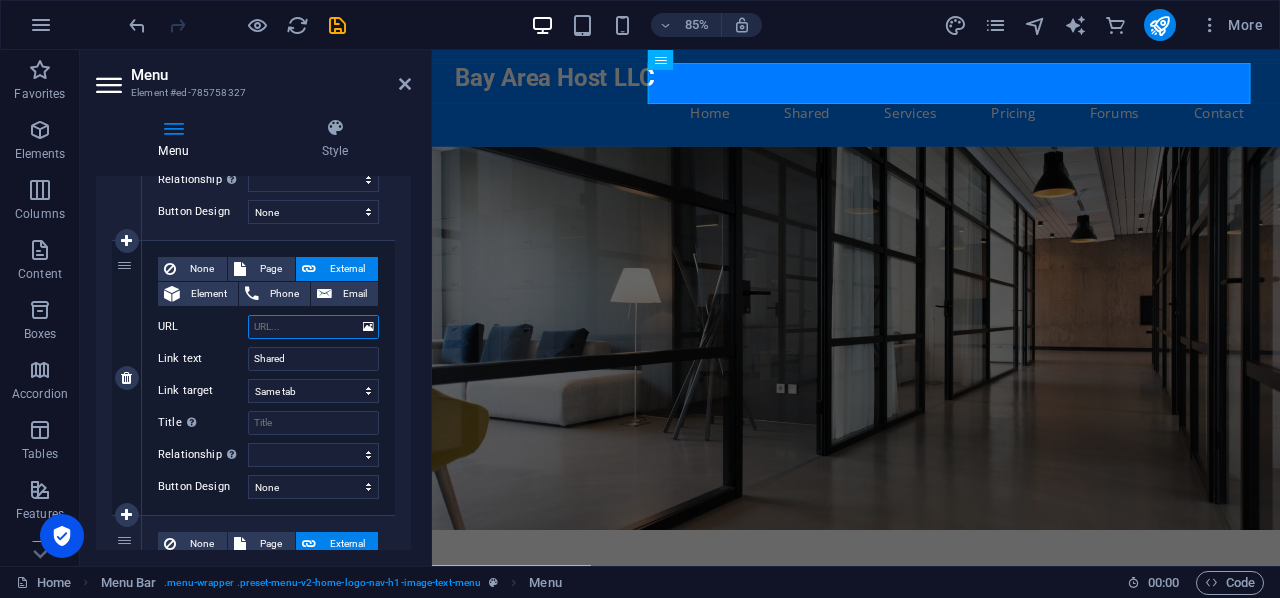 select 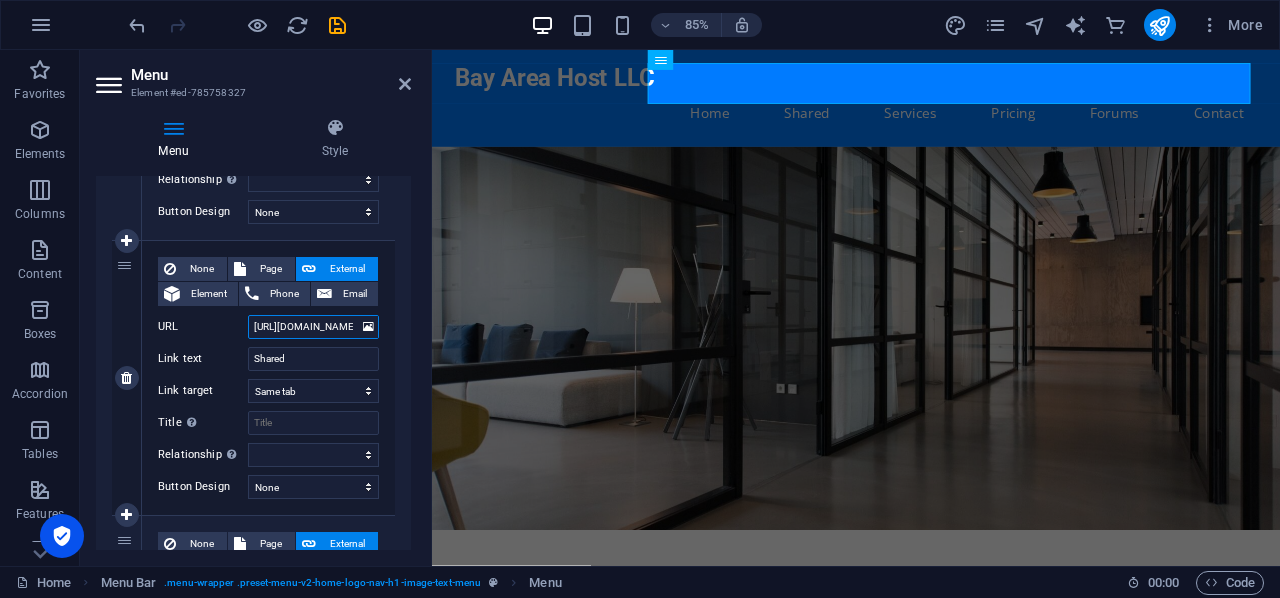 scroll, scrollTop: 0, scrollLeft: 168, axis: horizontal 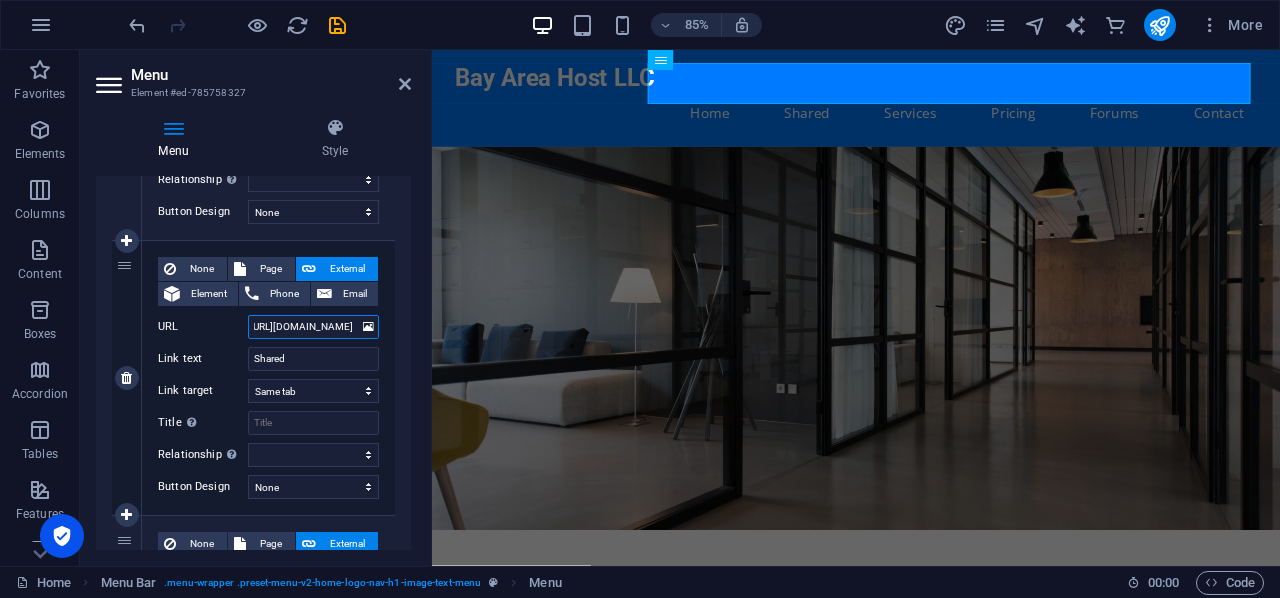 select 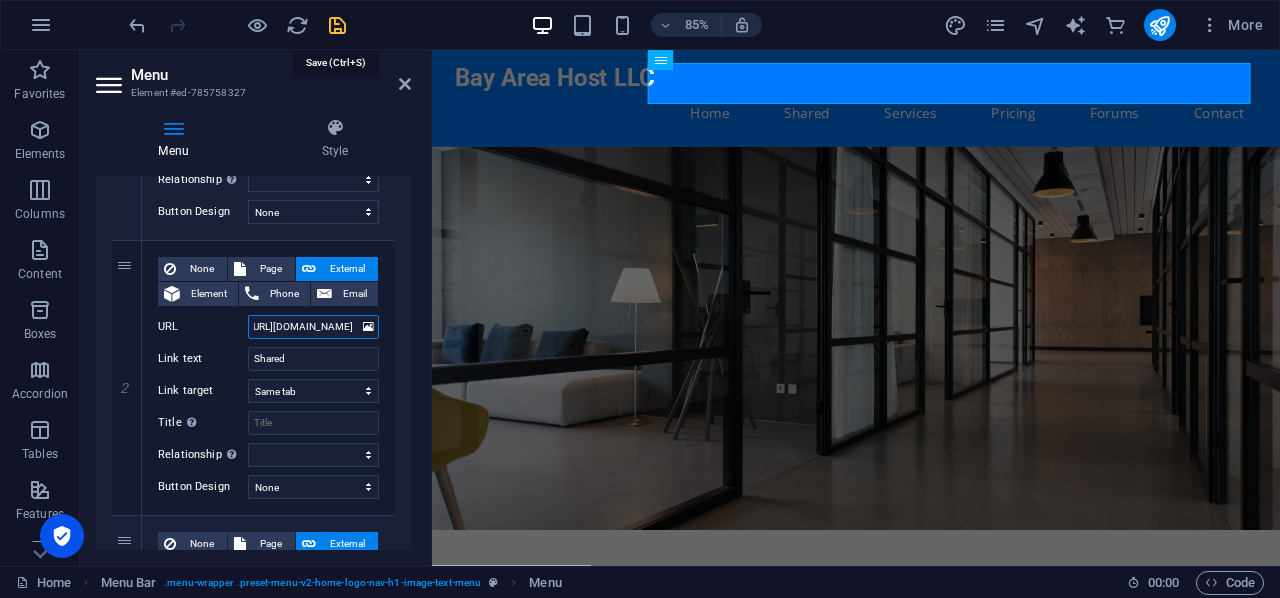 type on "[URL][DOMAIN_NAME]" 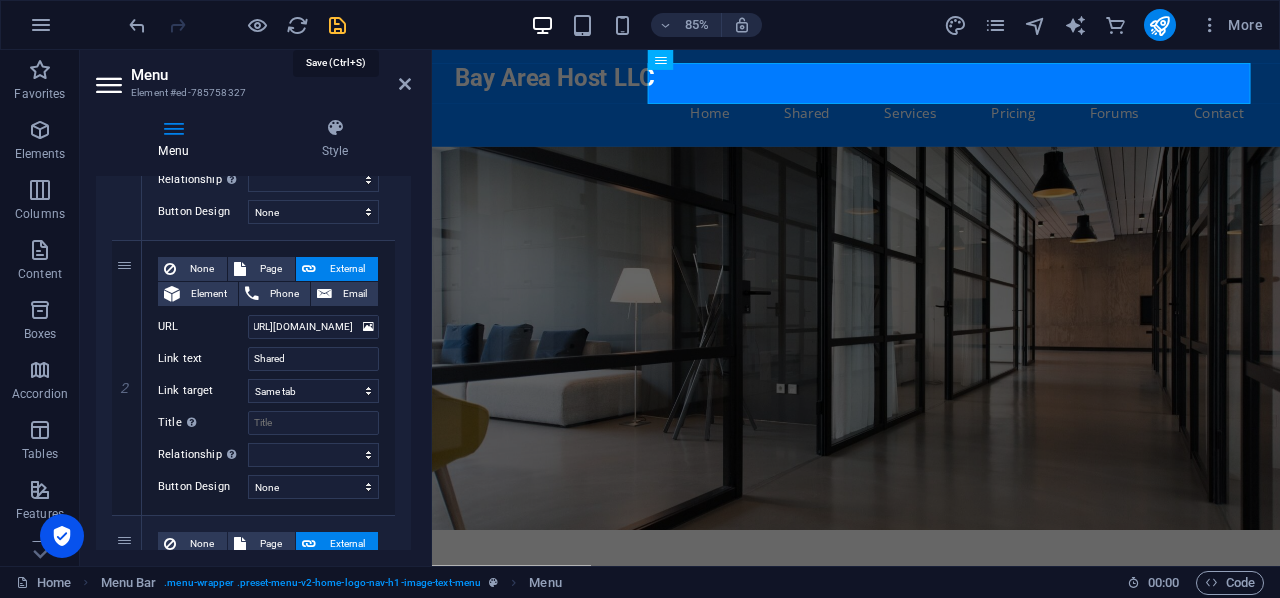 scroll, scrollTop: 0, scrollLeft: 0, axis: both 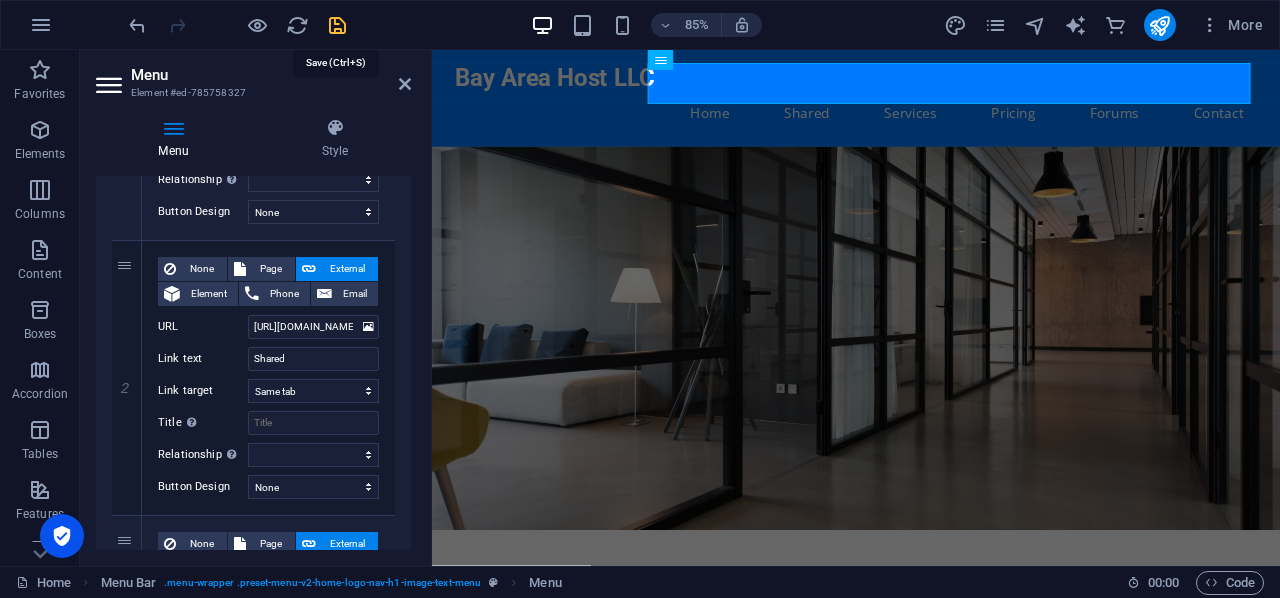 click at bounding box center [337, 25] 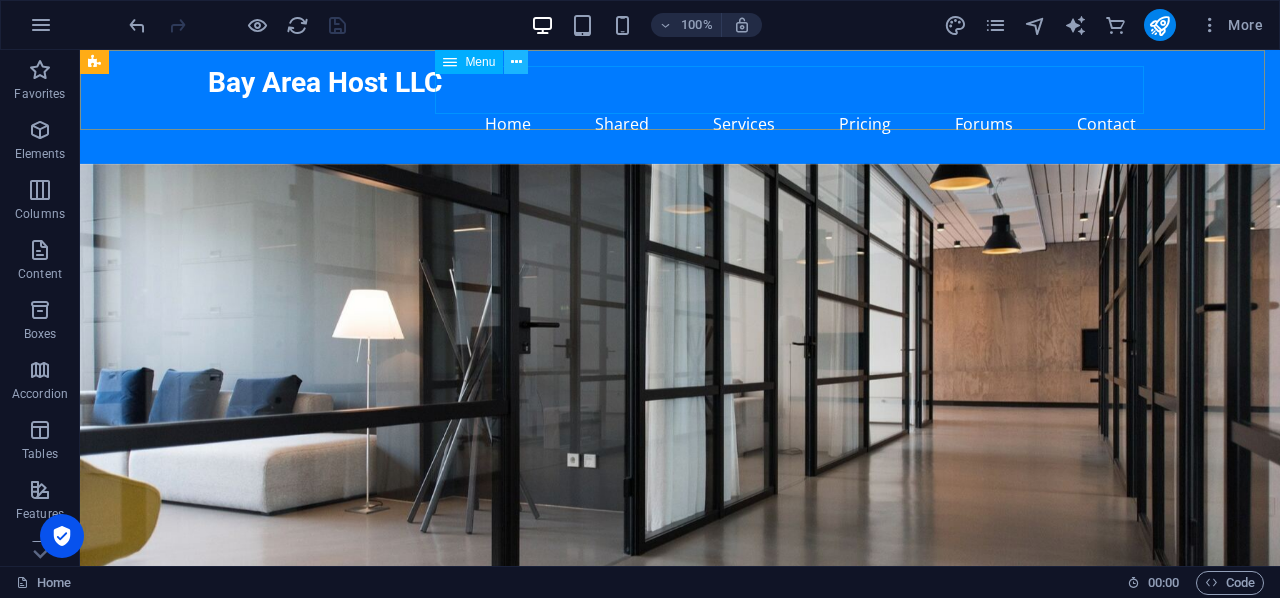 click at bounding box center (516, 62) 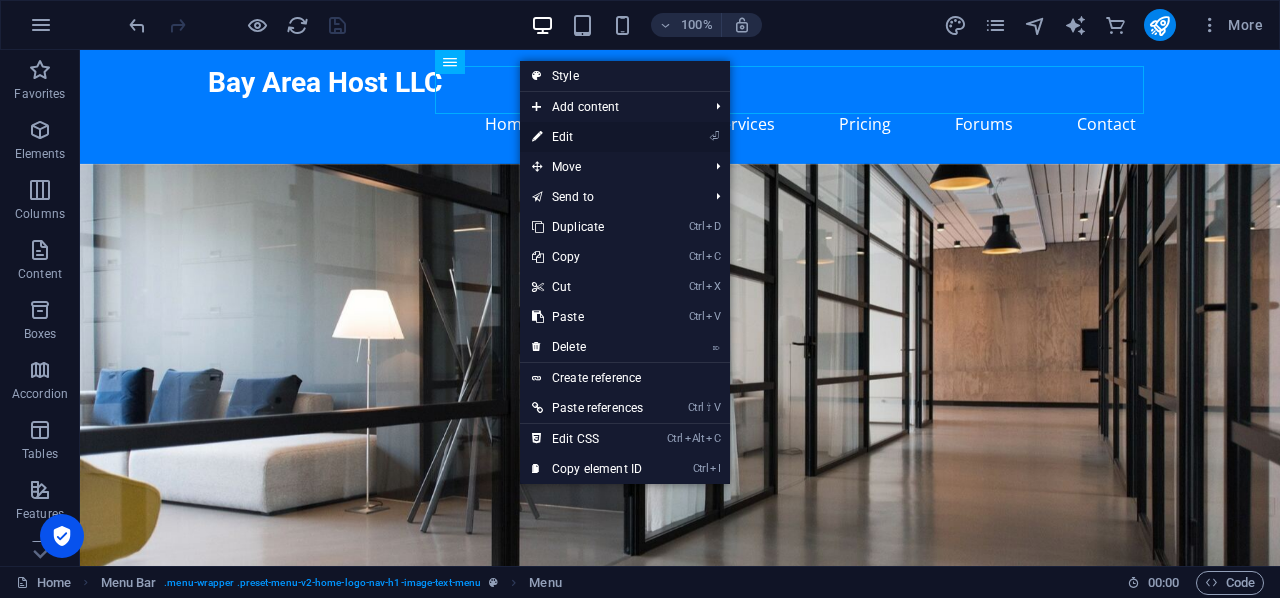 click on "⏎  Edit" at bounding box center [587, 137] 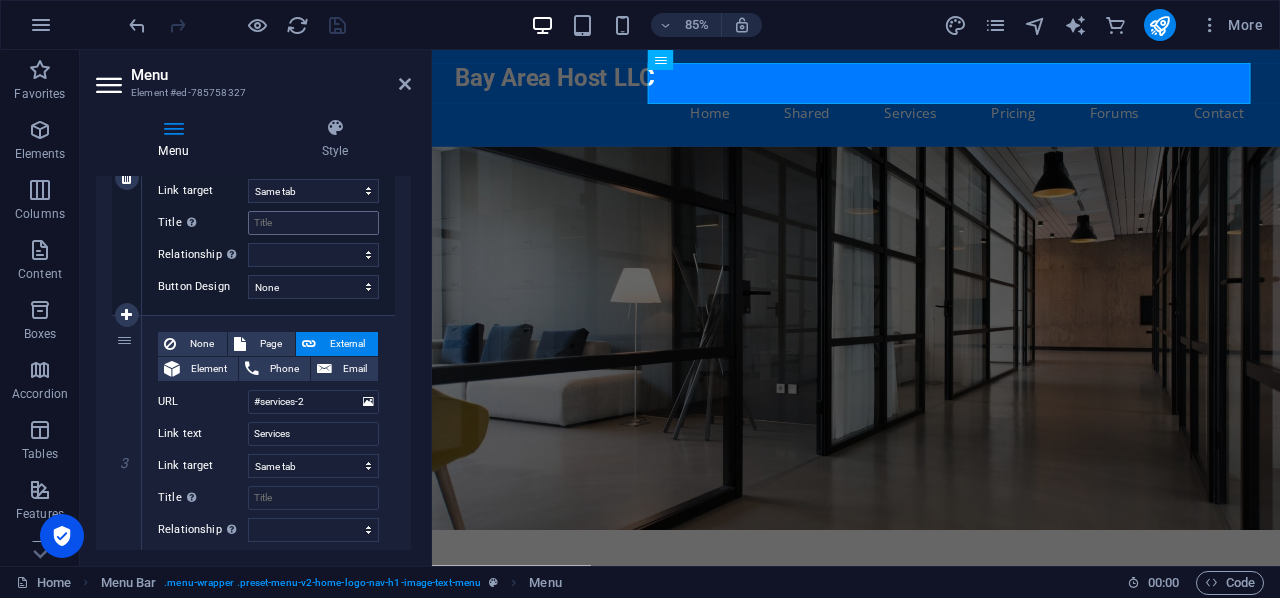 scroll, scrollTop: 700, scrollLeft: 0, axis: vertical 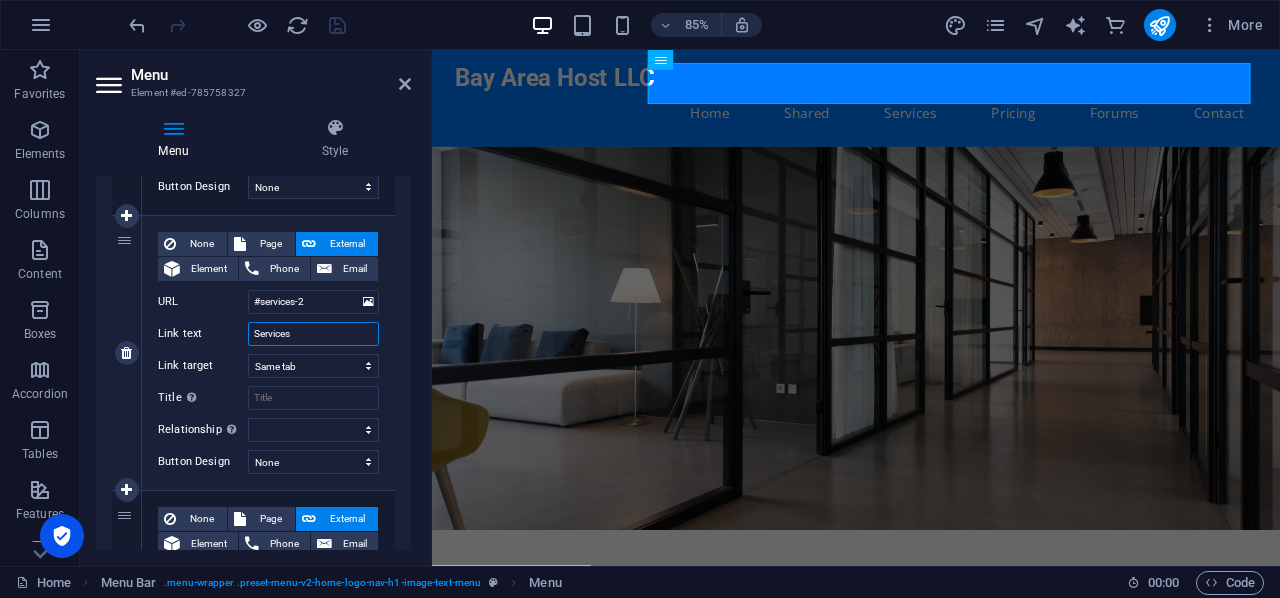 click on "Services" at bounding box center [313, 334] 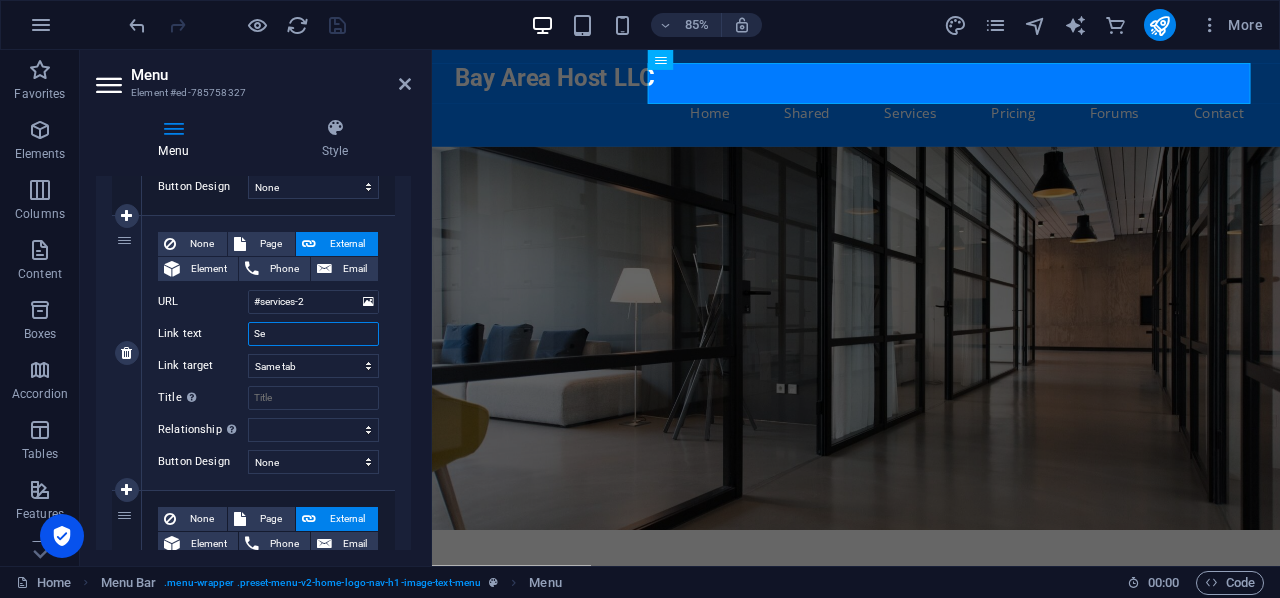 type on "S" 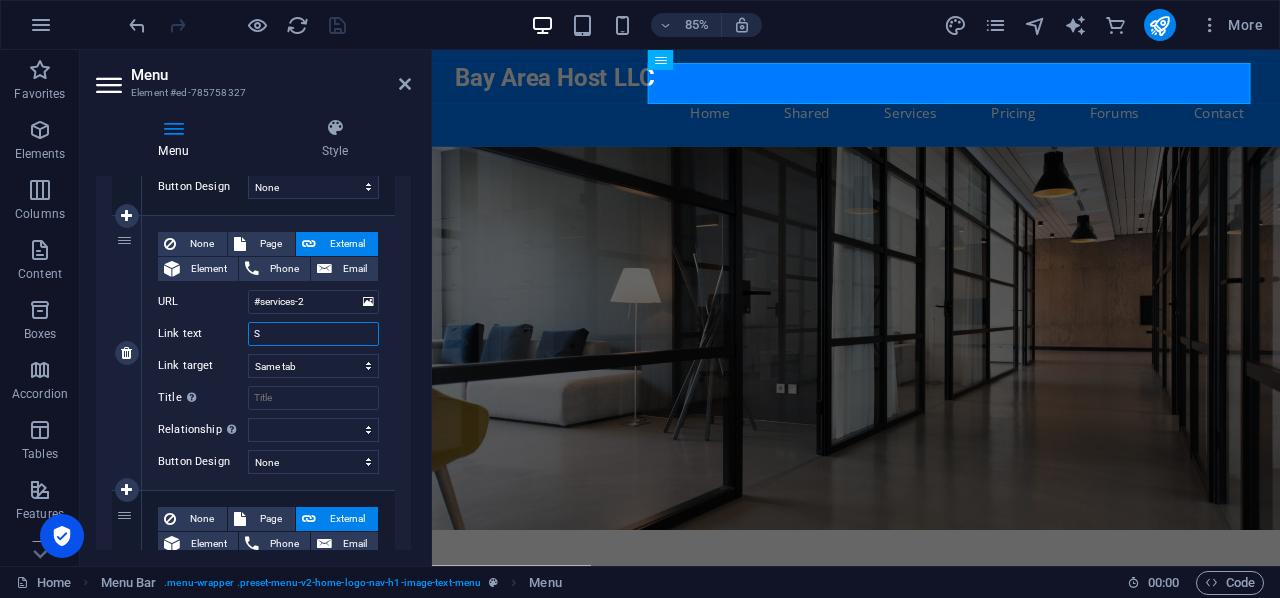 type 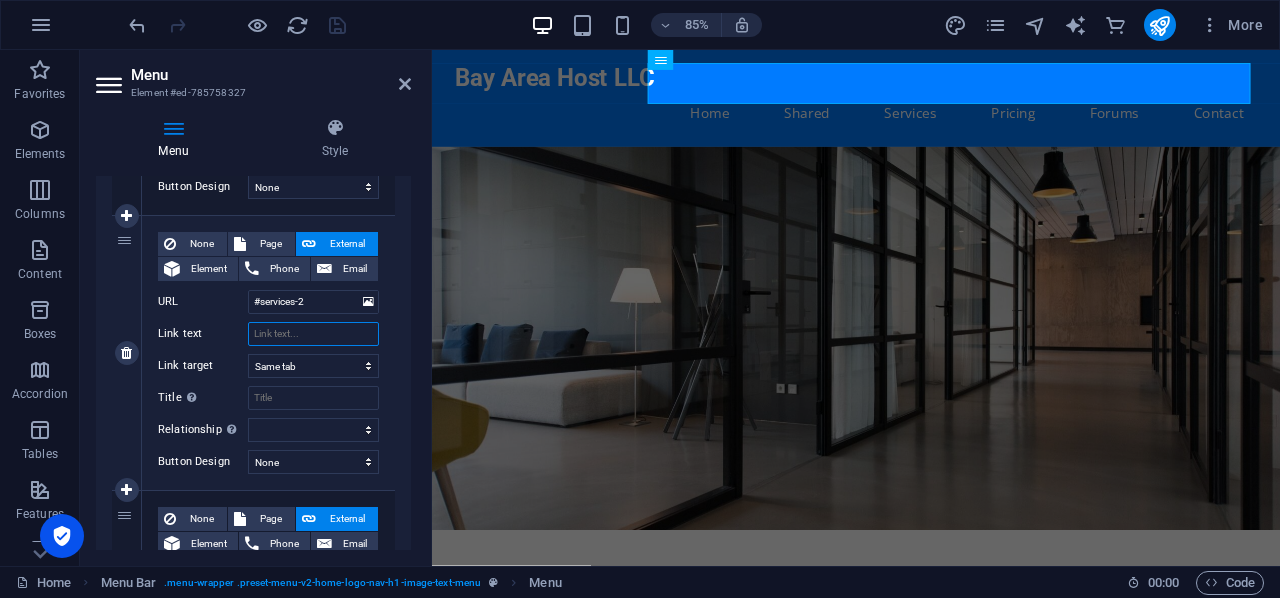 select 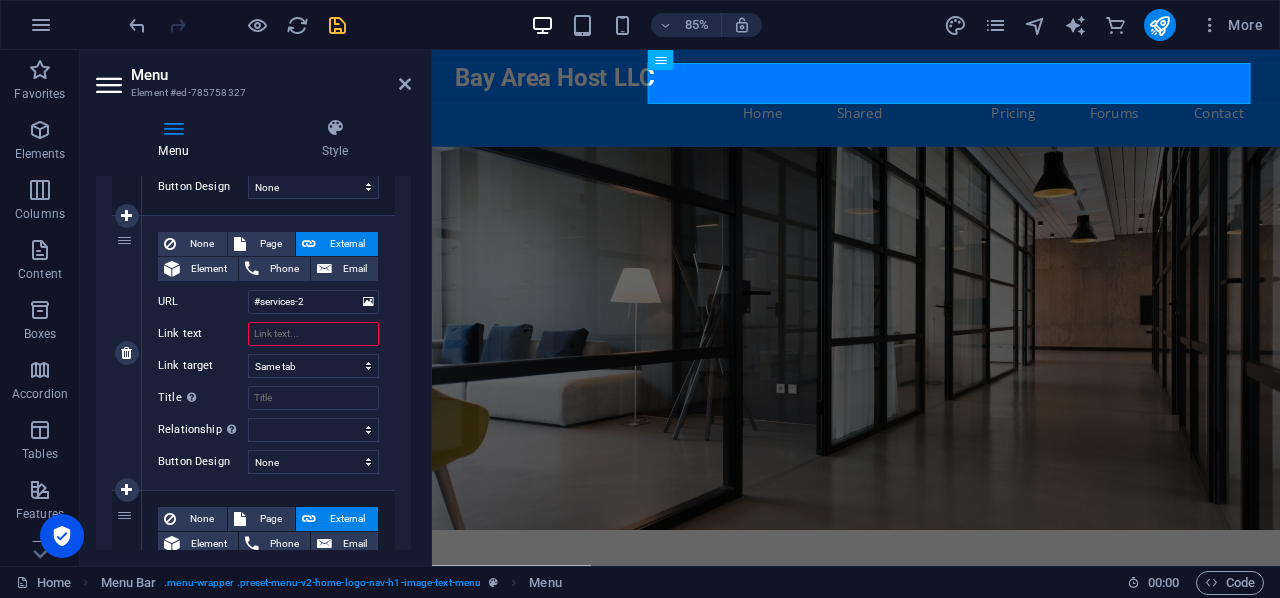 type on "W" 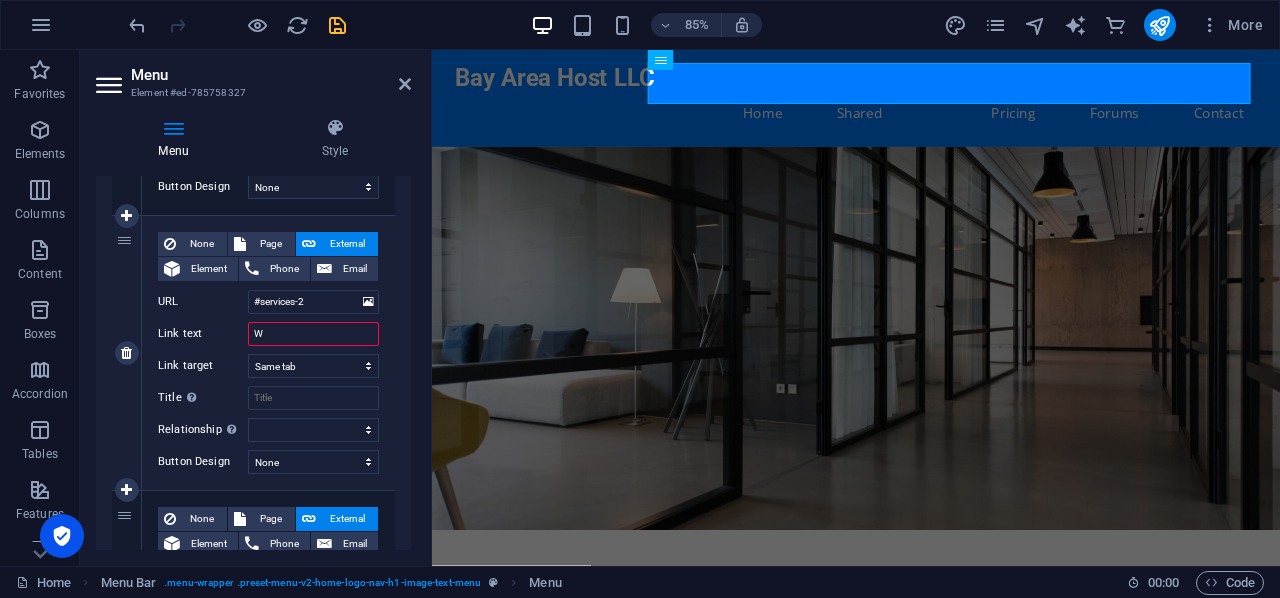 select 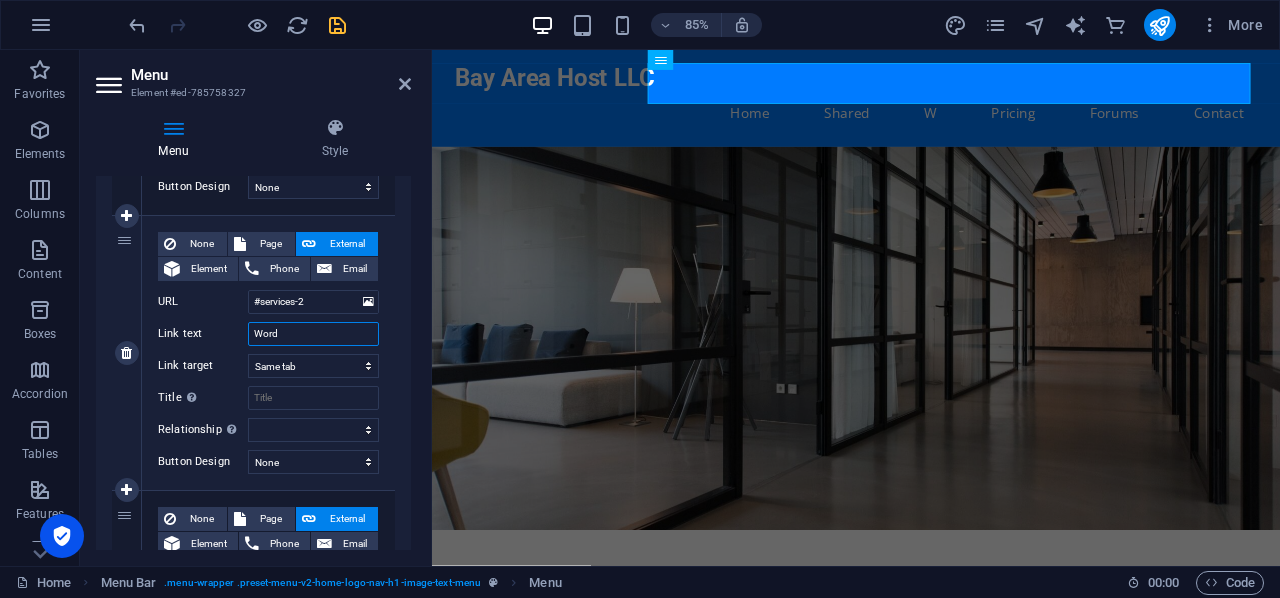 type on "Wordp" 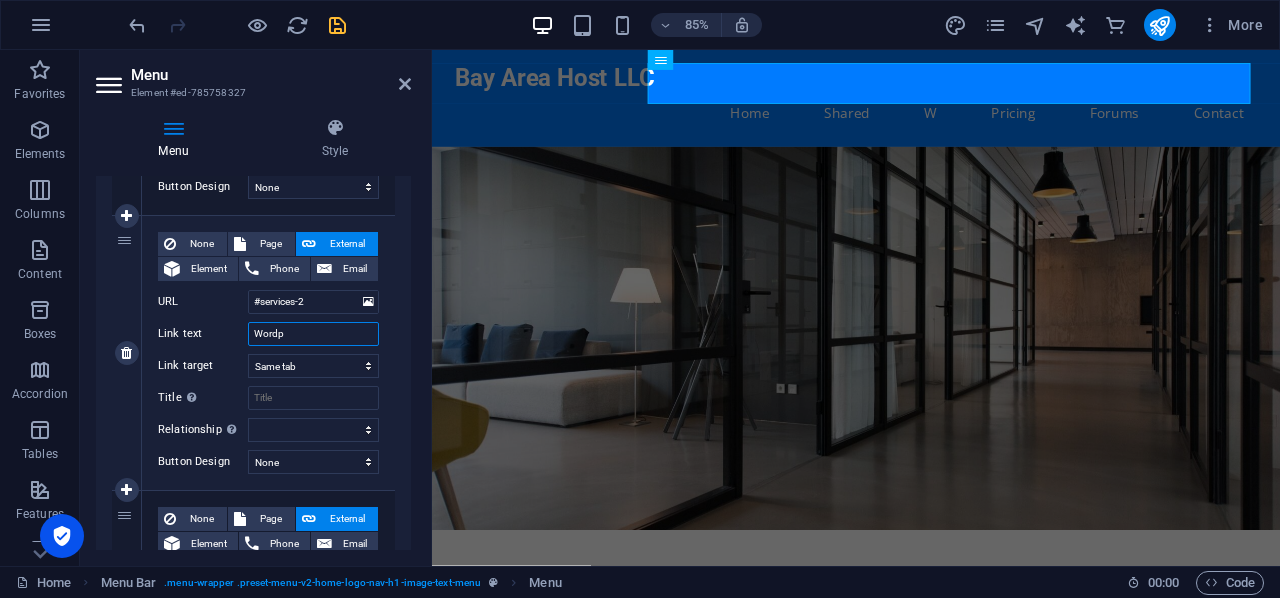 select 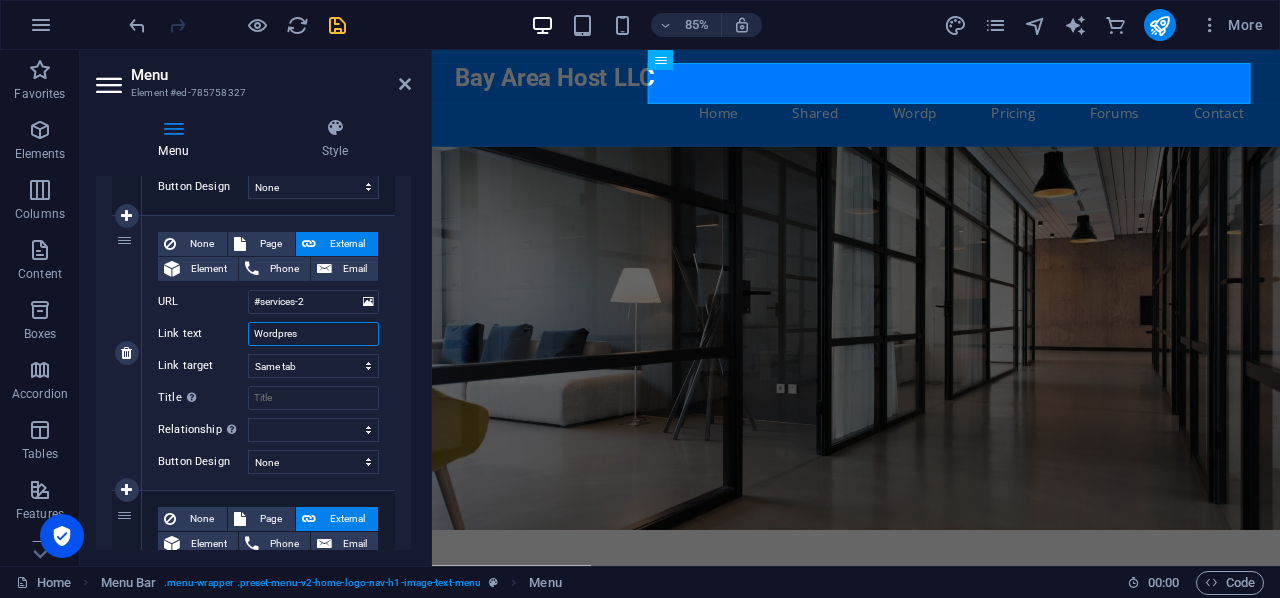type on "Wordpress" 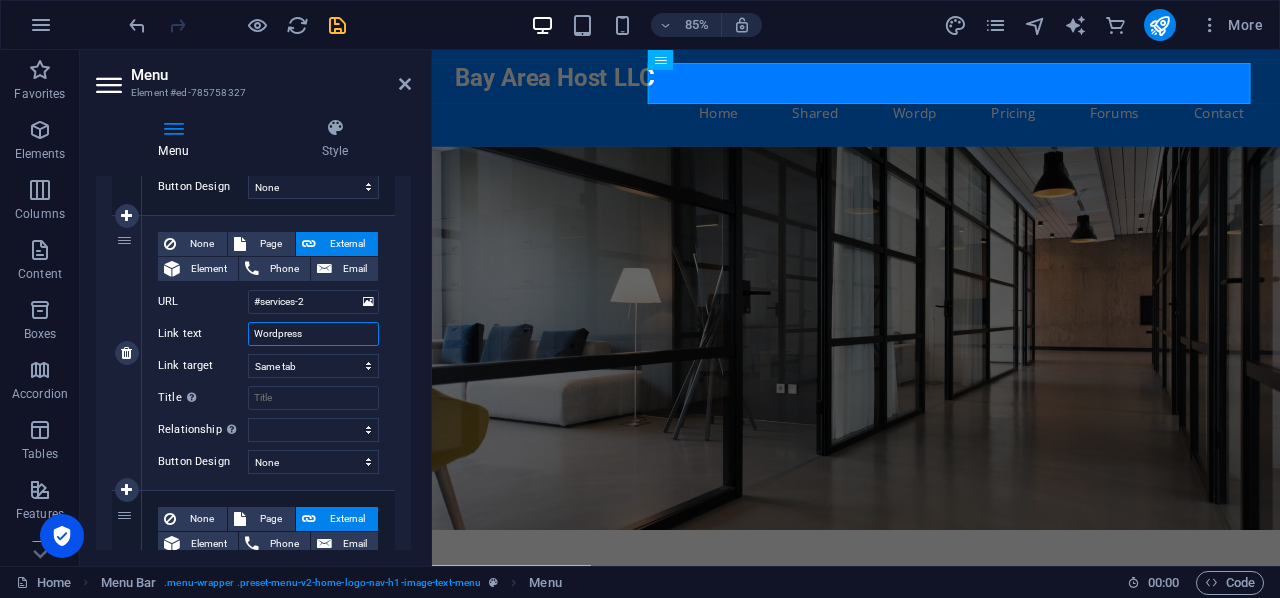 select 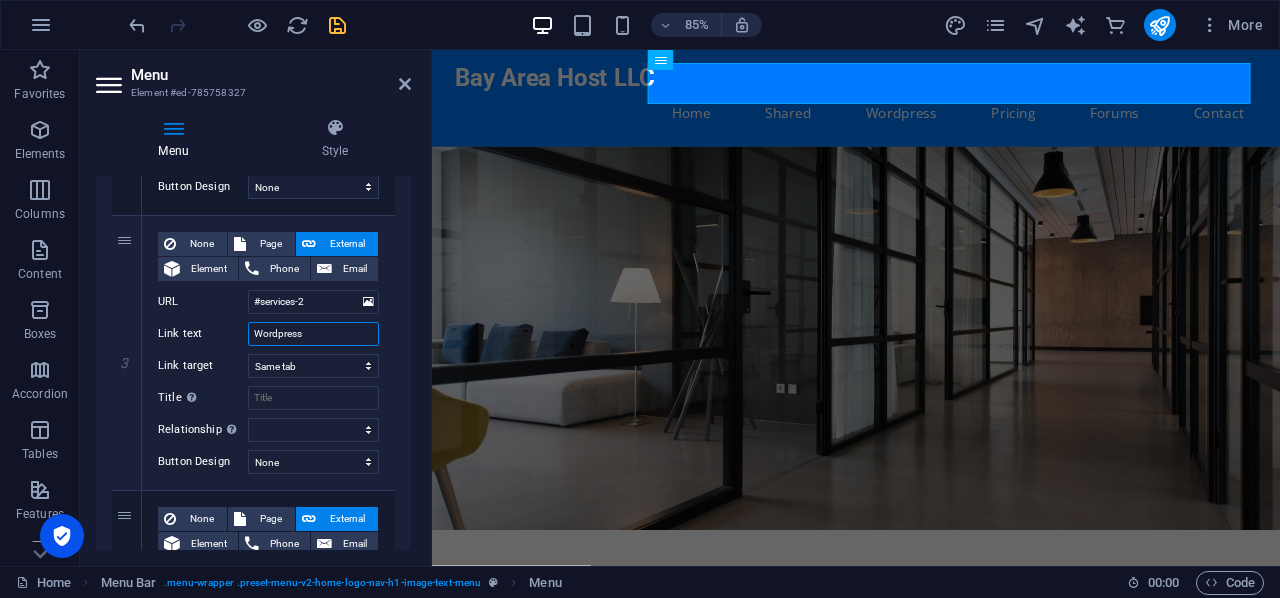 type on "Wordpress" 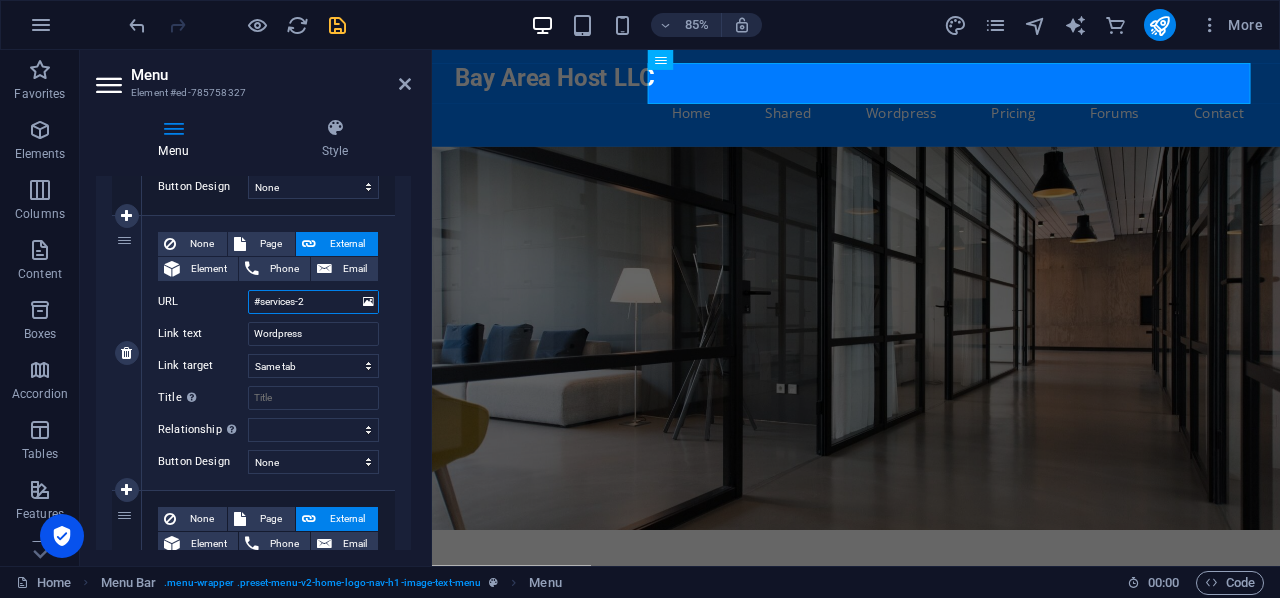 click on "#services-2" at bounding box center (313, 302) 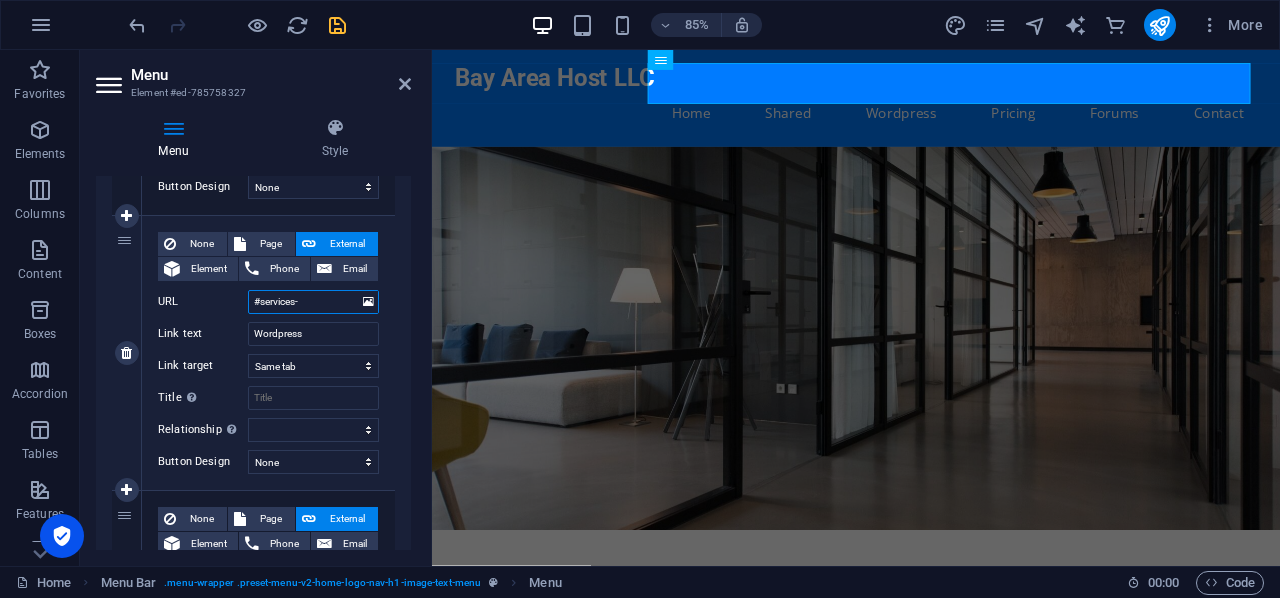 type on "#services" 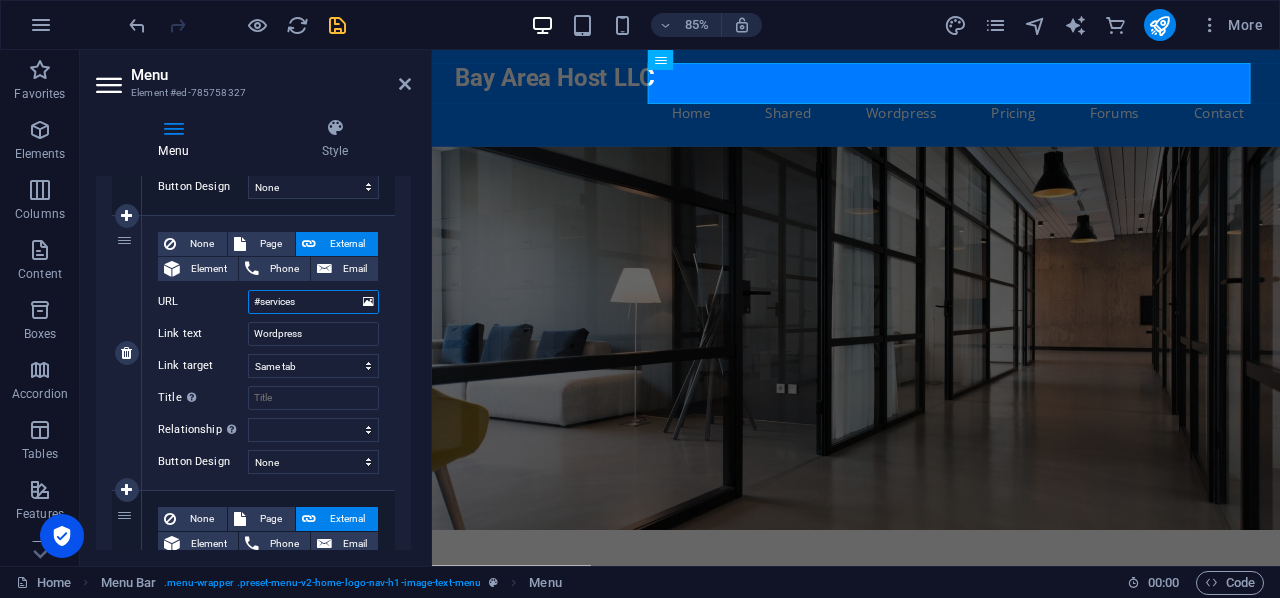 select 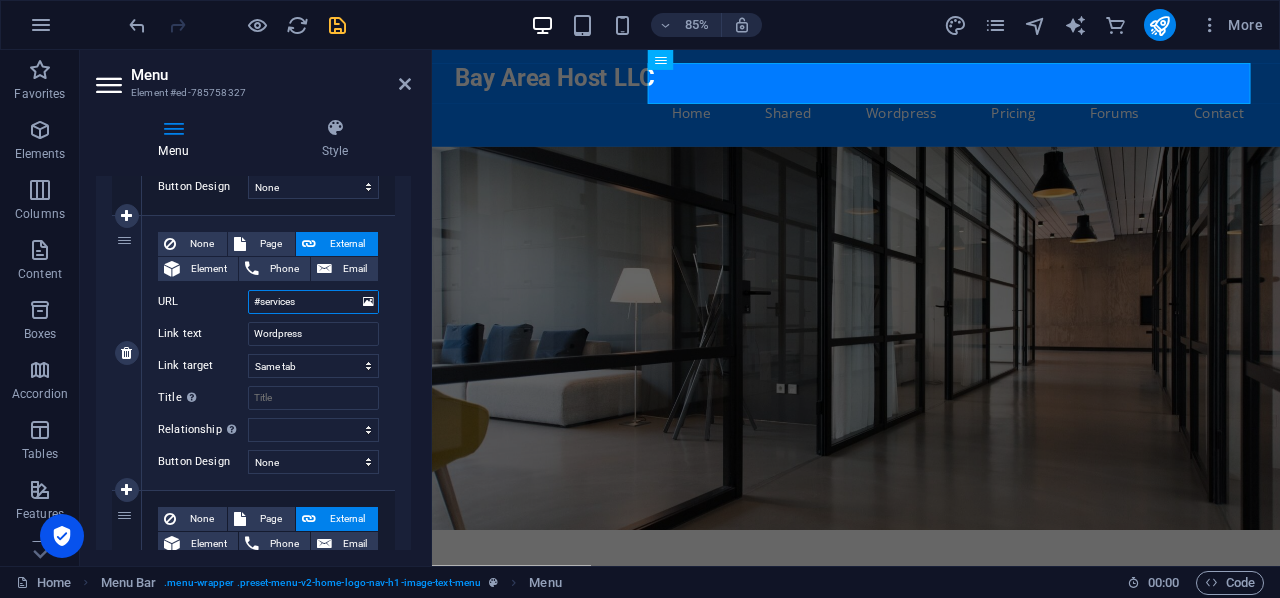 select 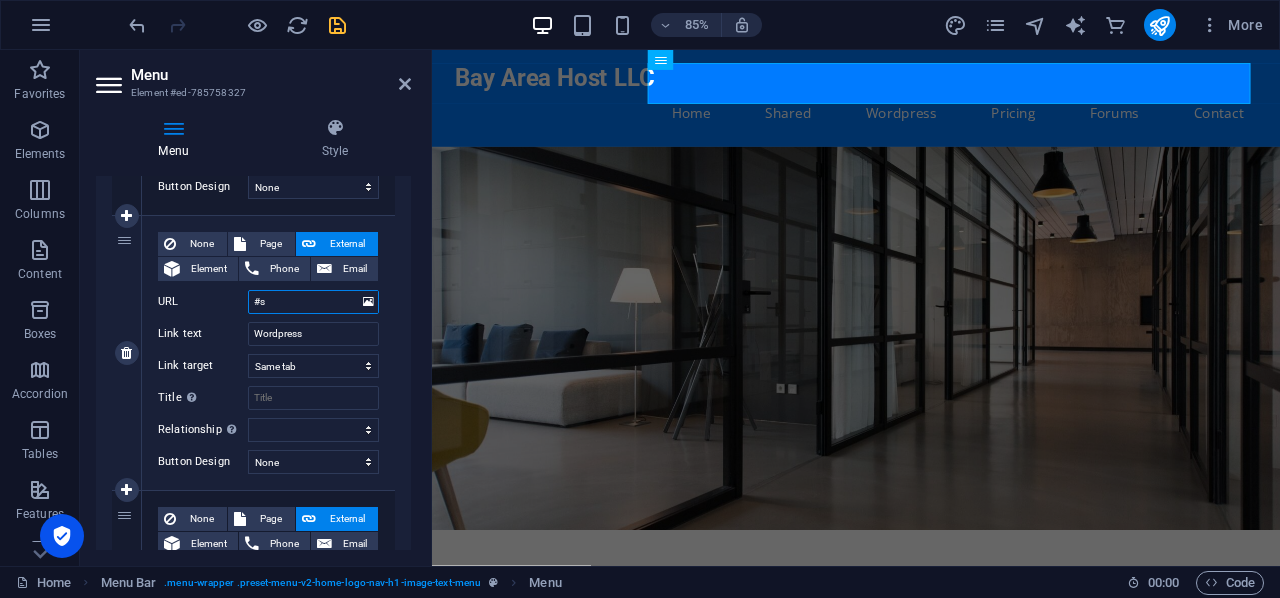 type on "#" 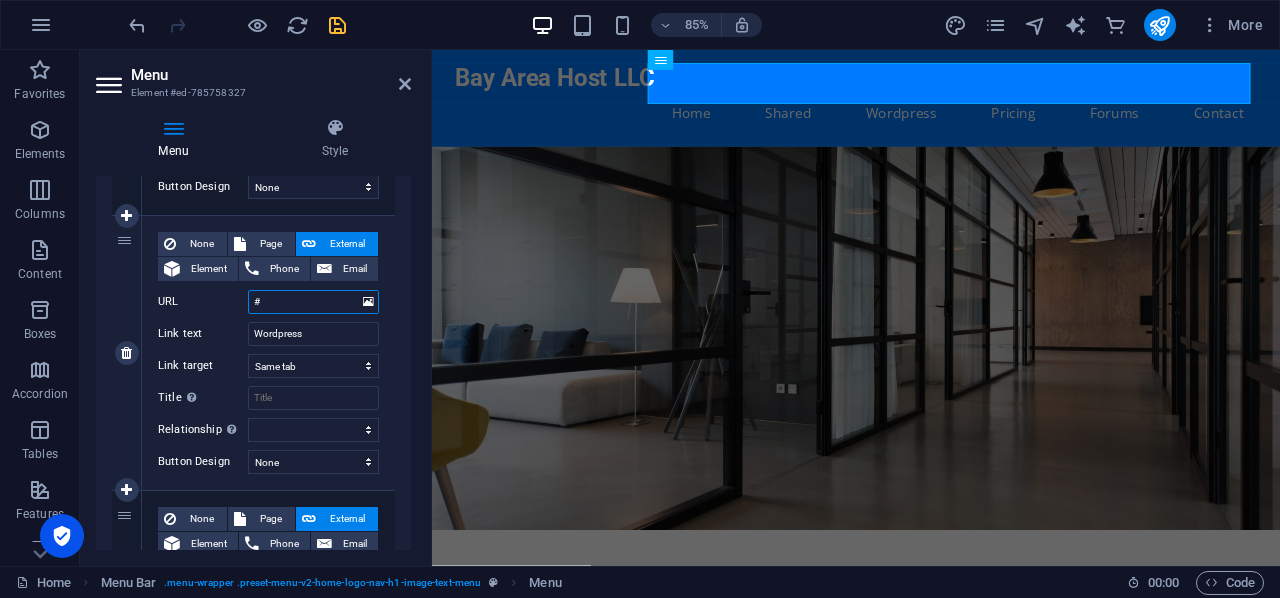 type 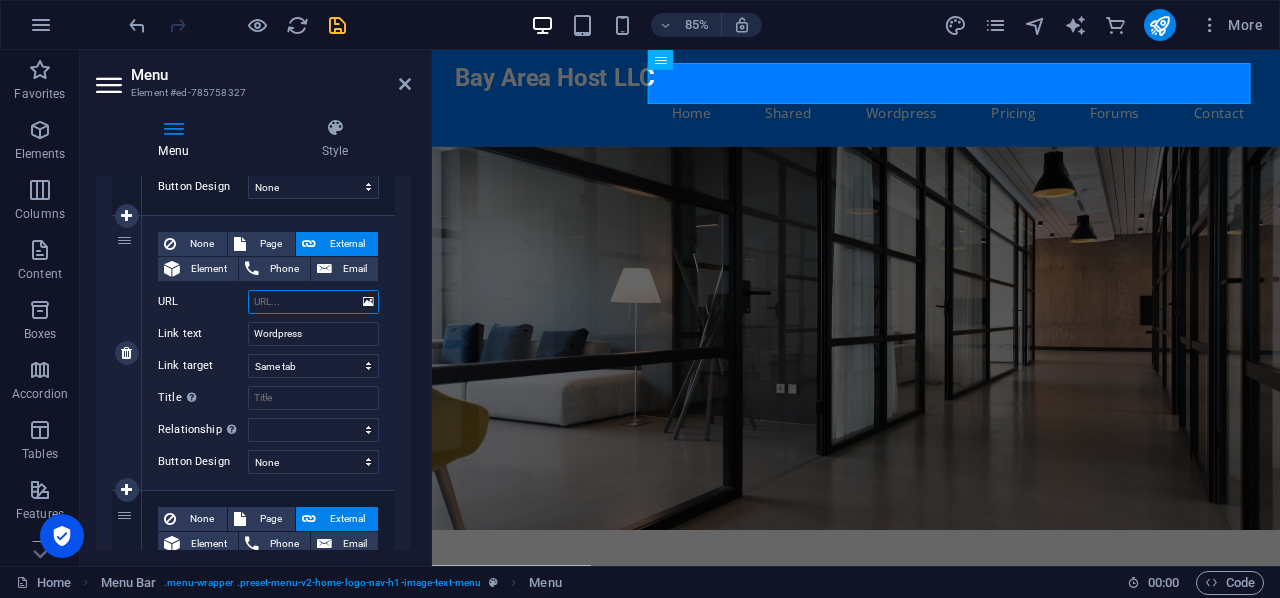 select 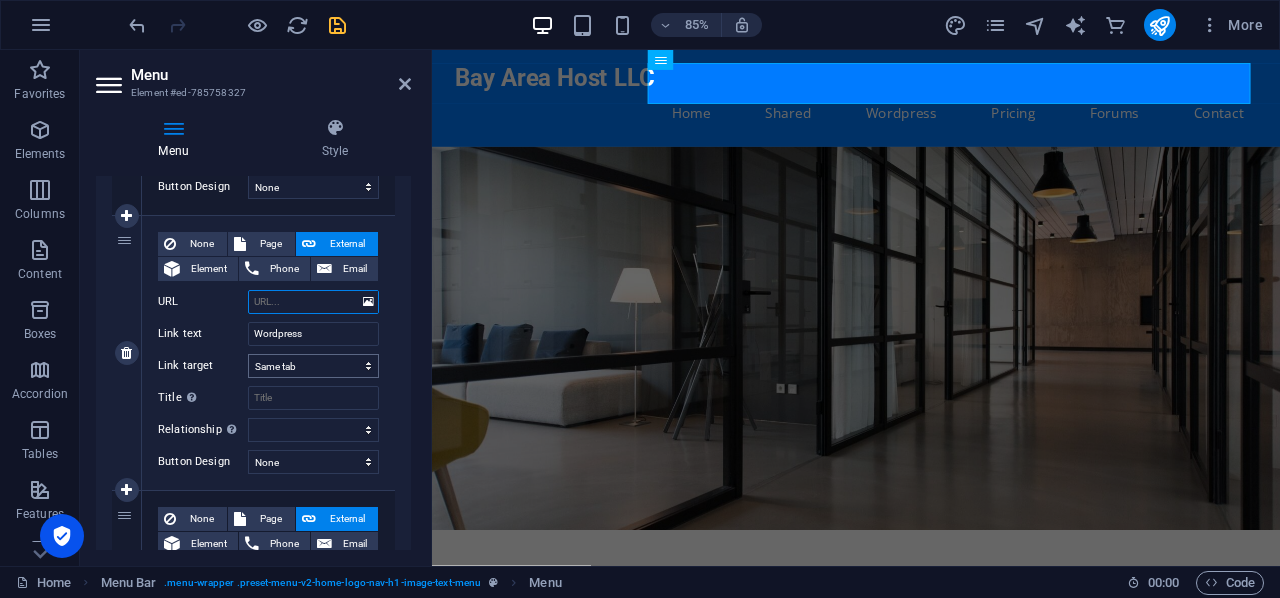 type on "[URL][DOMAIN_NAME]" 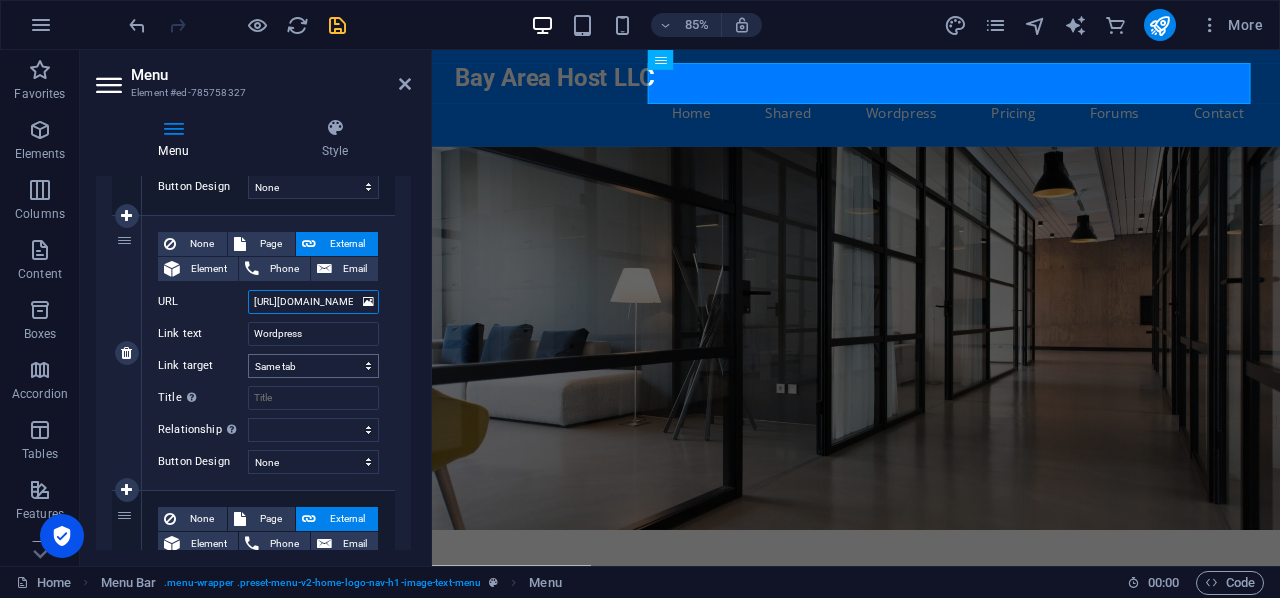 scroll, scrollTop: 0, scrollLeft: 184, axis: horizontal 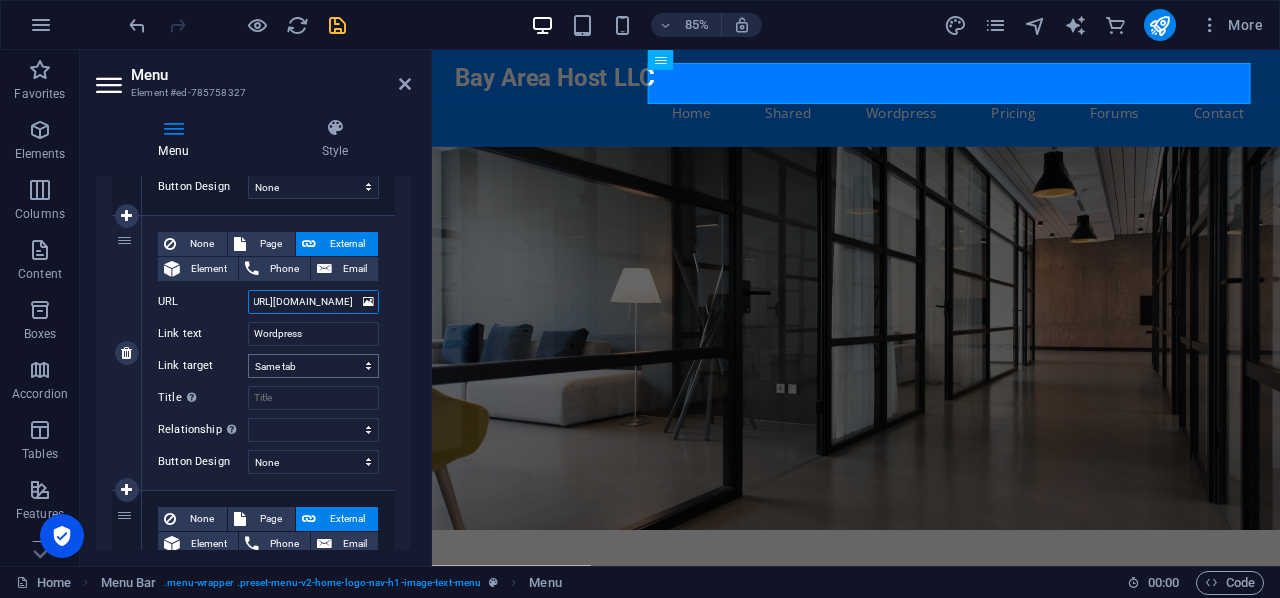 select 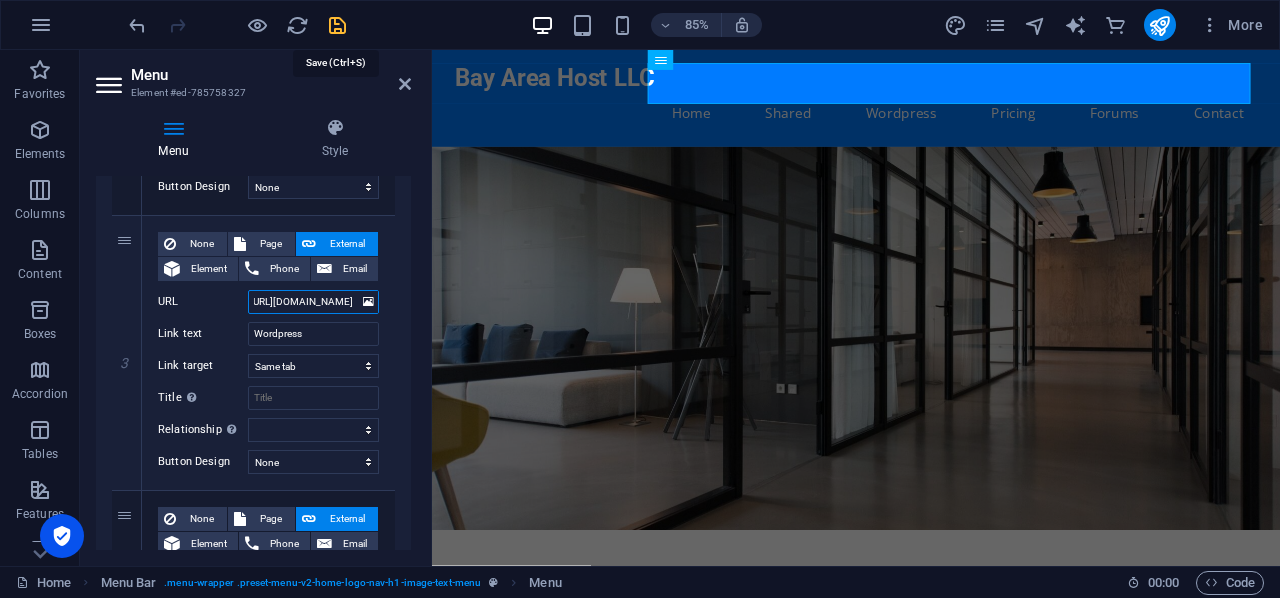 type on "[URL][DOMAIN_NAME]" 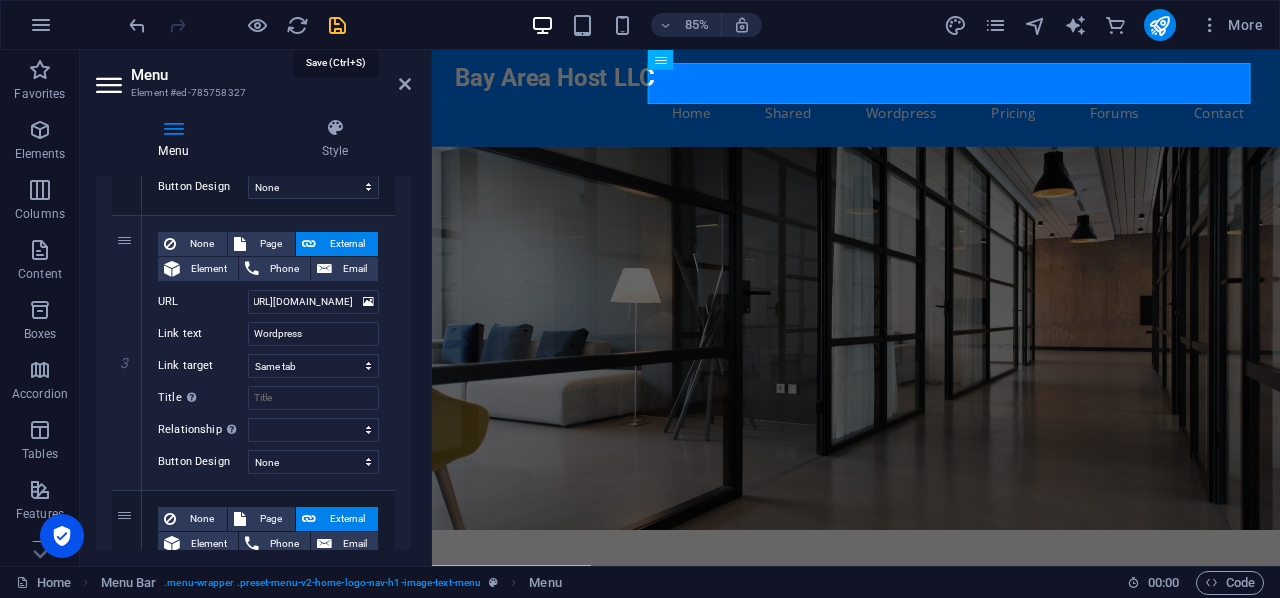 scroll, scrollTop: 0, scrollLeft: 0, axis: both 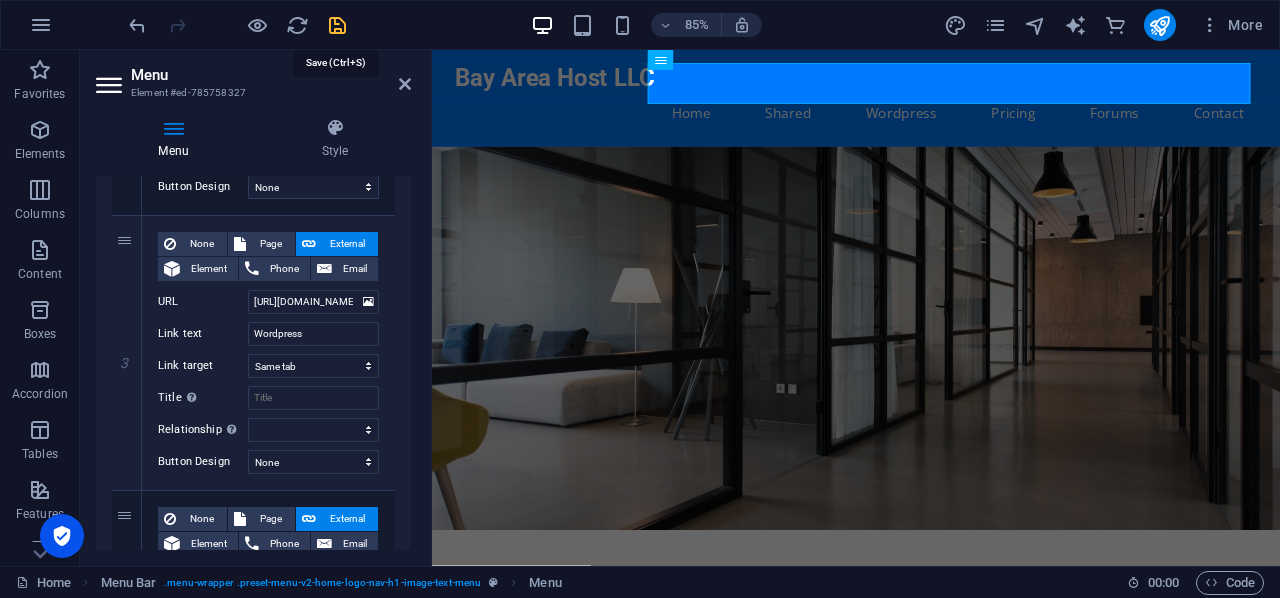click at bounding box center (337, 25) 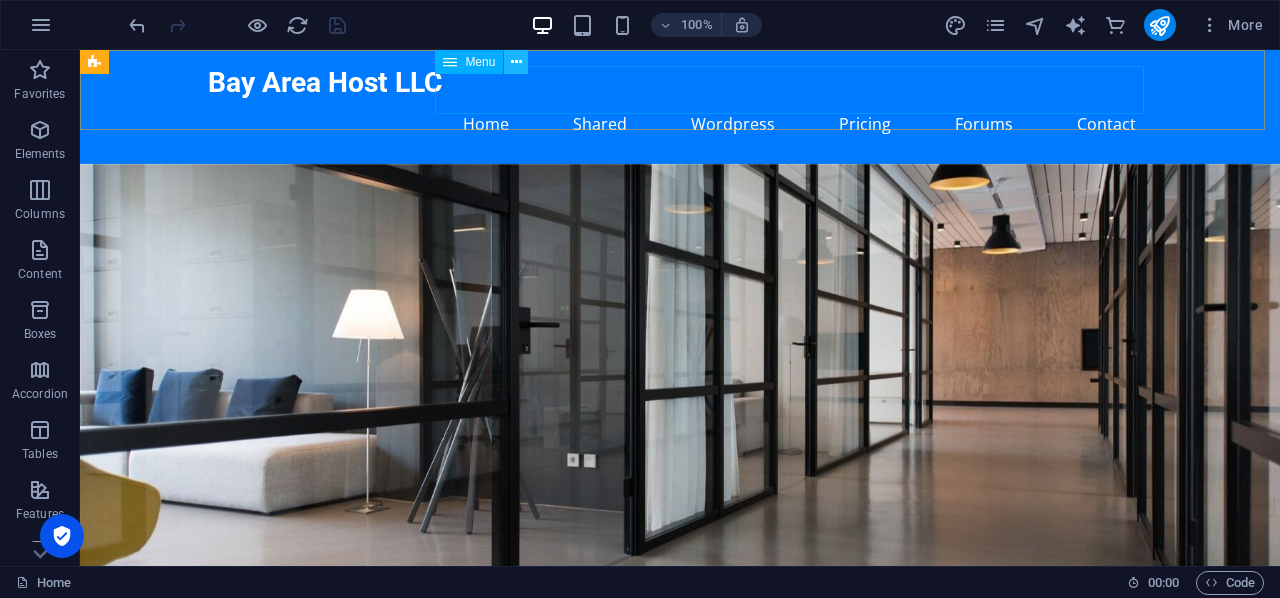 click at bounding box center (516, 62) 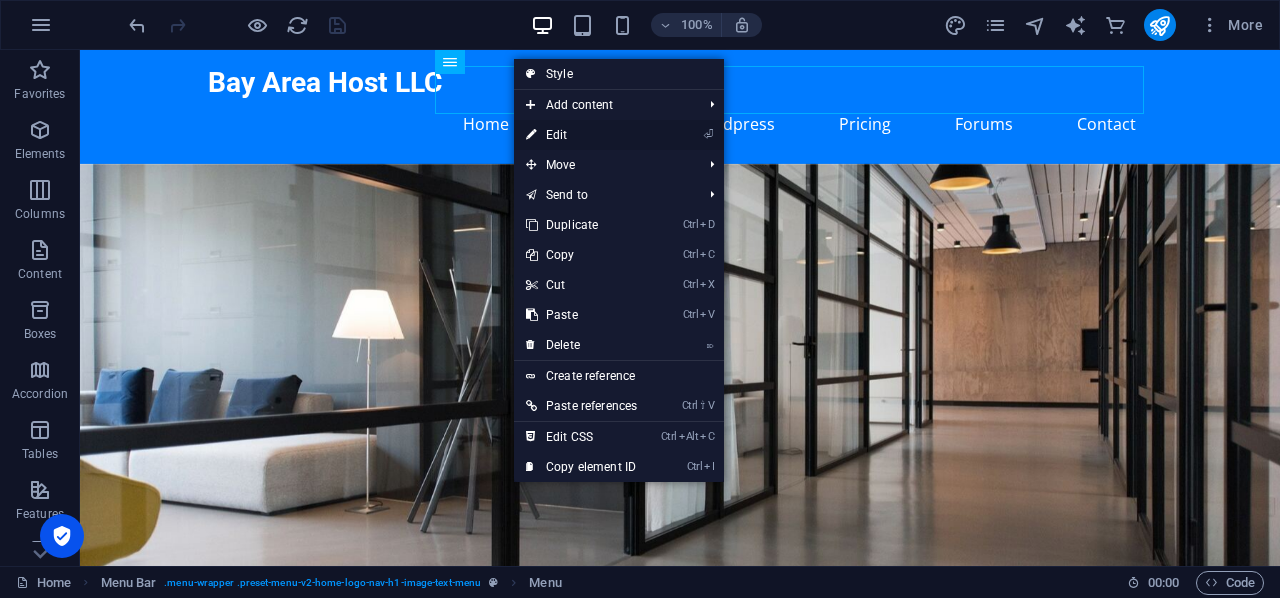 click on "⏎  Edit" at bounding box center [581, 135] 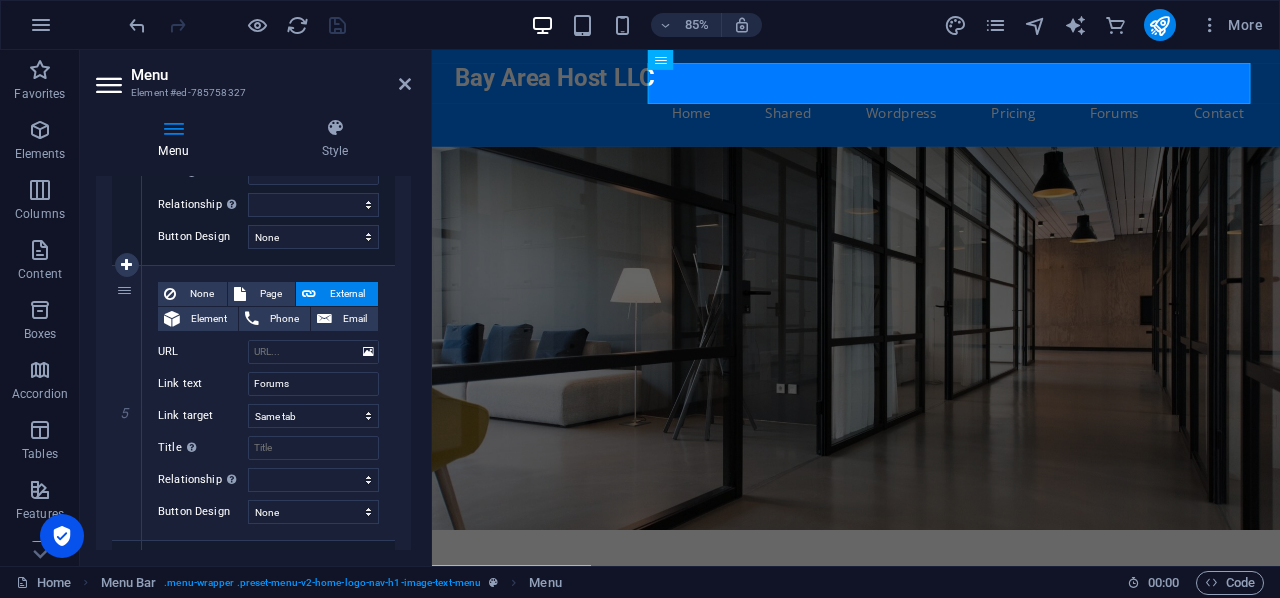 scroll, scrollTop: 1300, scrollLeft: 0, axis: vertical 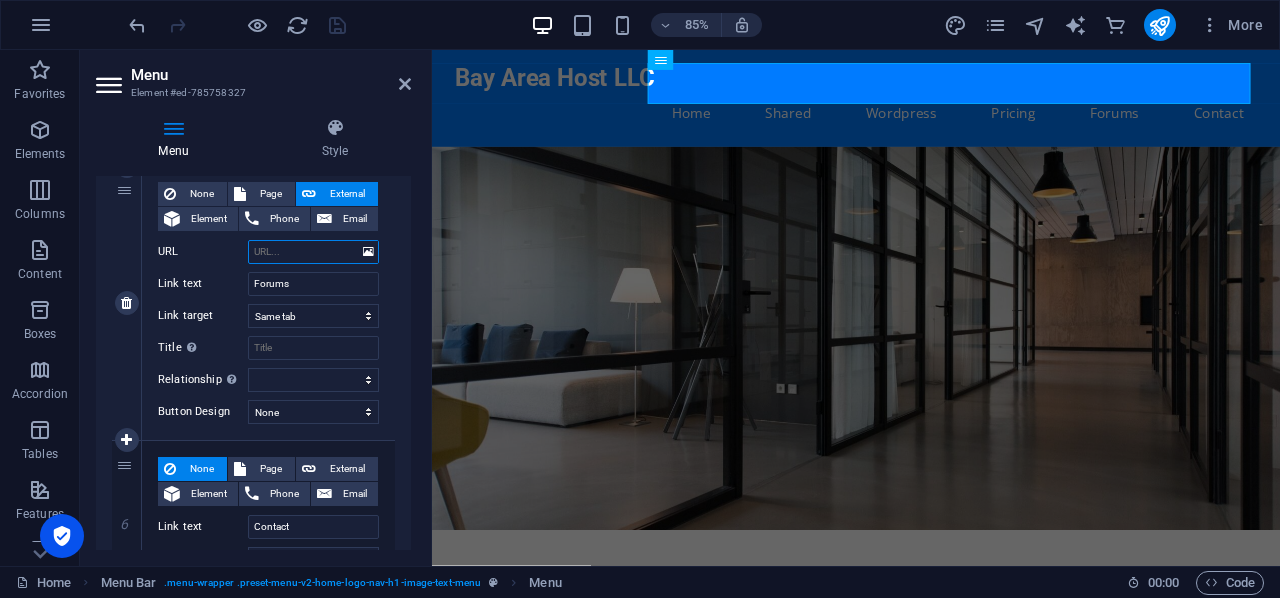 paste on "[URL][DOMAIN_NAME]" 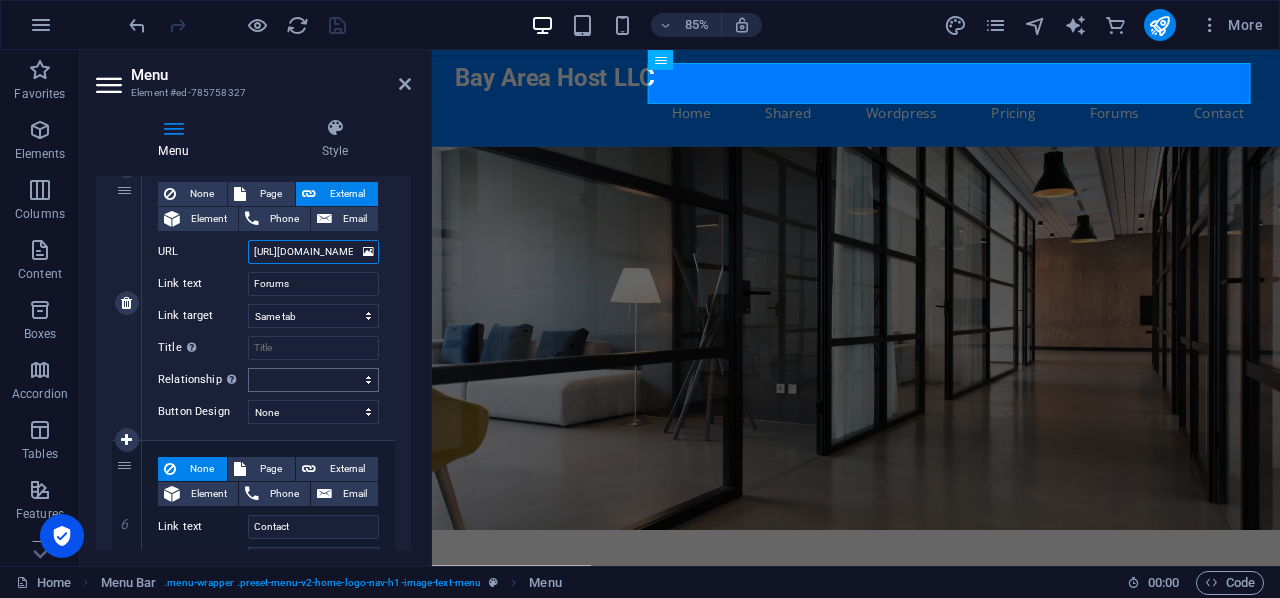 scroll, scrollTop: 0, scrollLeft: 15, axis: horizontal 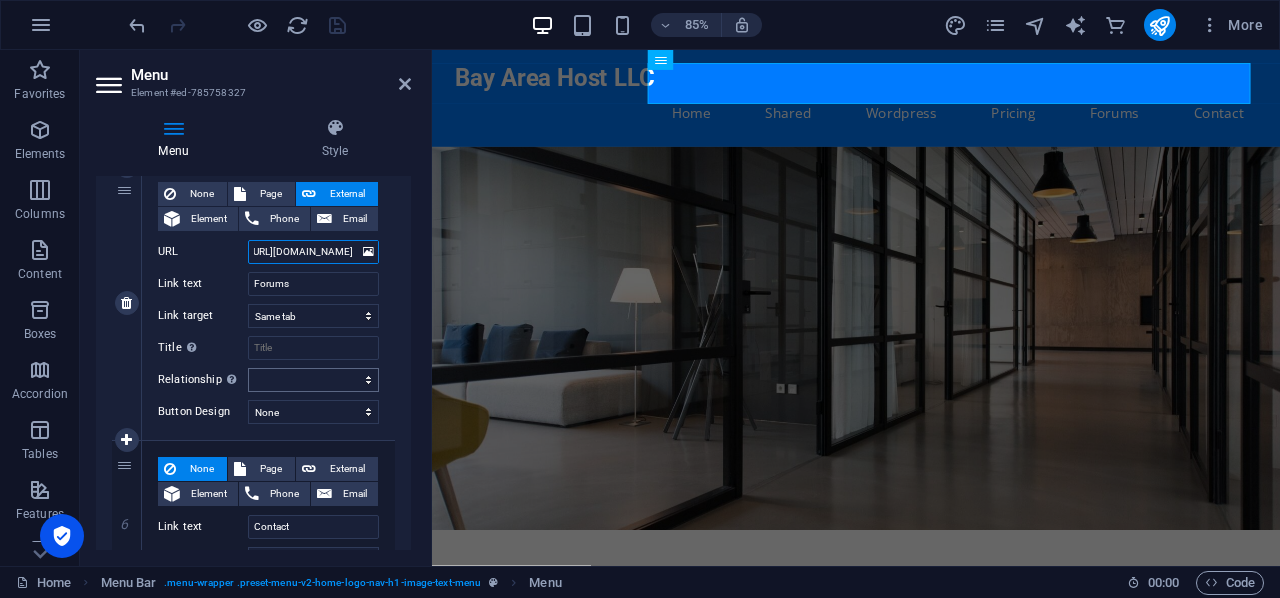 select 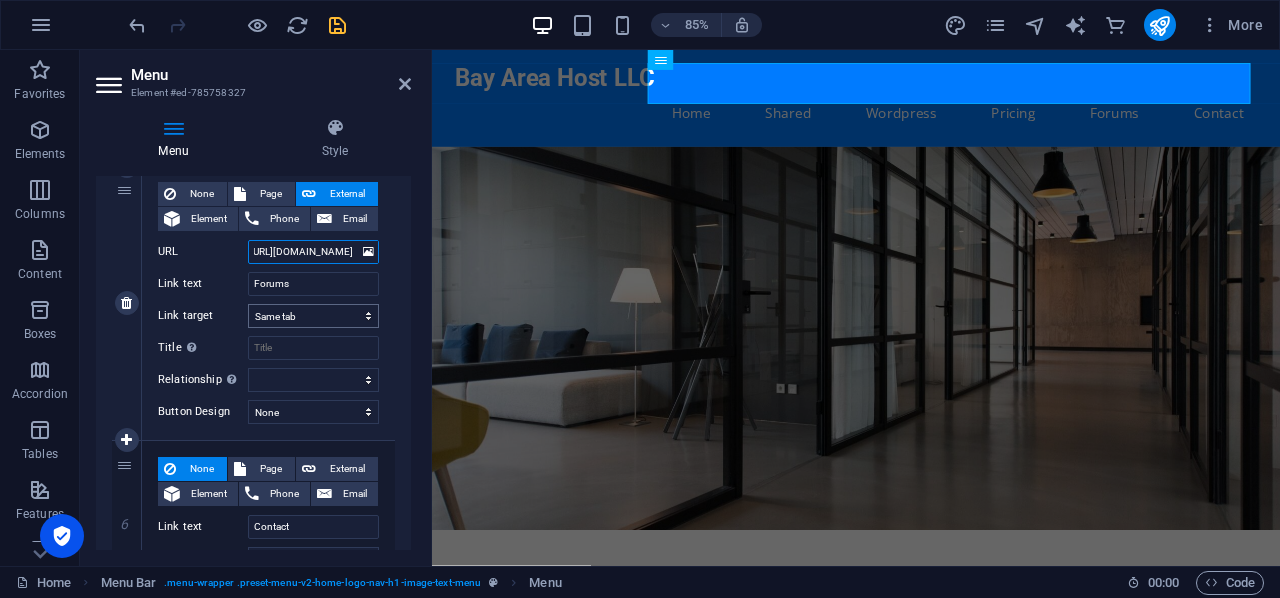 type on "[URL][DOMAIN_NAME]" 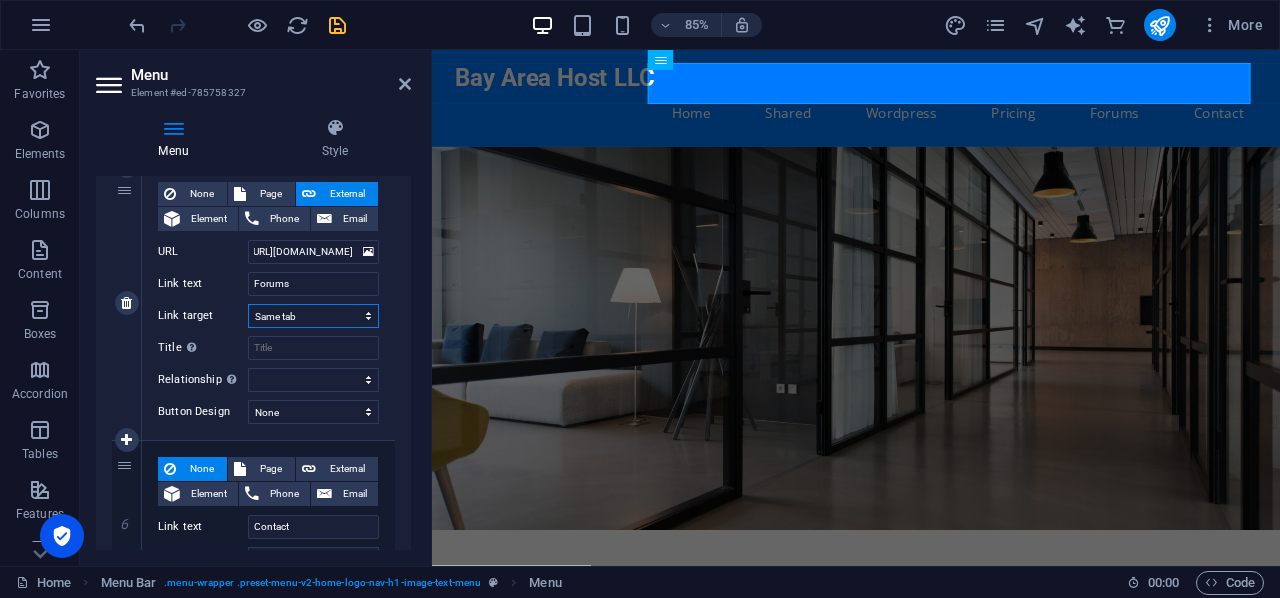 scroll, scrollTop: 0, scrollLeft: 0, axis: both 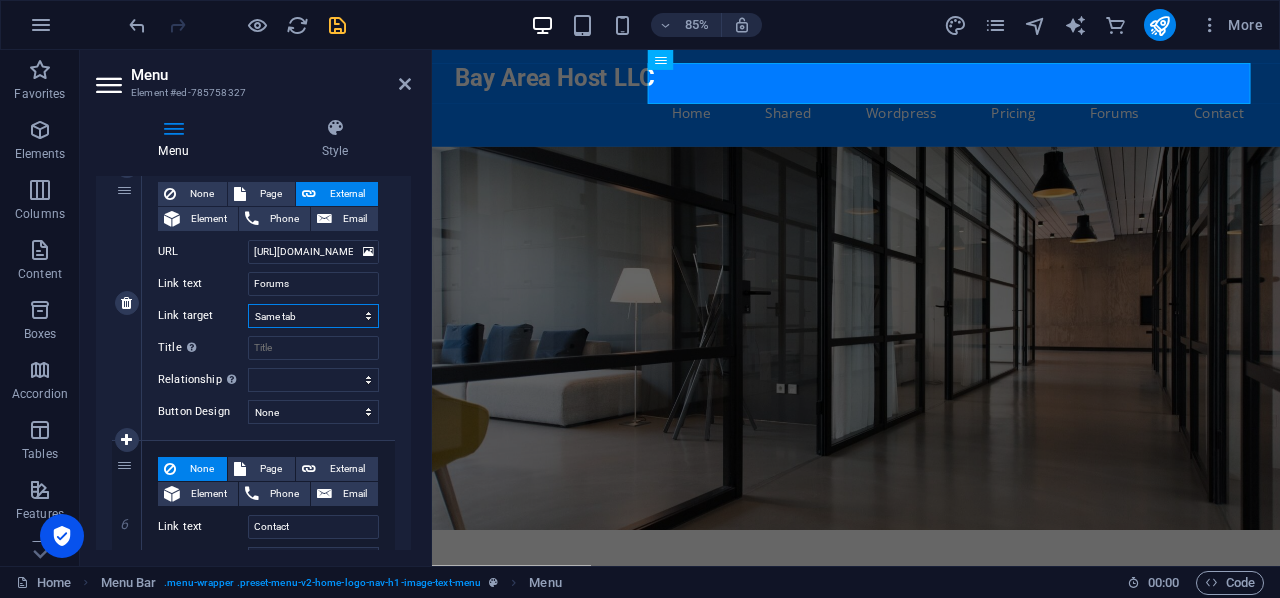 click on "New tab Same tab Overlay" at bounding box center (313, 316) 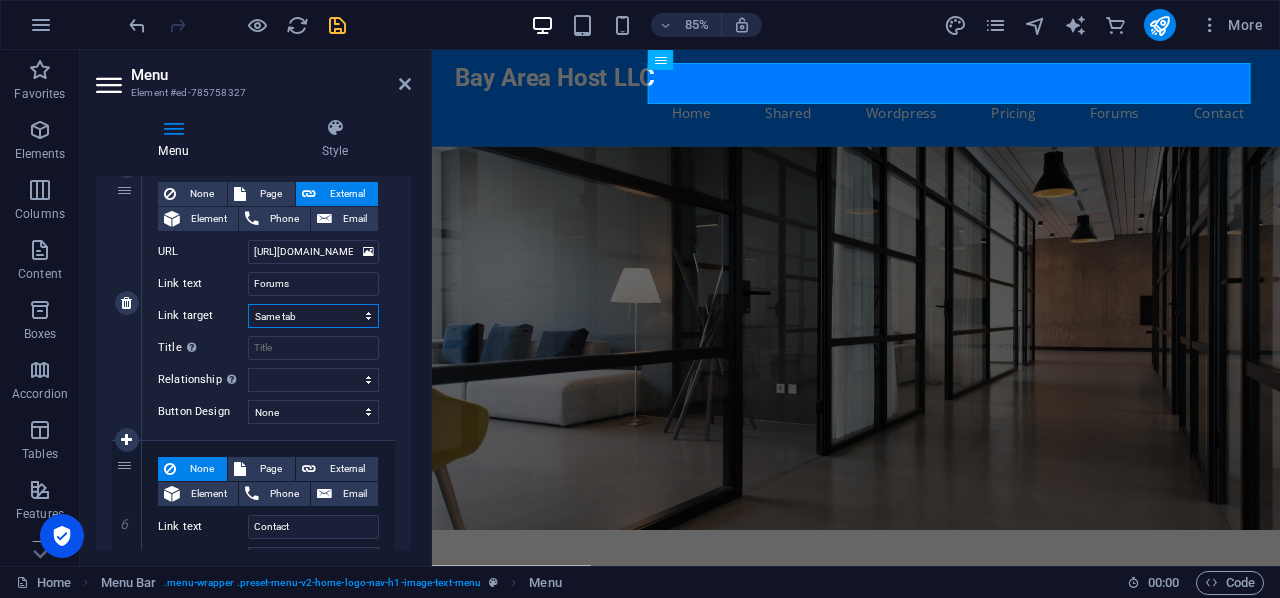 select on "blank" 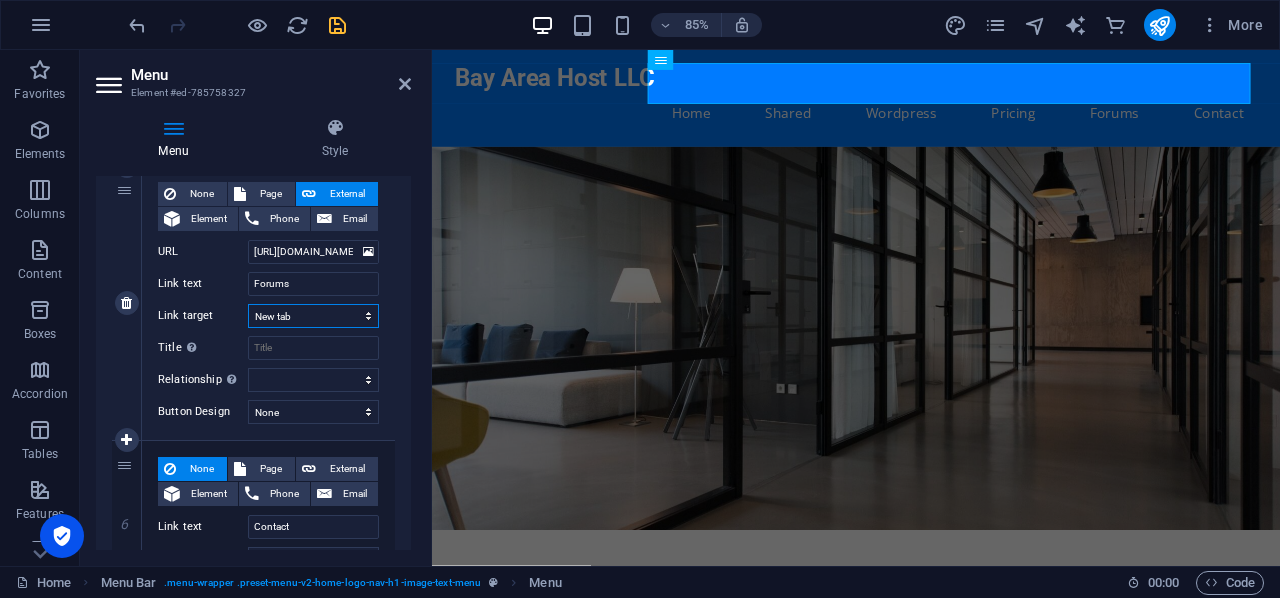 click on "New tab Same tab Overlay" at bounding box center [313, 316] 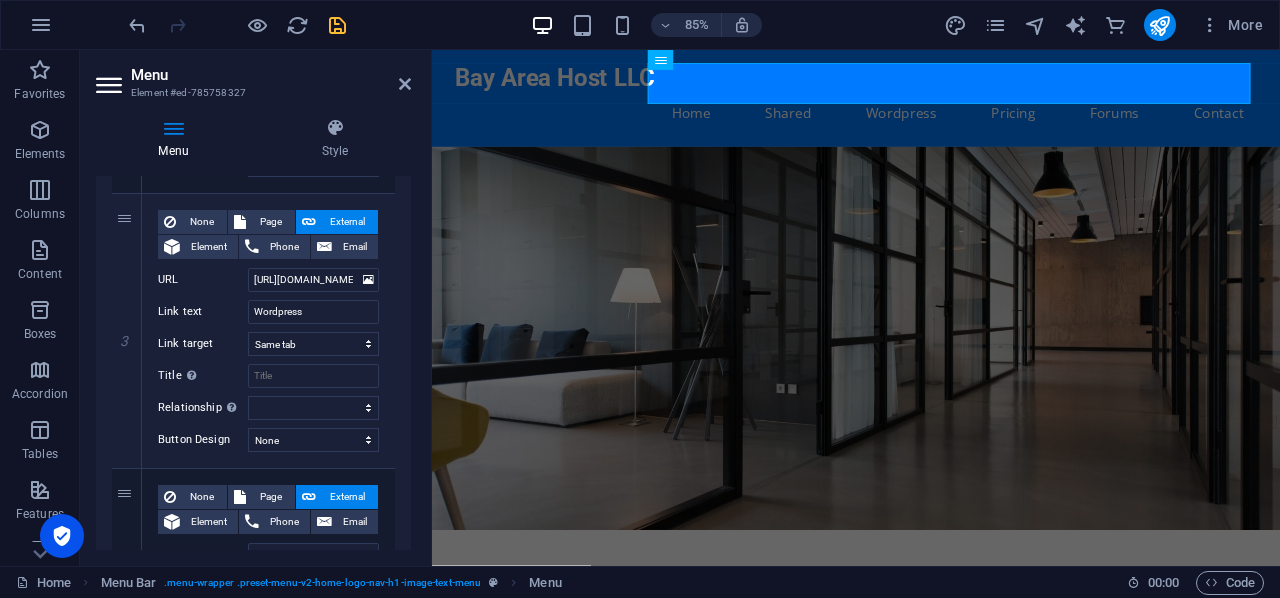 scroll, scrollTop: 700, scrollLeft: 0, axis: vertical 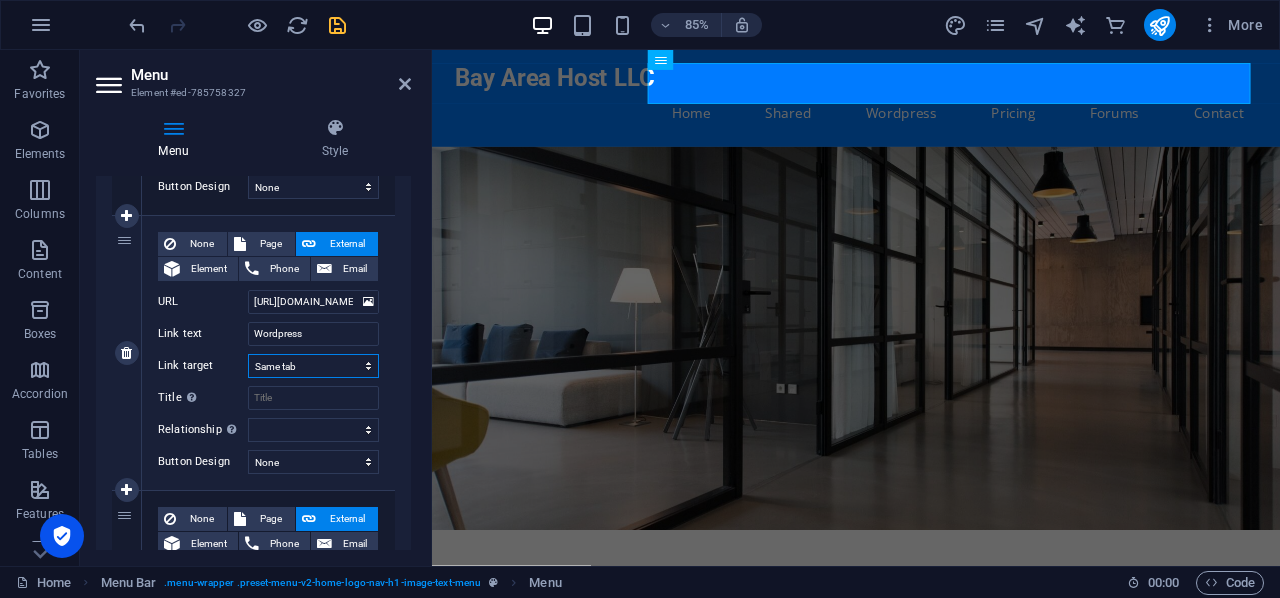 click on "New tab Same tab Overlay" at bounding box center (313, 366) 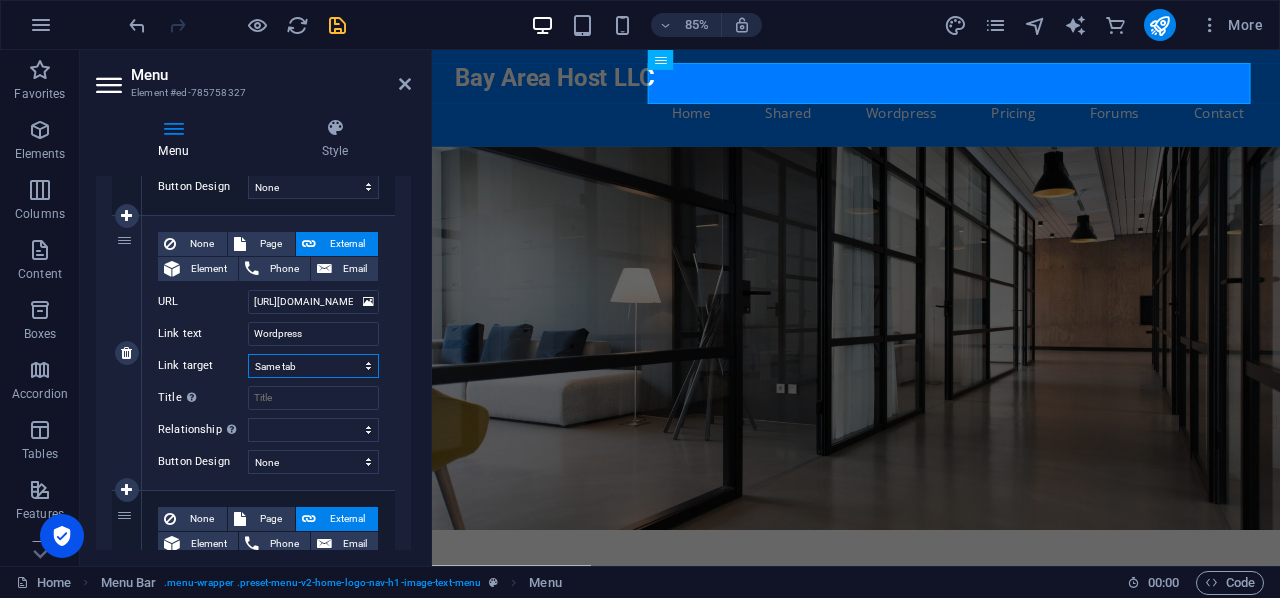 click on "New tab Same tab Overlay" at bounding box center (313, 366) 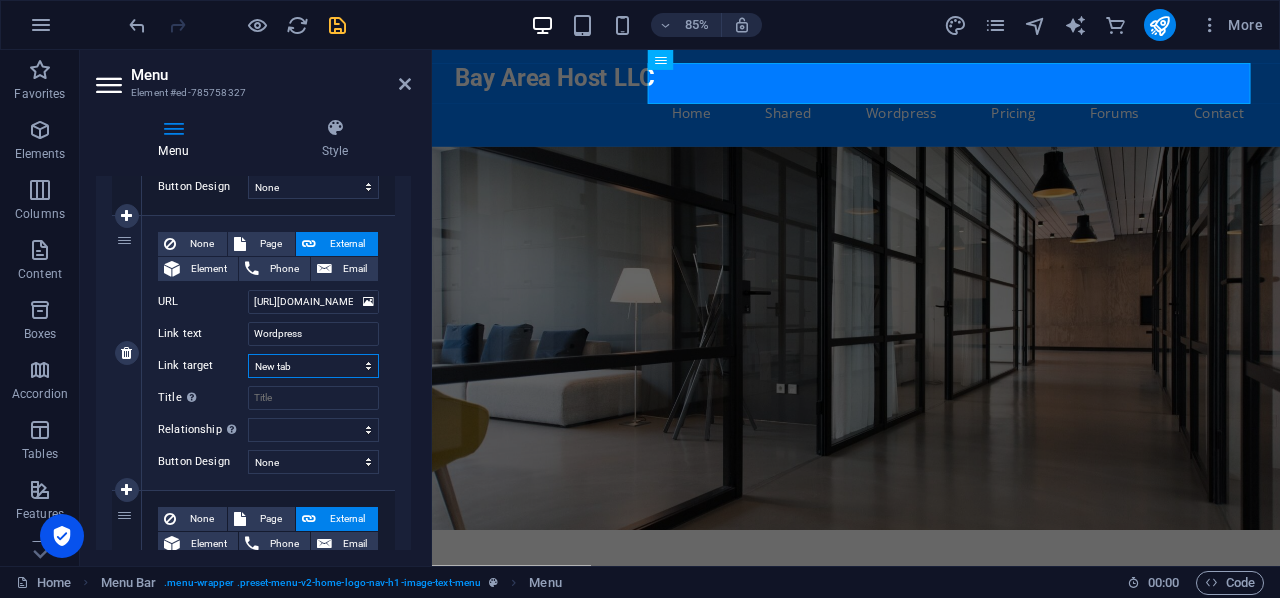 click on "New tab Same tab Overlay" at bounding box center [313, 366] 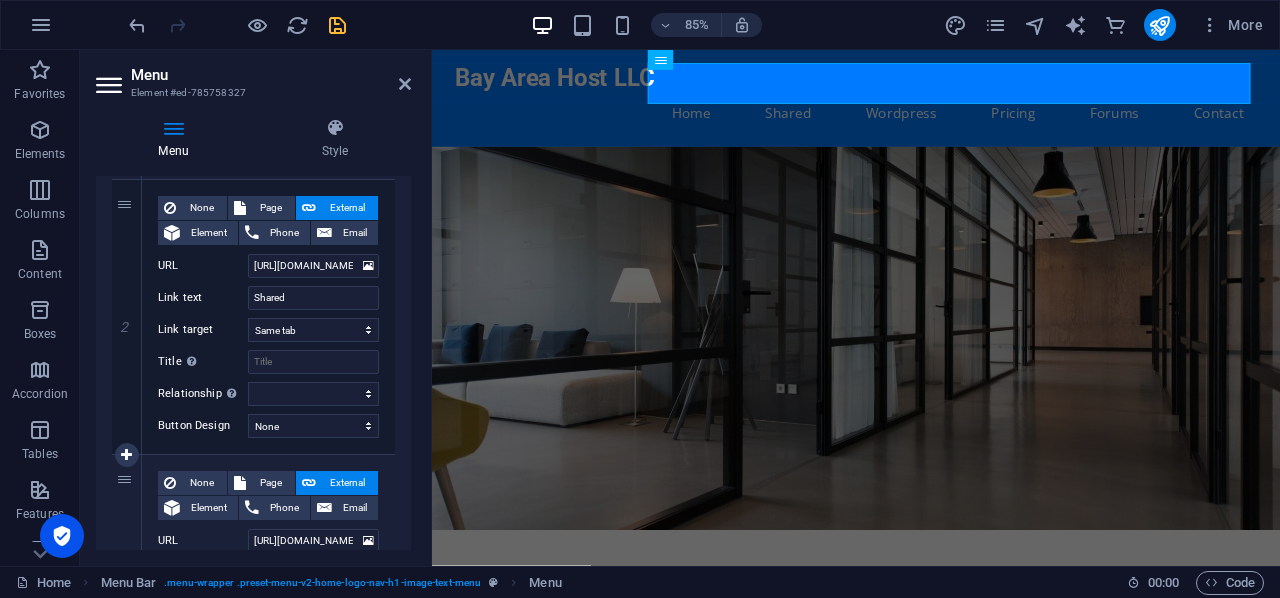 scroll, scrollTop: 400, scrollLeft: 0, axis: vertical 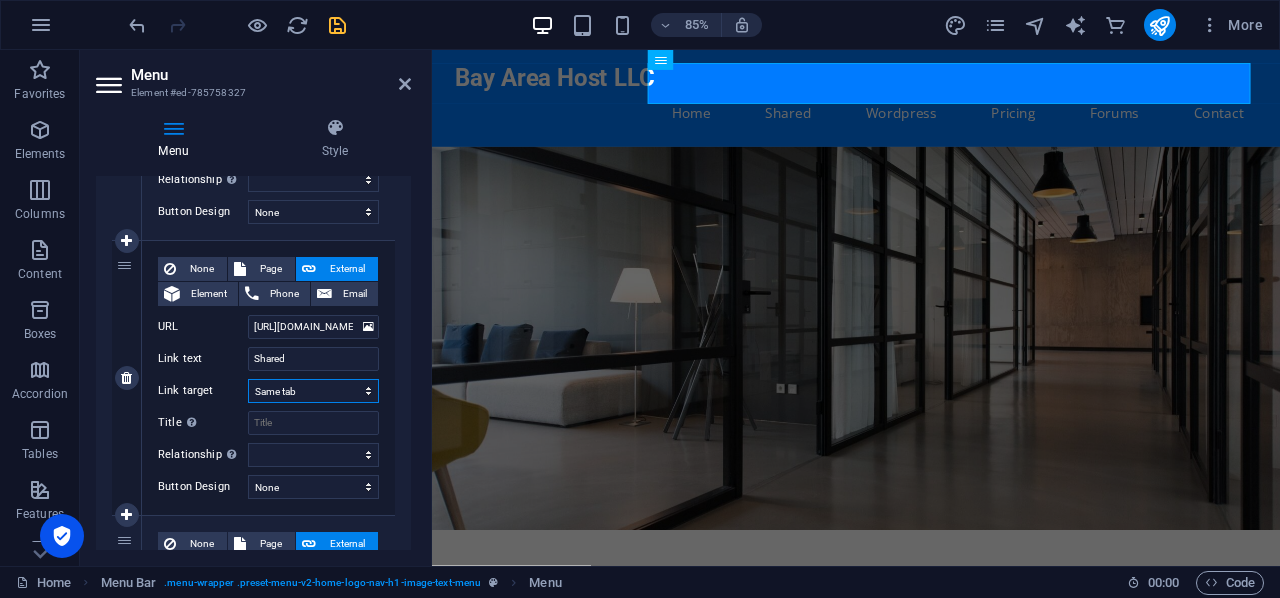 click on "New tab Same tab Overlay" at bounding box center [313, 391] 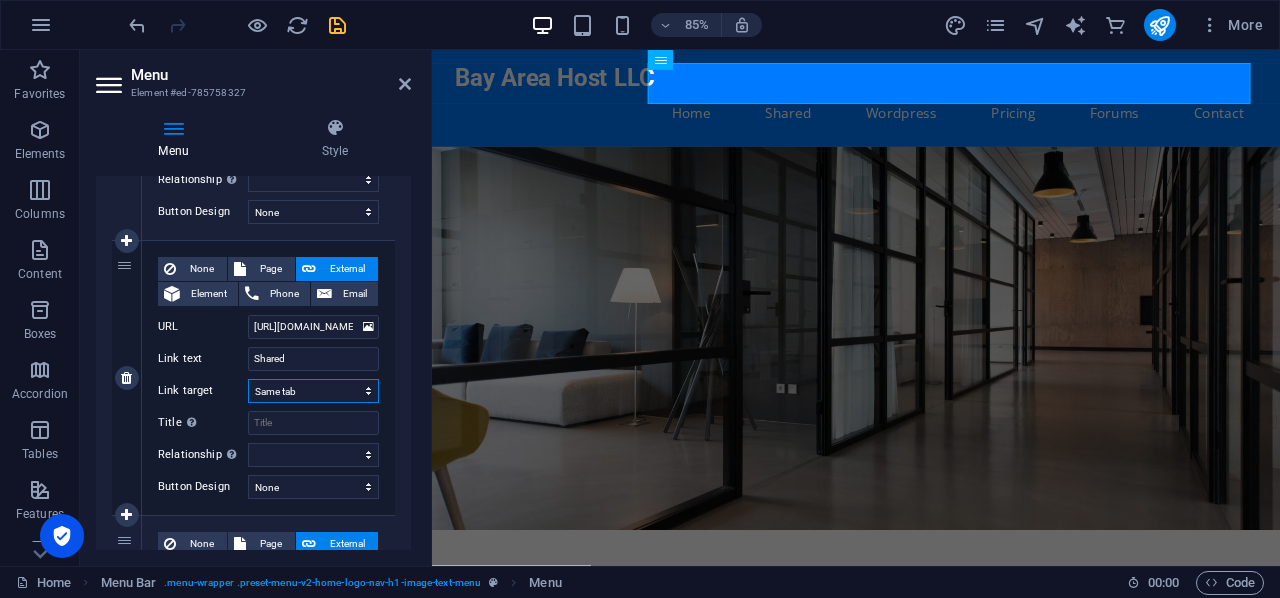 click on "New tab Same tab Overlay" at bounding box center [313, 391] 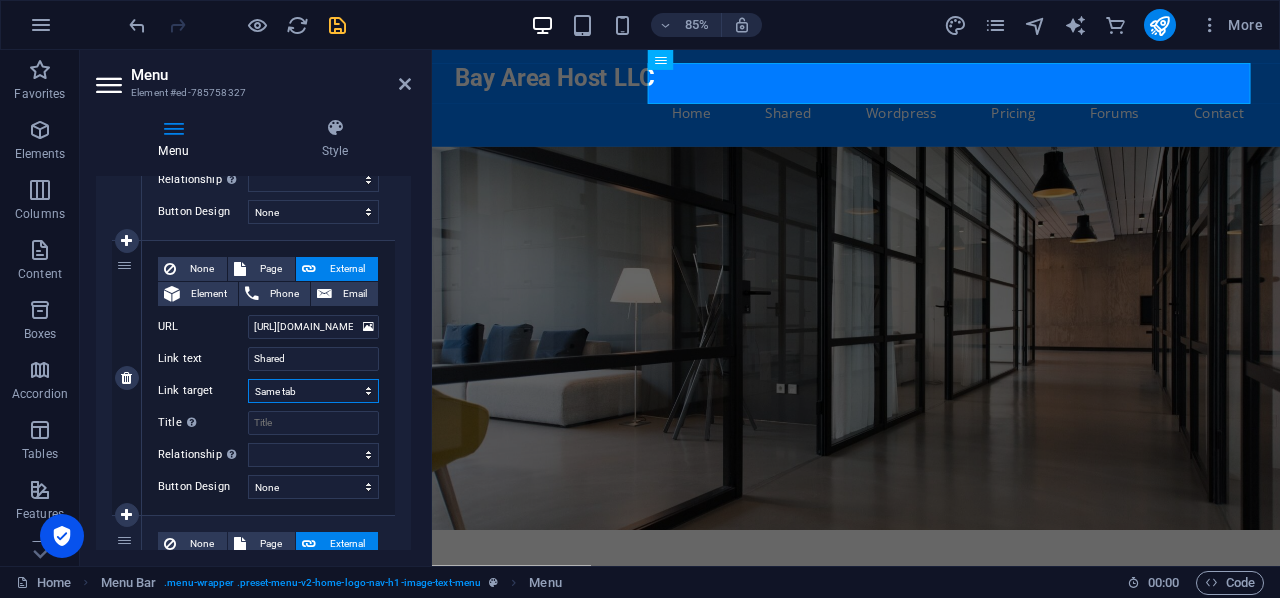 click on "New tab Same tab Overlay" at bounding box center [313, 391] 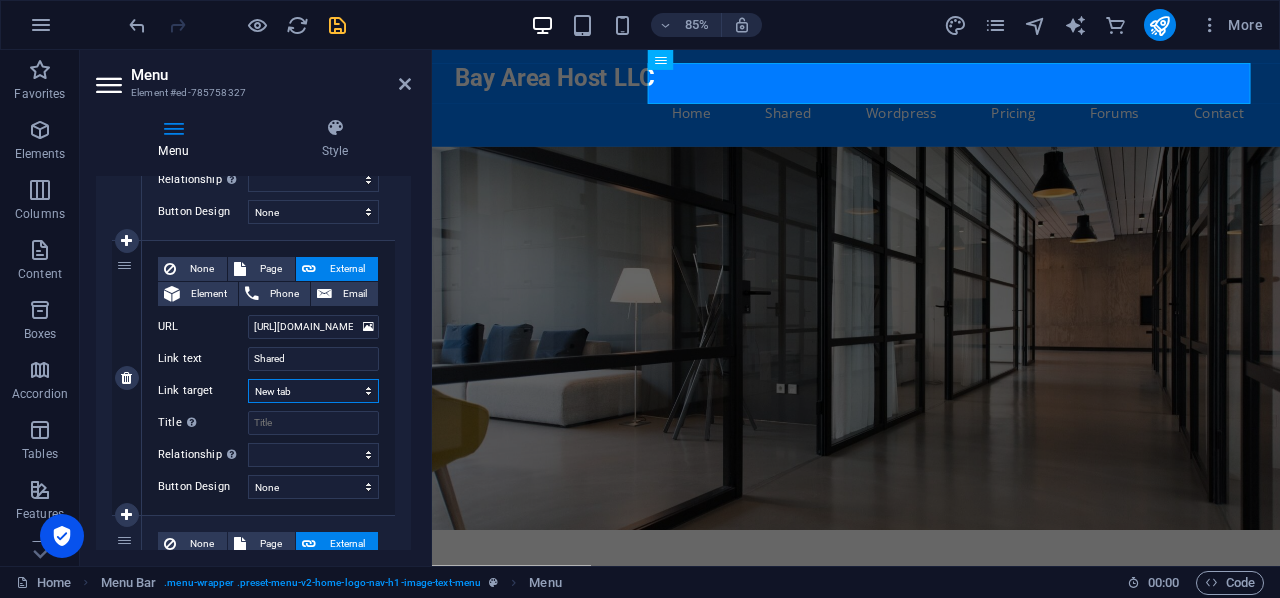 click on "New tab Same tab Overlay" at bounding box center [313, 391] 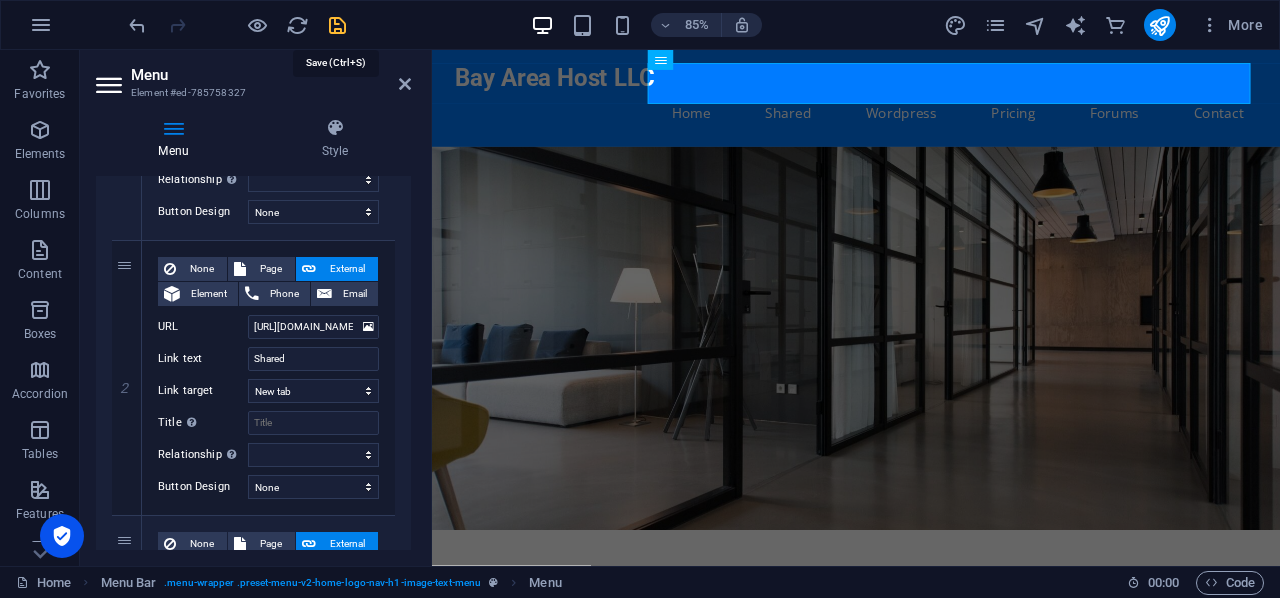 click at bounding box center (337, 25) 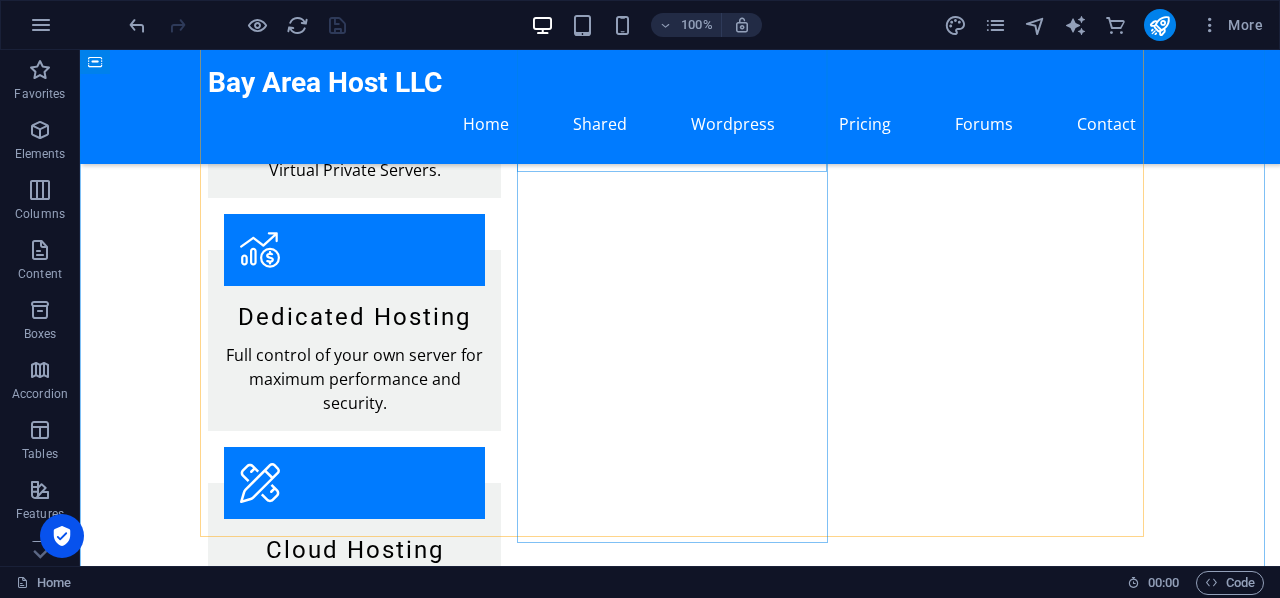 scroll, scrollTop: 1700, scrollLeft: 0, axis: vertical 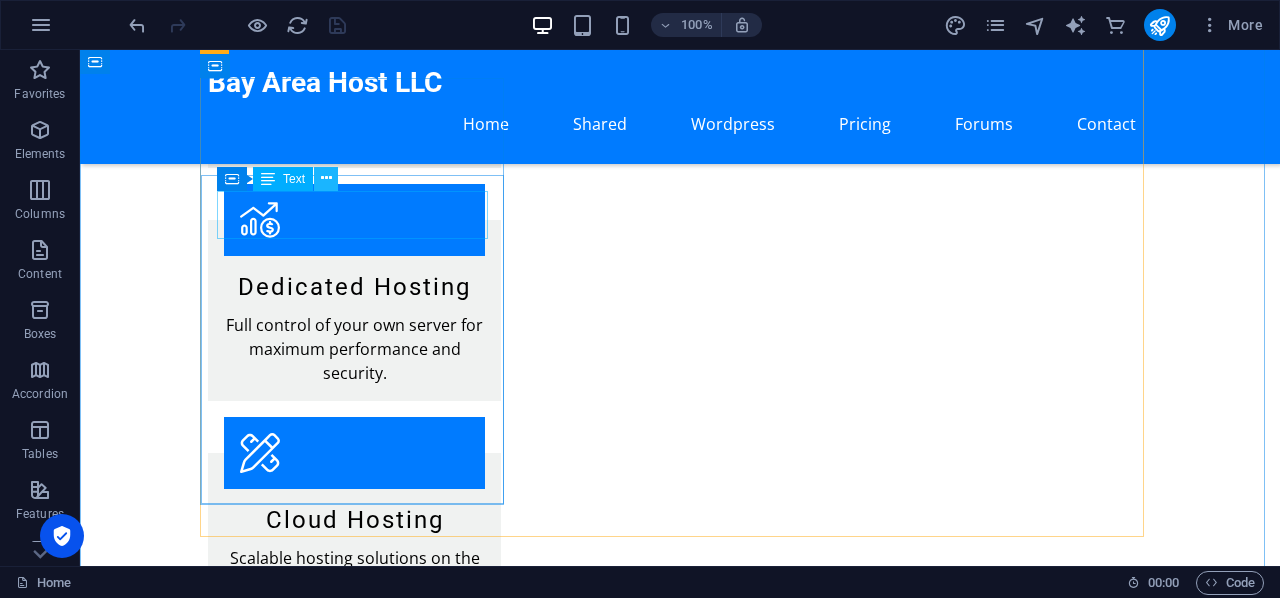 click at bounding box center [326, 178] 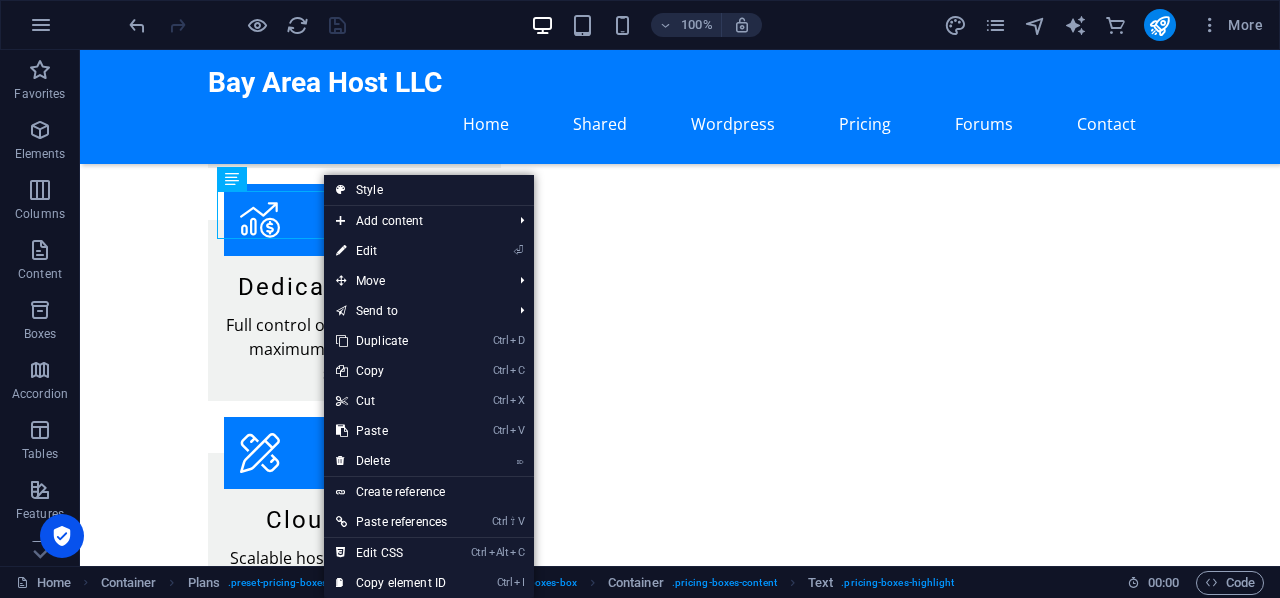 click on "⏎  Edit" at bounding box center (391, 251) 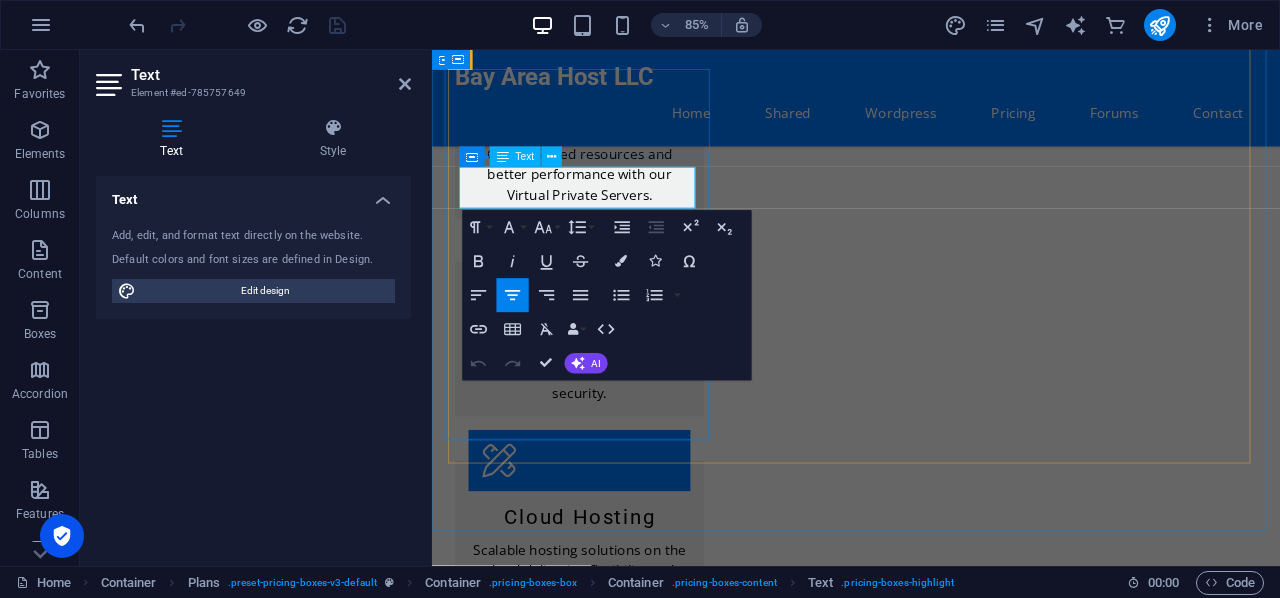 click on "$9.99/month" at bounding box center [931, 1519] 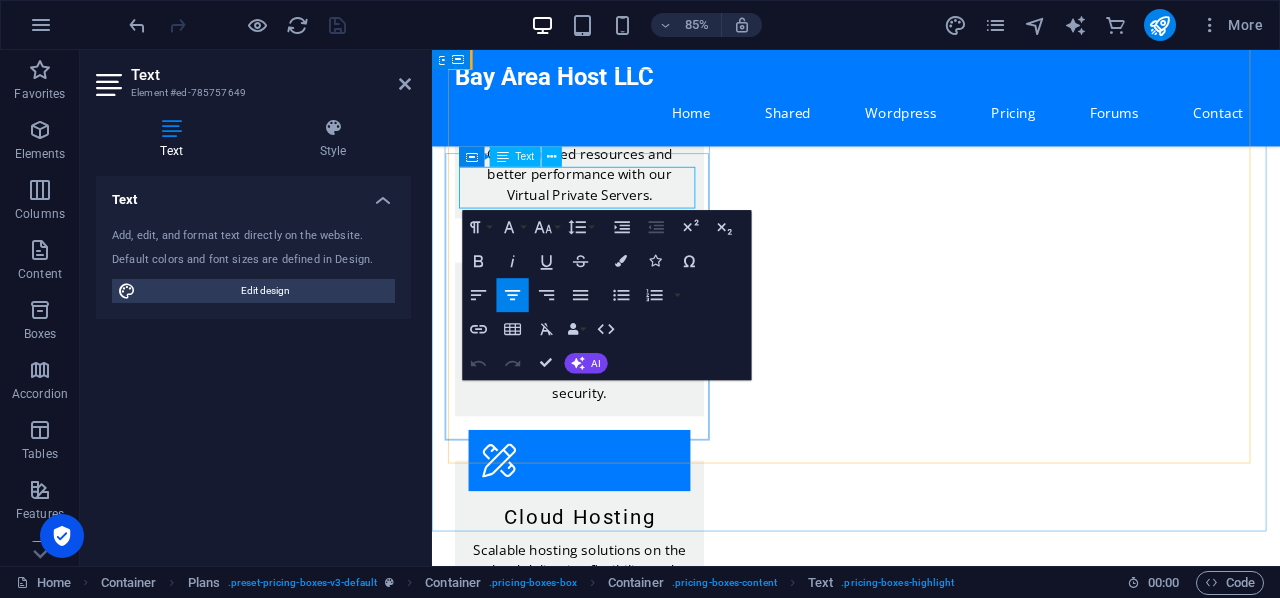 click on "$9.99/month" at bounding box center (931, 1519) 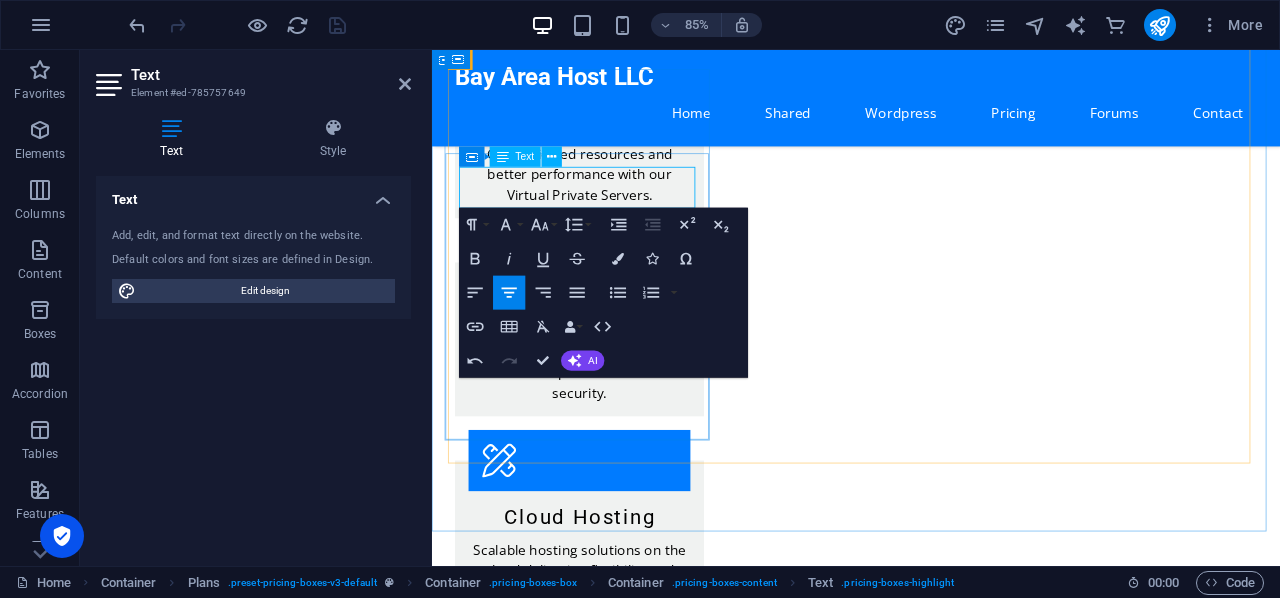 type 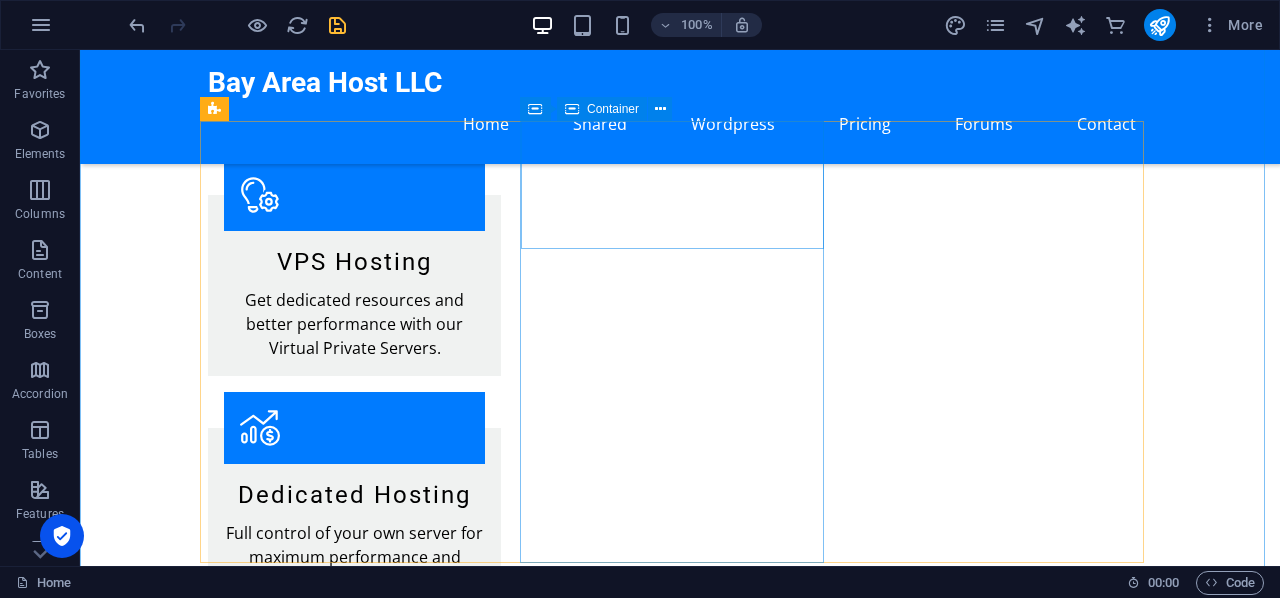 scroll, scrollTop: 1702, scrollLeft: 0, axis: vertical 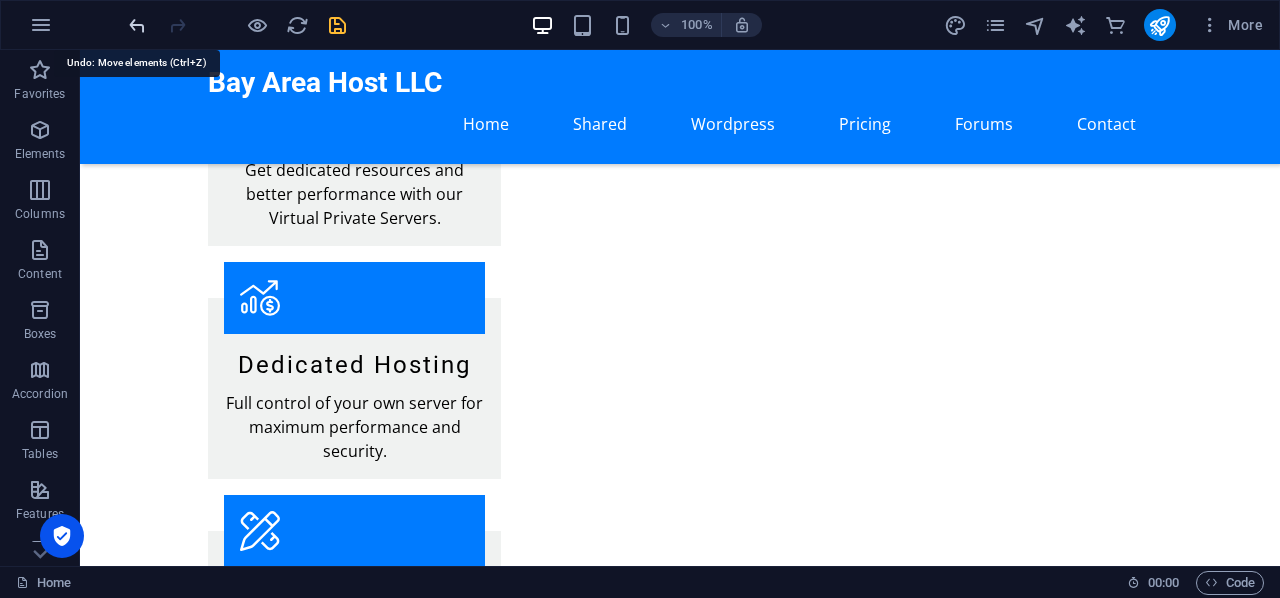click at bounding box center (137, 25) 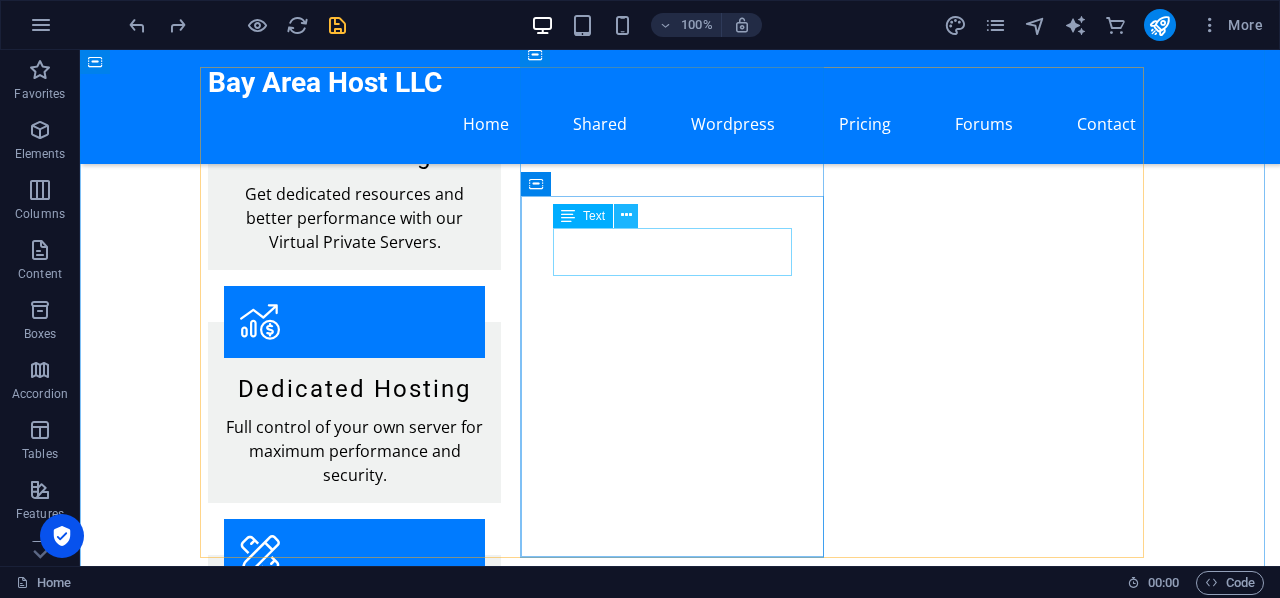 click at bounding box center [626, 215] 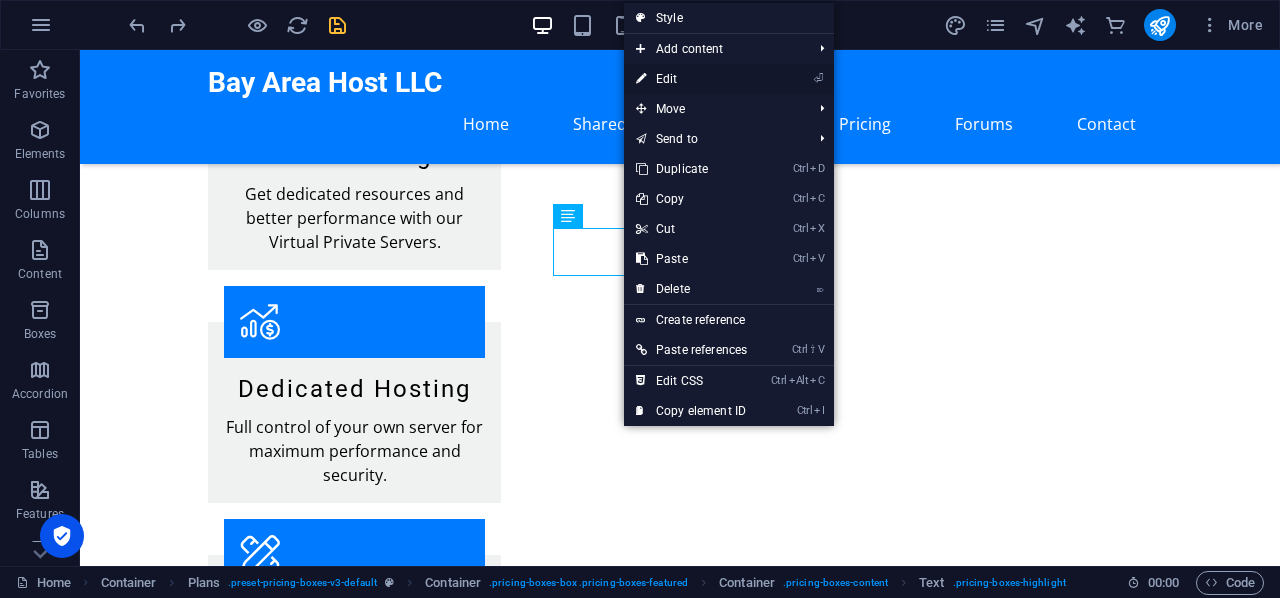 click on "⏎  Edit" at bounding box center (691, 79) 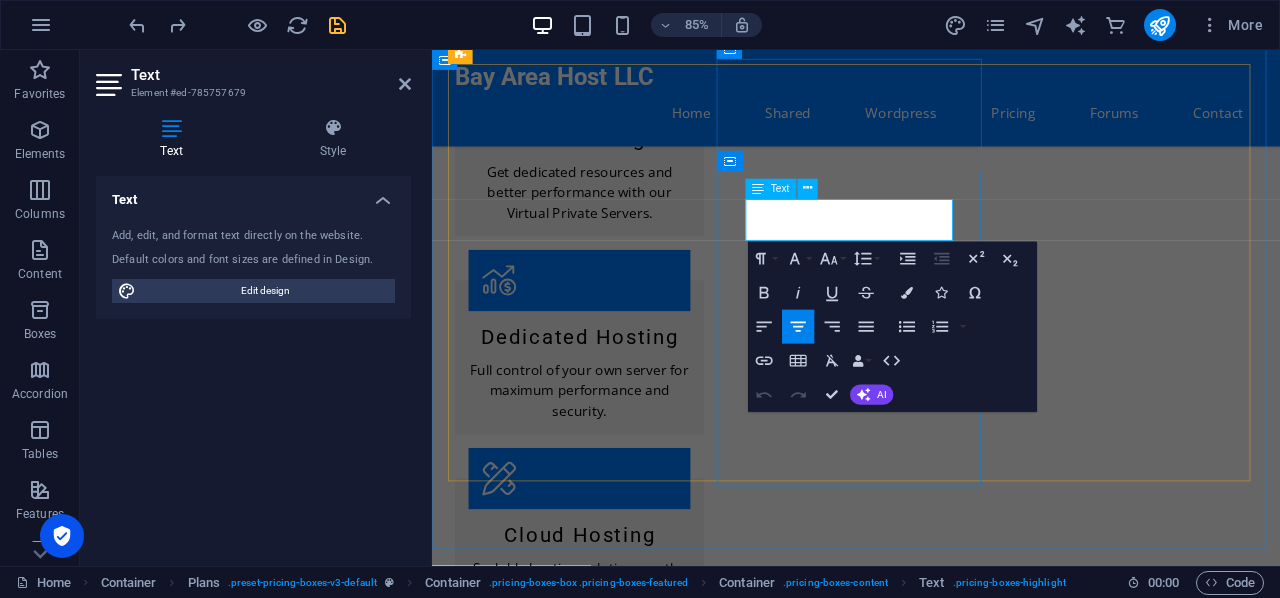 click on "$19.99/month" at bounding box center (931, 2026) 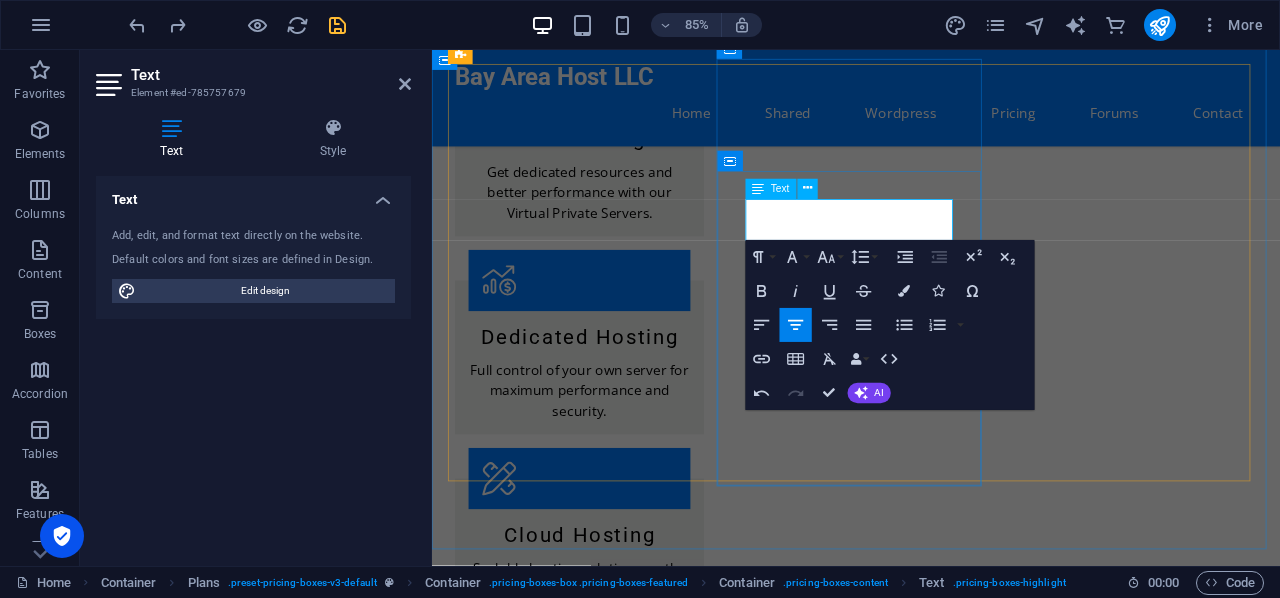 type 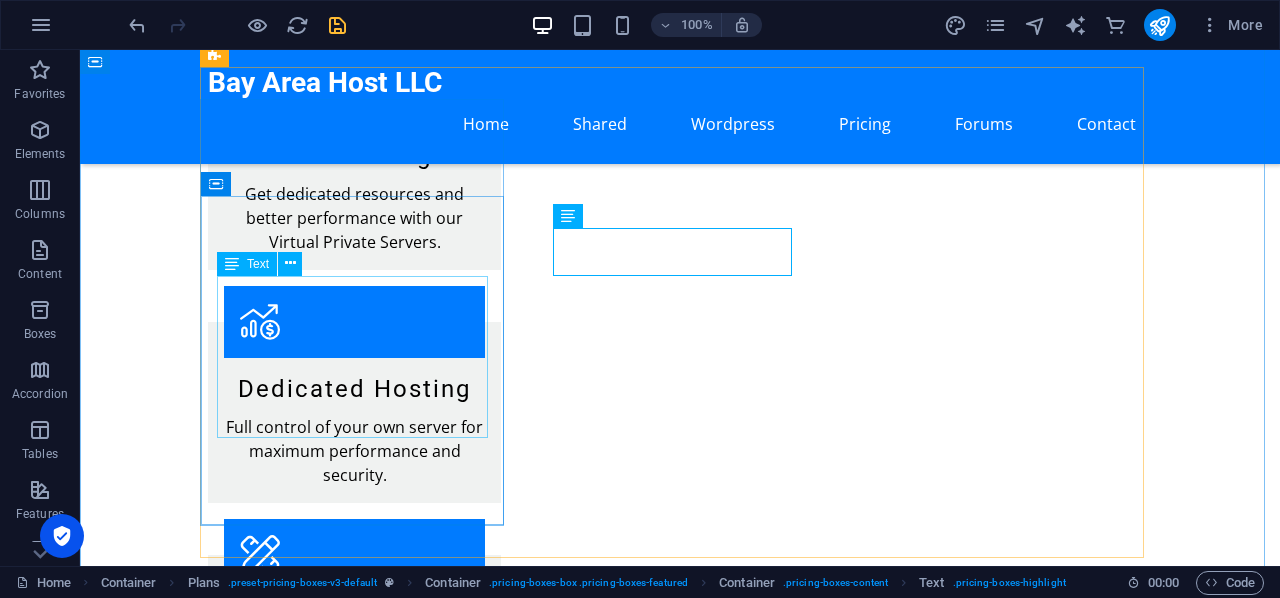 click on "Text" at bounding box center [266, 264] 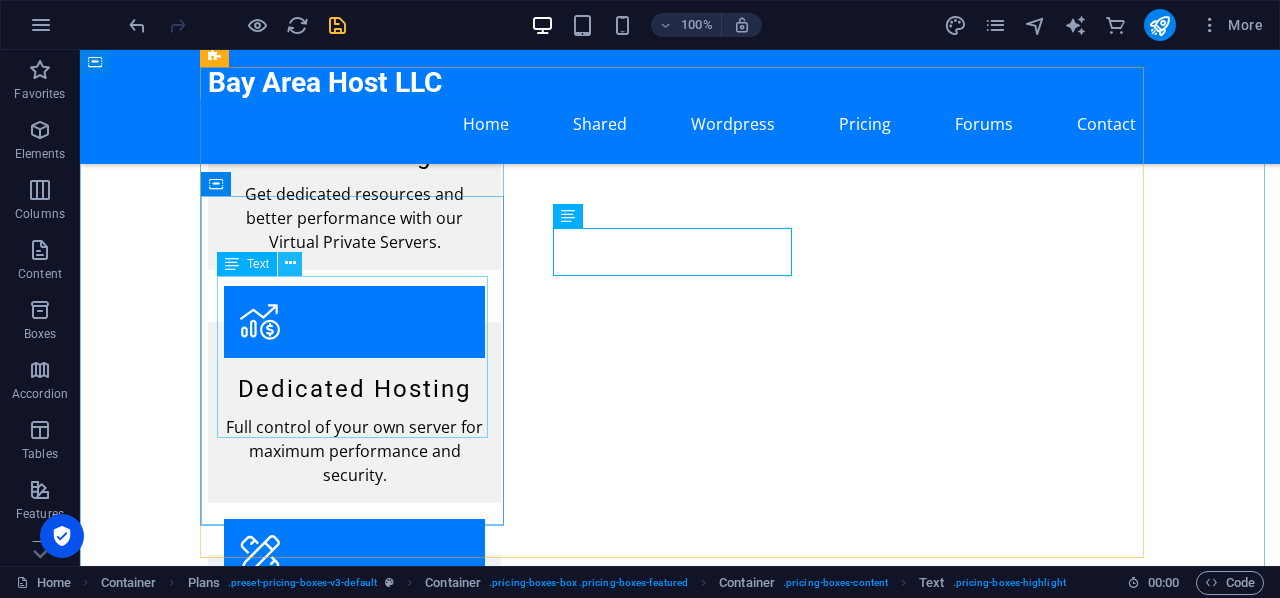 click at bounding box center [290, 263] 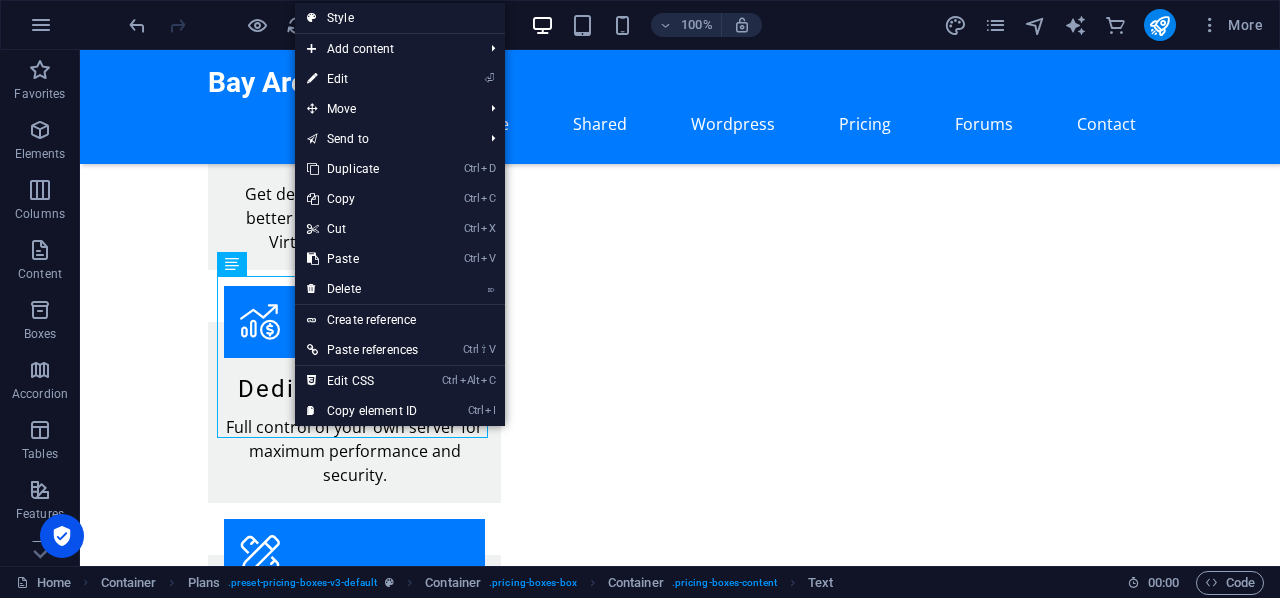 click on "⏎  Edit" at bounding box center [362, 79] 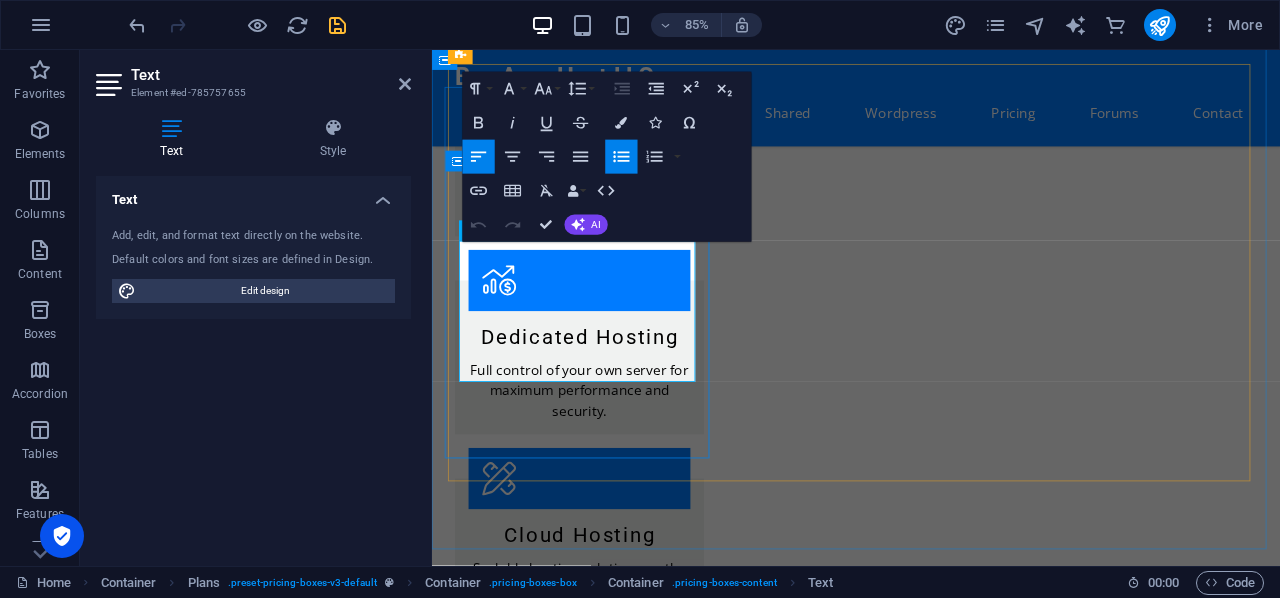 click on "1 Website Hosting" at bounding box center [931, 1603] 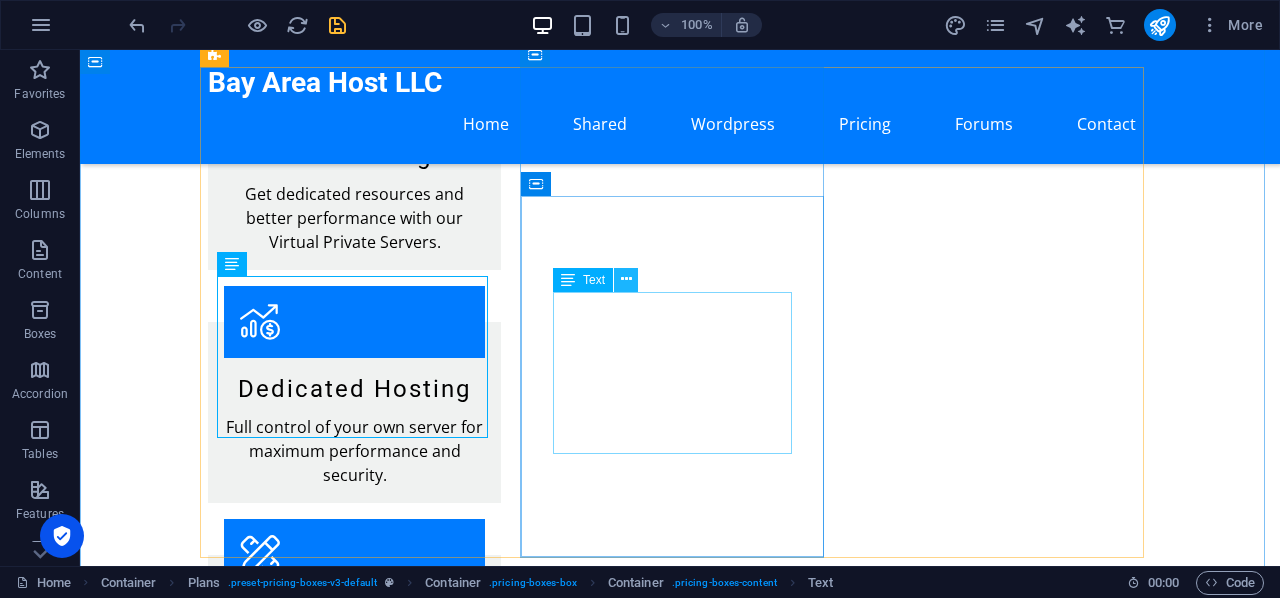 click at bounding box center [626, 279] 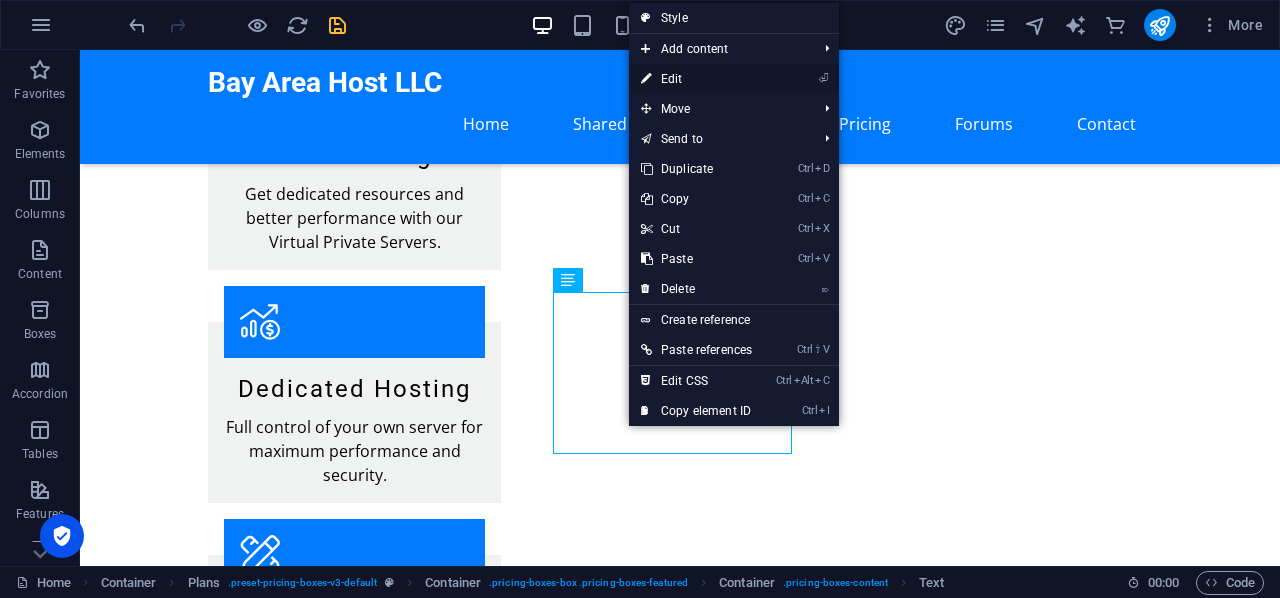 click on "⏎  Edit" at bounding box center (696, 79) 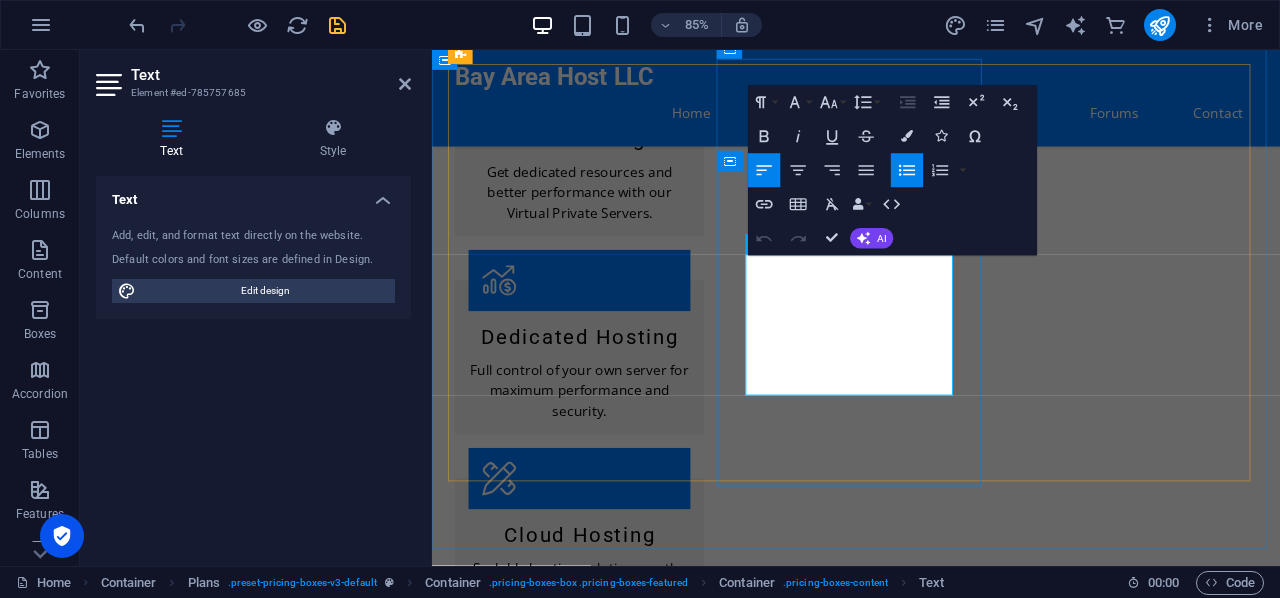click on "5 Websites Hosting" at bounding box center (931, 2089) 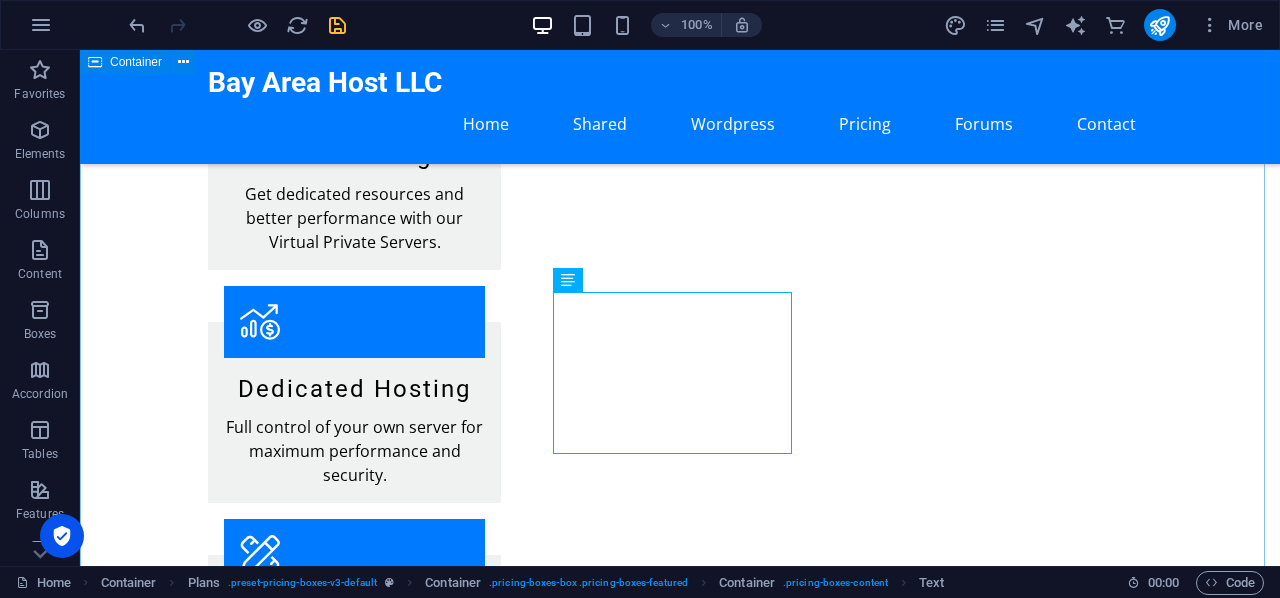 click on "Choose Your Perfect Plan Basic Plan $4.98month Website Hosting 10 GB Storage 100 GB Bandwidth 24/7 Customer Support Get Started Pro Plan $10.99/month Websites Hosting 50 GB Storage Unlimited Bandwidth Free SSL Certificate Get Pro Plan Business Plan $29.99/month Unlimited Websites Hosting 200 GB Storage Unlimited Bandwidth Priority Customer Support Choose Business Plan" at bounding box center [680, 2056] 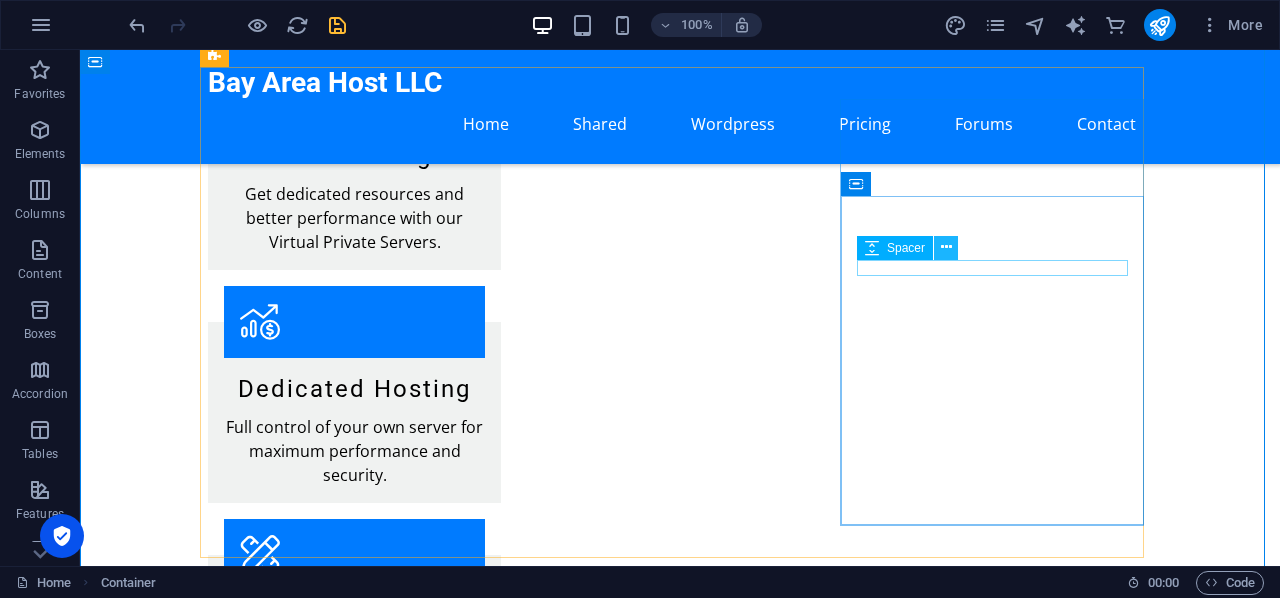 click at bounding box center (946, 248) 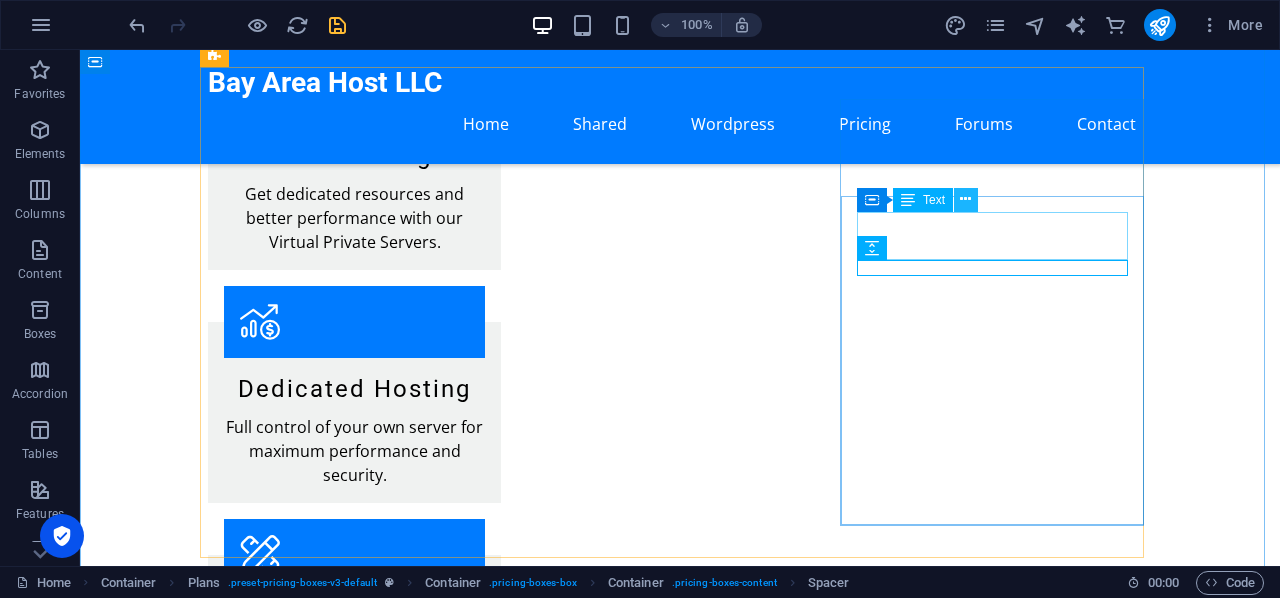 click at bounding box center (965, 199) 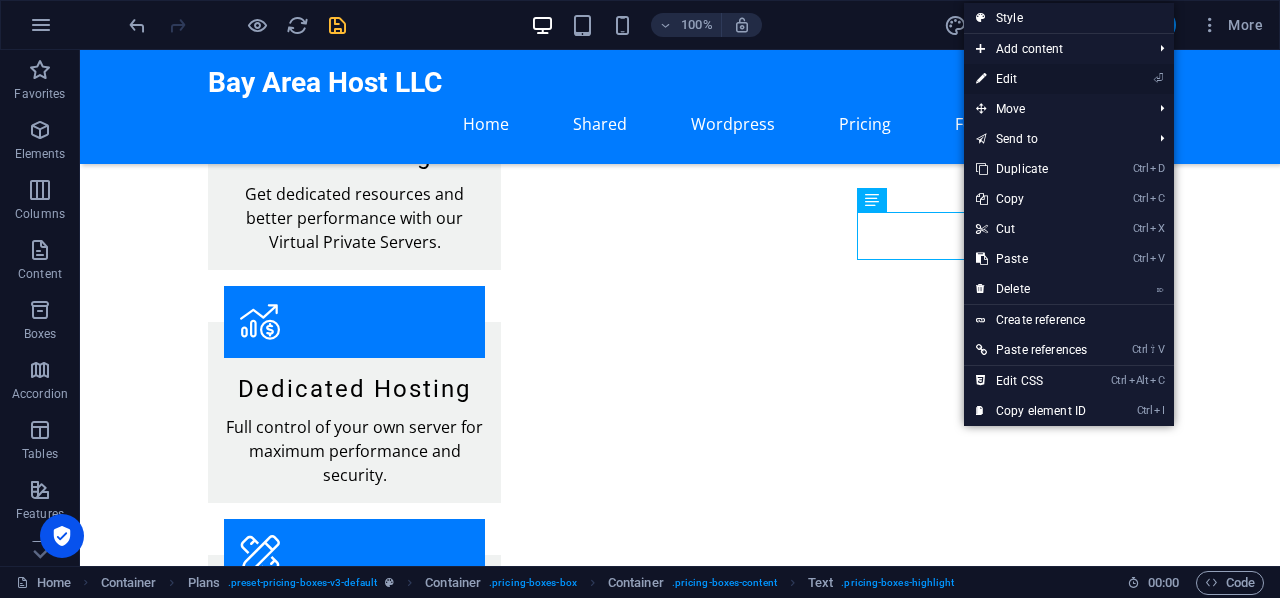 click on "⏎  Edit" at bounding box center [1031, 79] 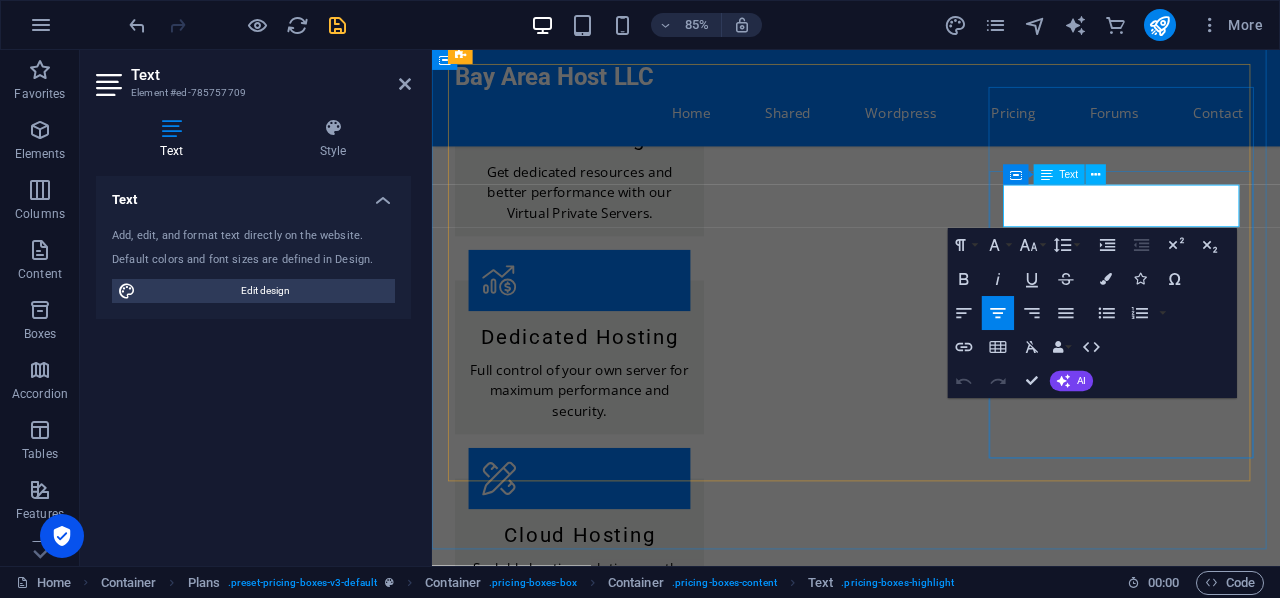 click on "$29.99/month" at bounding box center (931, 2479) 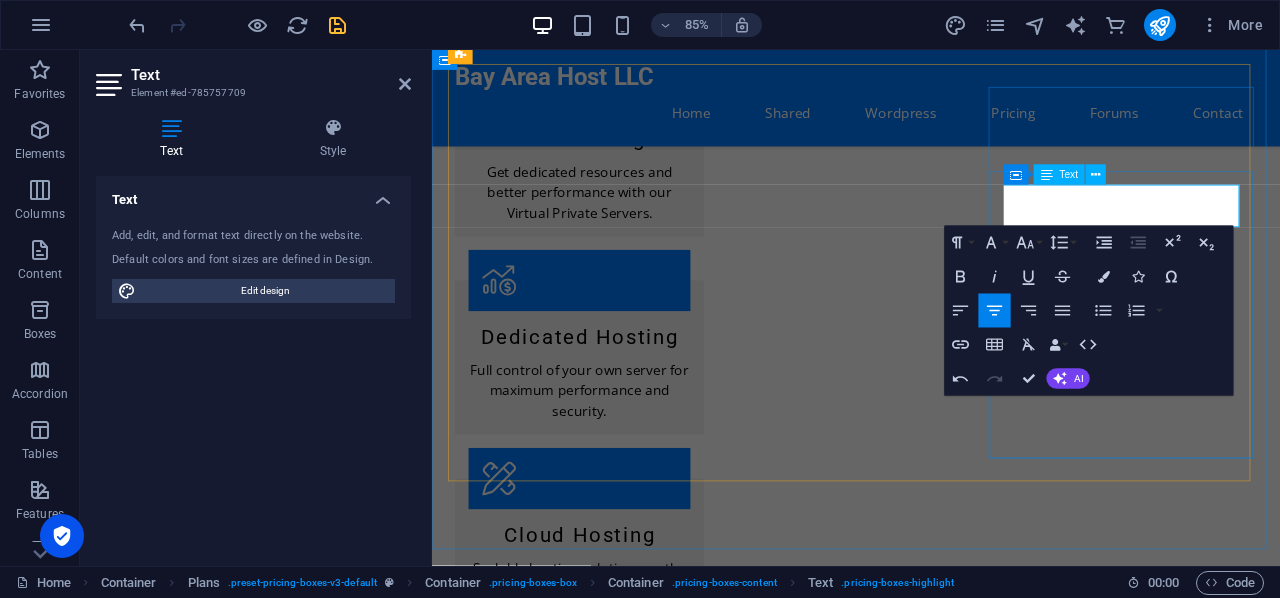 type 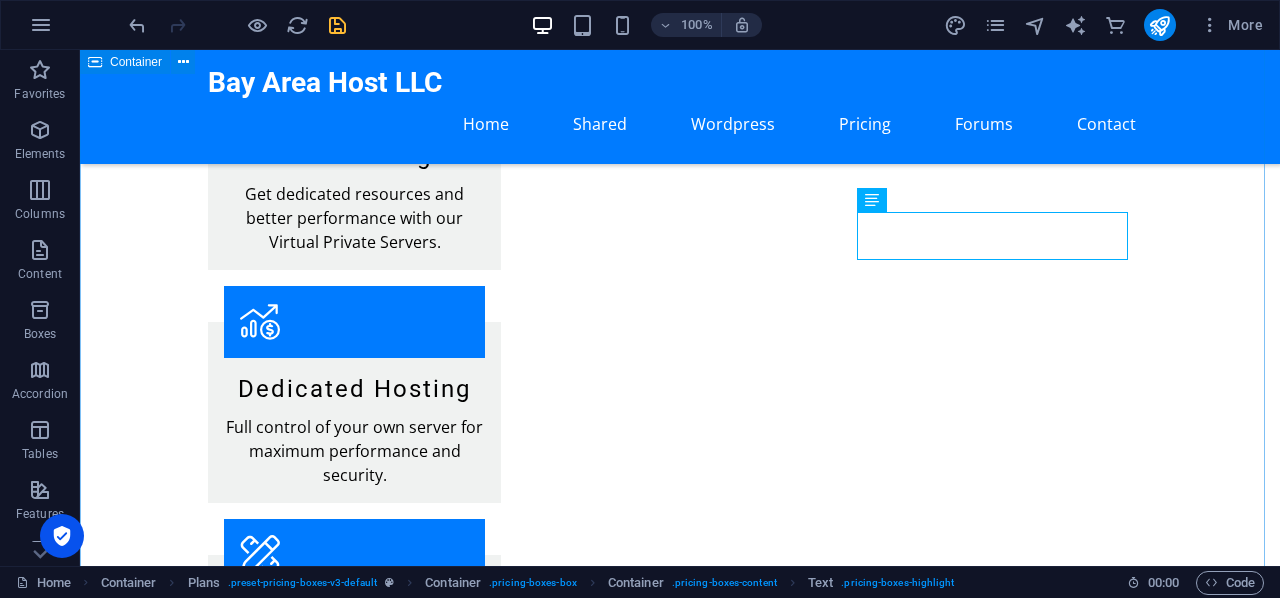 click on "Choose Your Perfect Plan Basic Plan $4.98month Website Hosting 10 GB Storage 100 GB Bandwidth 24/7 Customer Support Get Started Pro Plan $10.99/month Websites Hosting 50 GB Storage Unlimited Bandwidth Free SSL Certificate Get Pro Plan Business Plan $19.99/month Unlimited Websites Hosting 200 GB Storage Unlimited Bandwidth Priority Customer Support Choose Business Plan" at bounding box center [680, 2056] 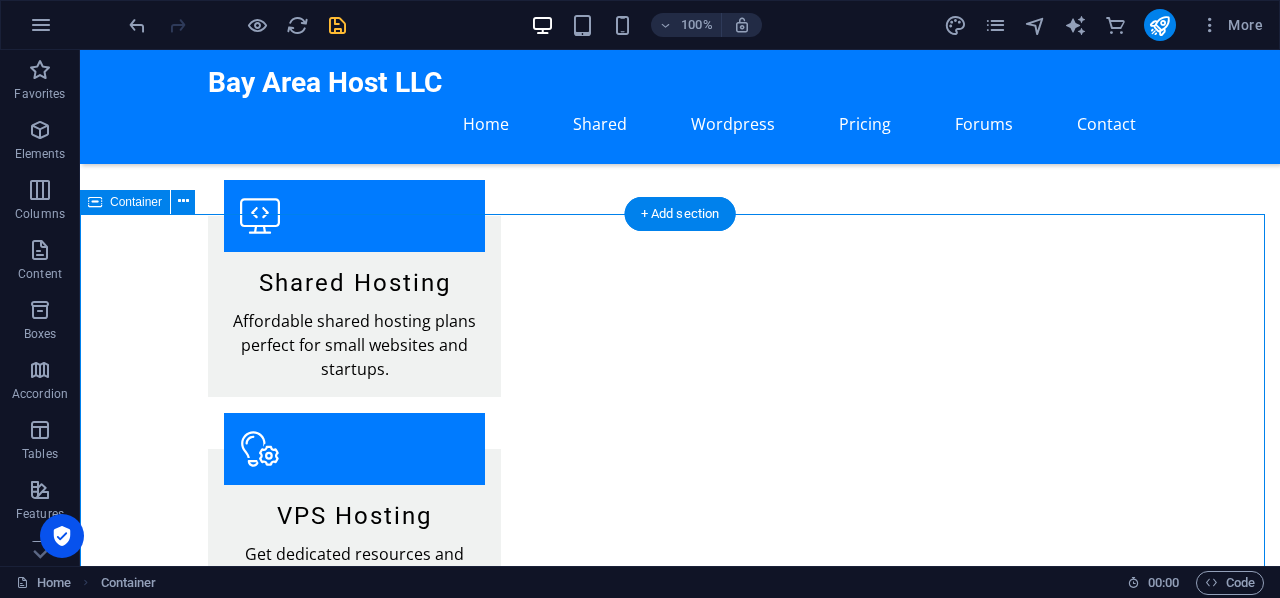 scroll, scrollTop: 1278, scrollLeft: 0, axis: vertical 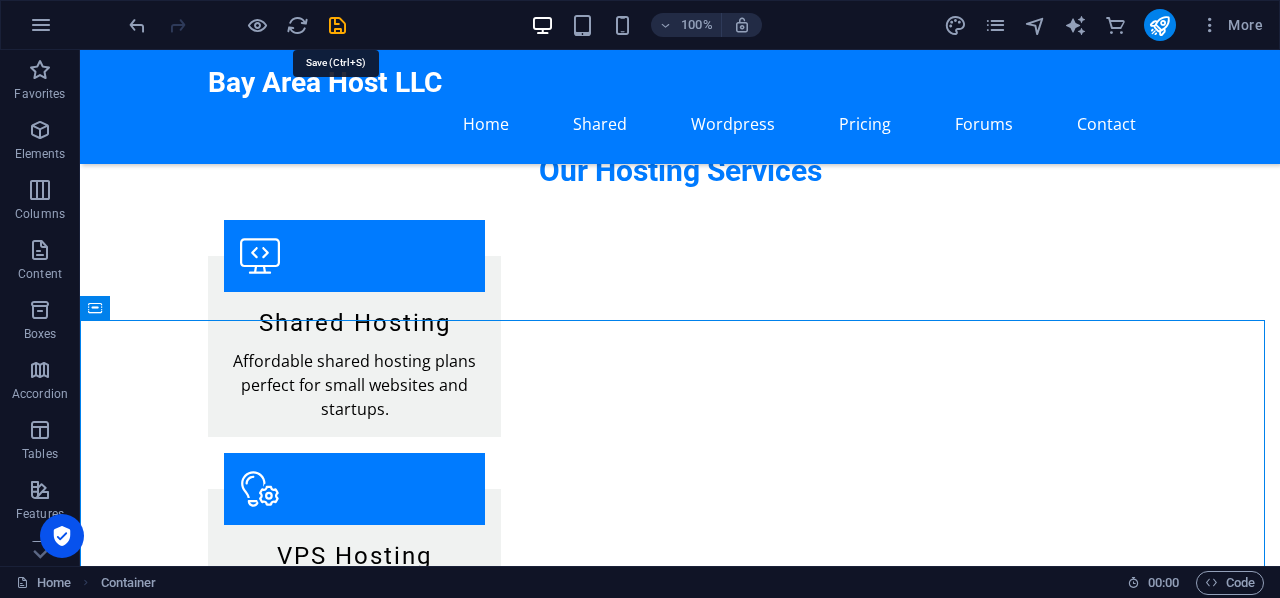click at bounding box center [337, 25] 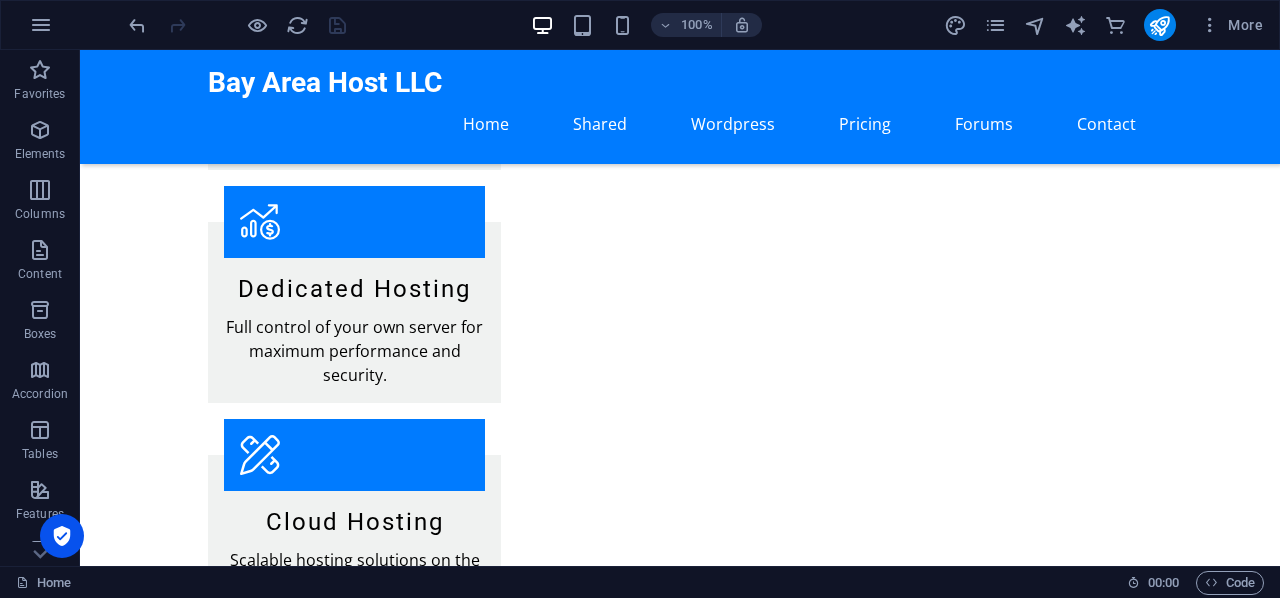 scroll, scrollTop: 1678, scrollLeft: 0, axis: vertical 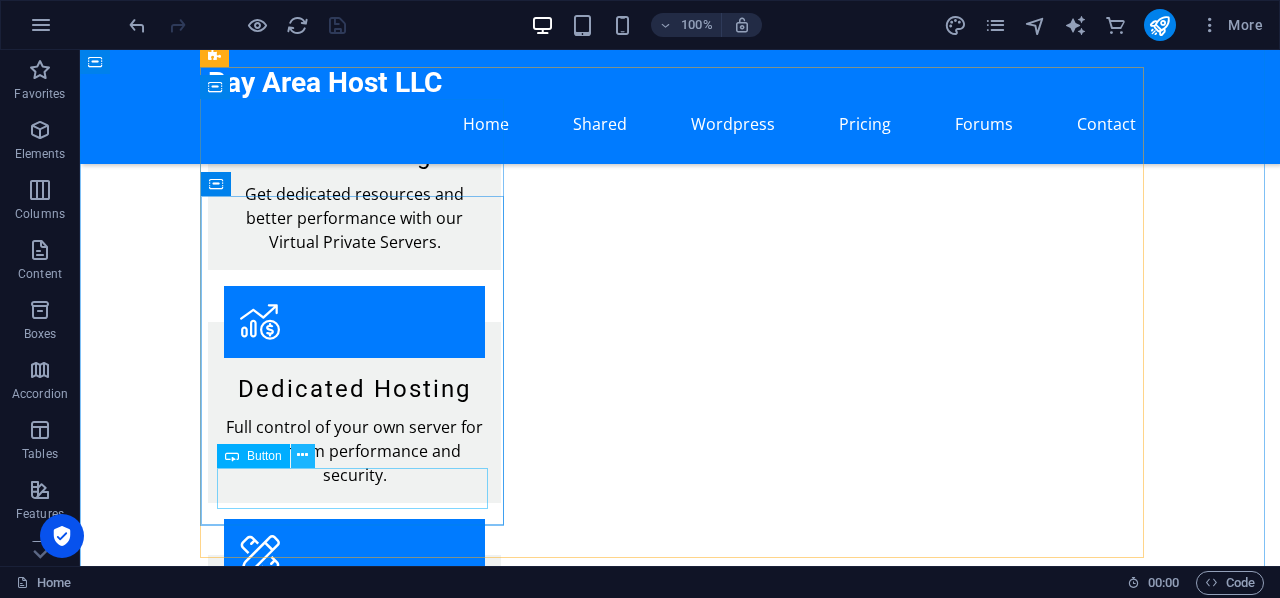 click at bounding box center [302, 455] 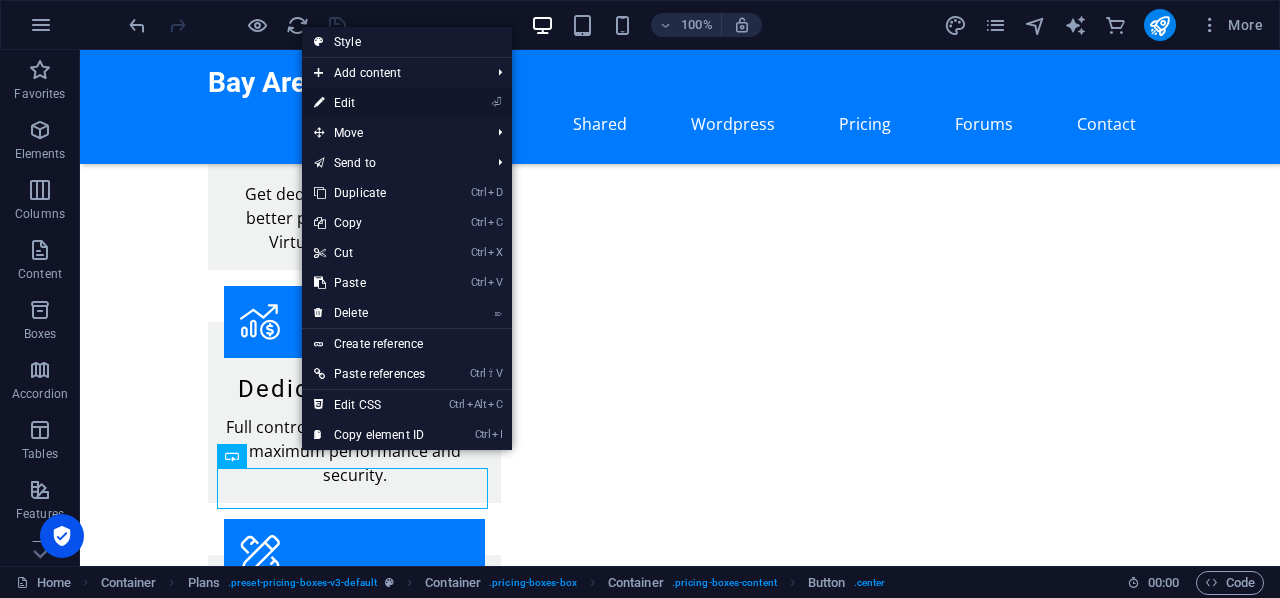 click on "⏎  Edit" at bounding box center [369, 103] 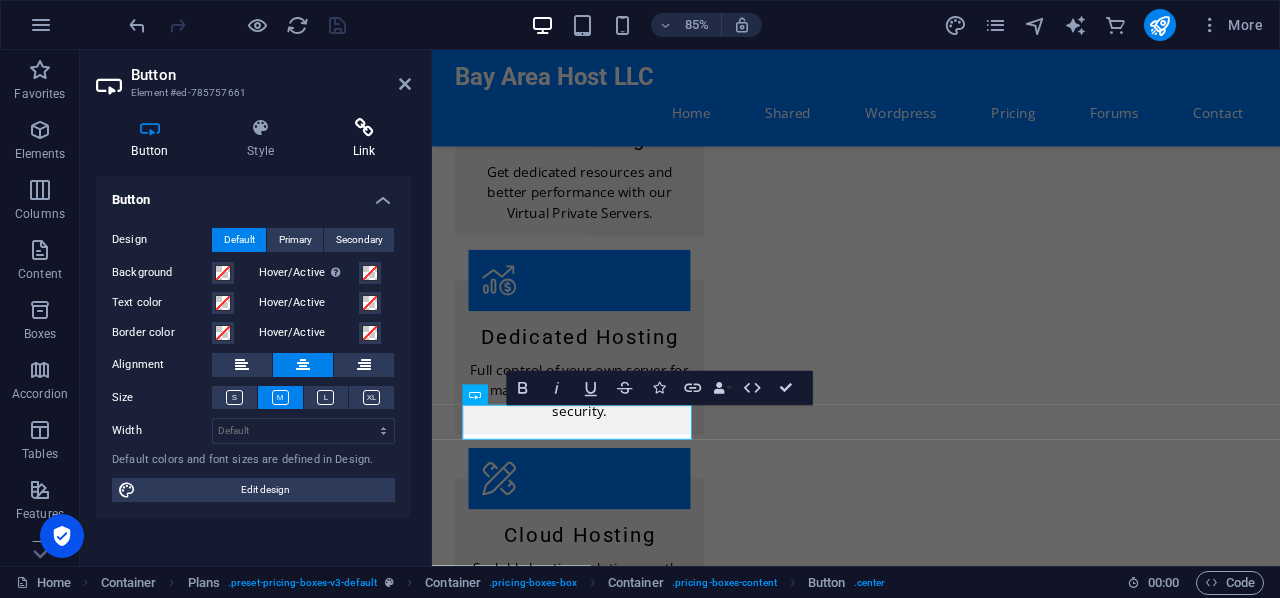 click at bounding box center (364, 128) 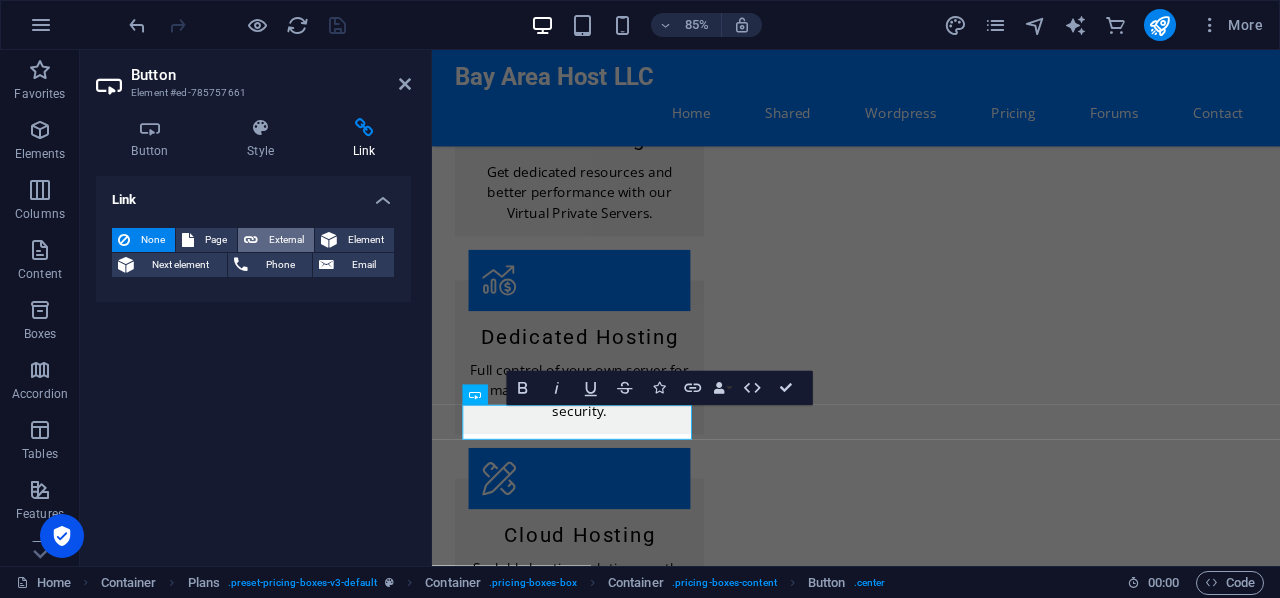 click on "External" at bounding box center [286, 240] 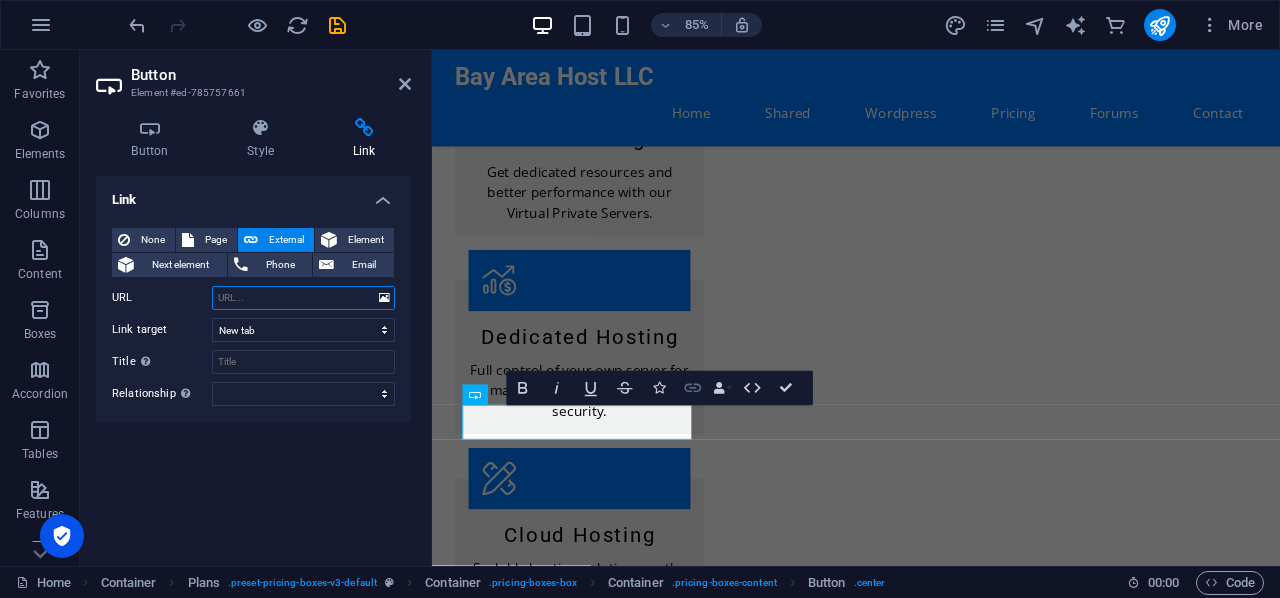 click 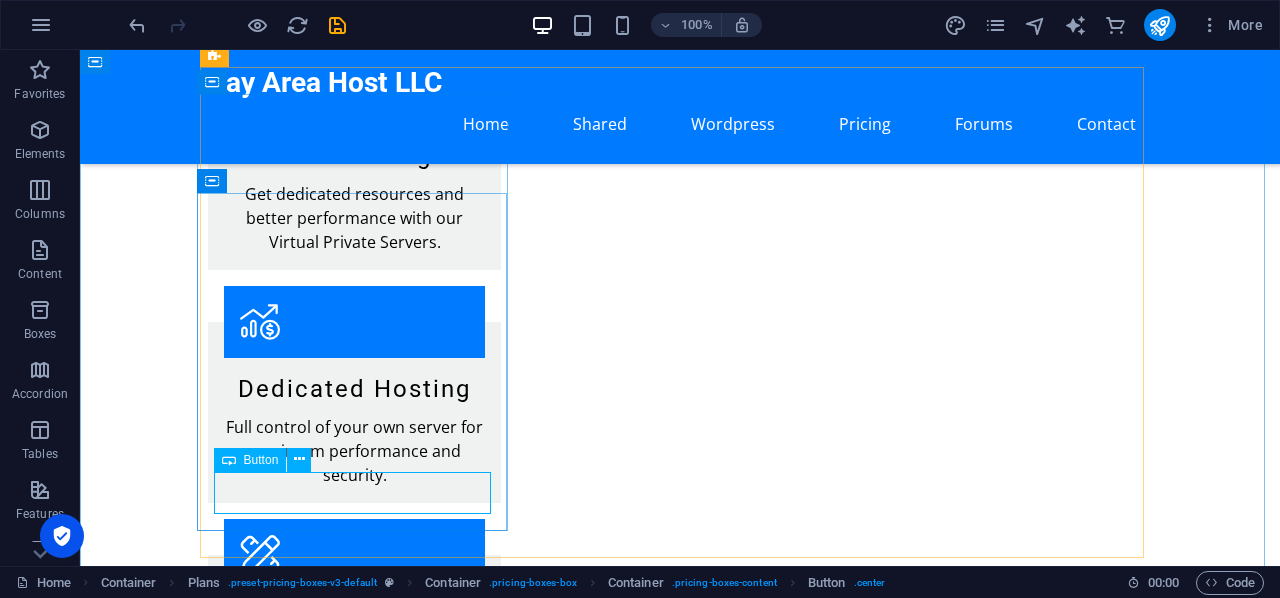 click on "Get Started" at bounding box center (680, 1801) 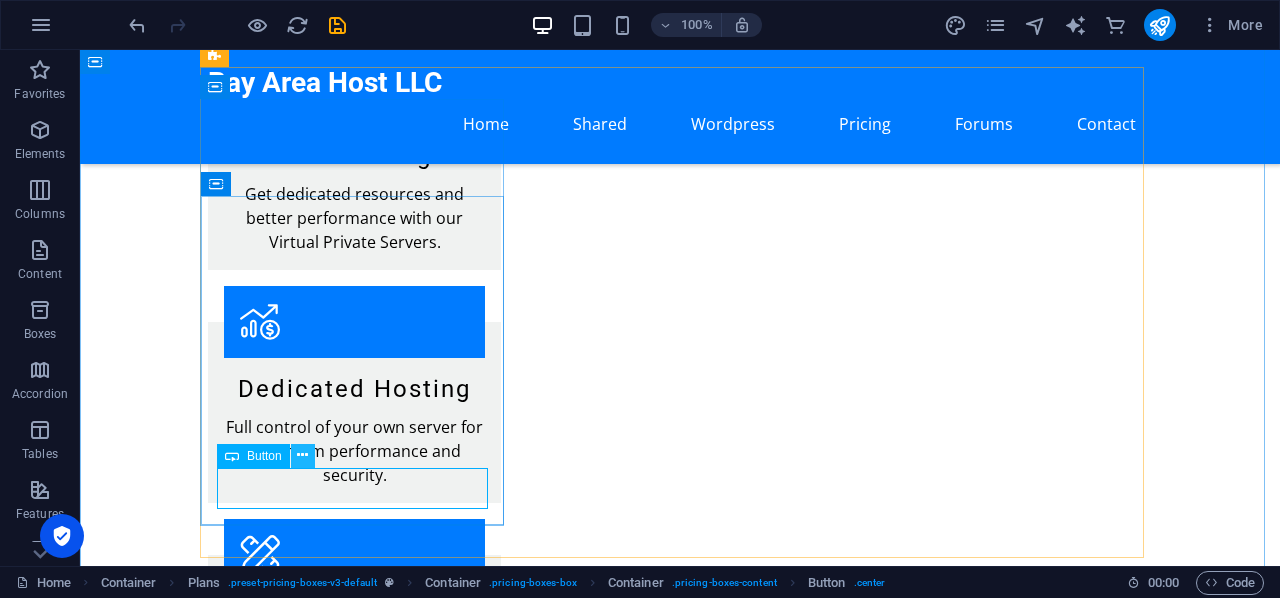 click at bounding box center [302, 455] 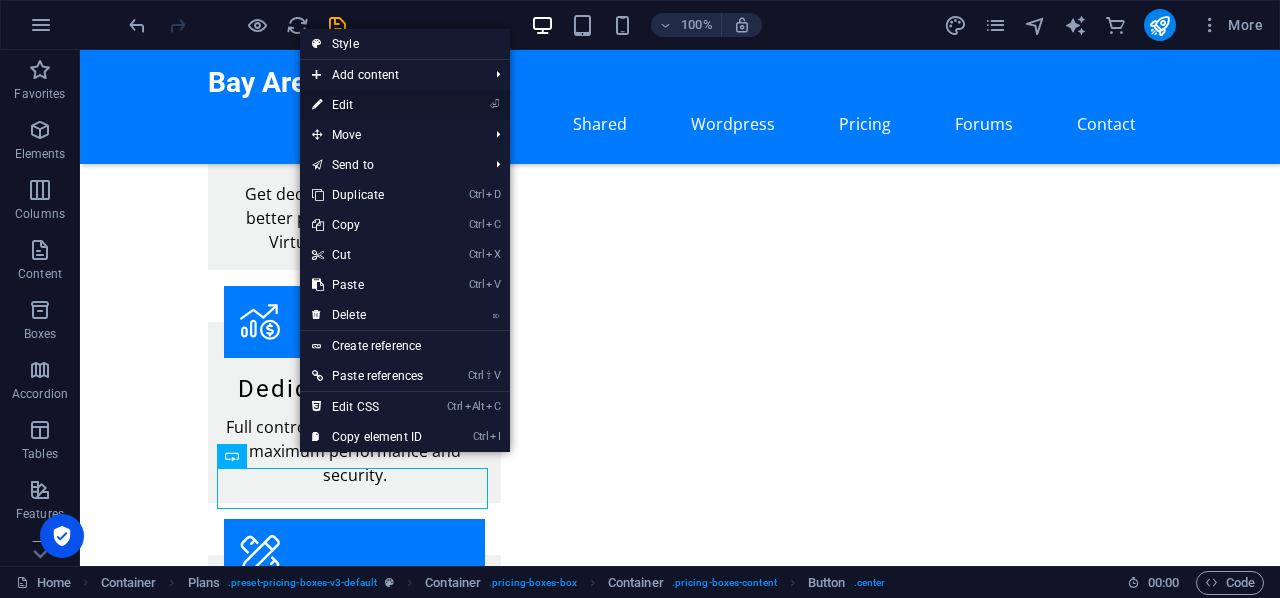 click on "⏎  Edit" at bounding box center (367, 105) 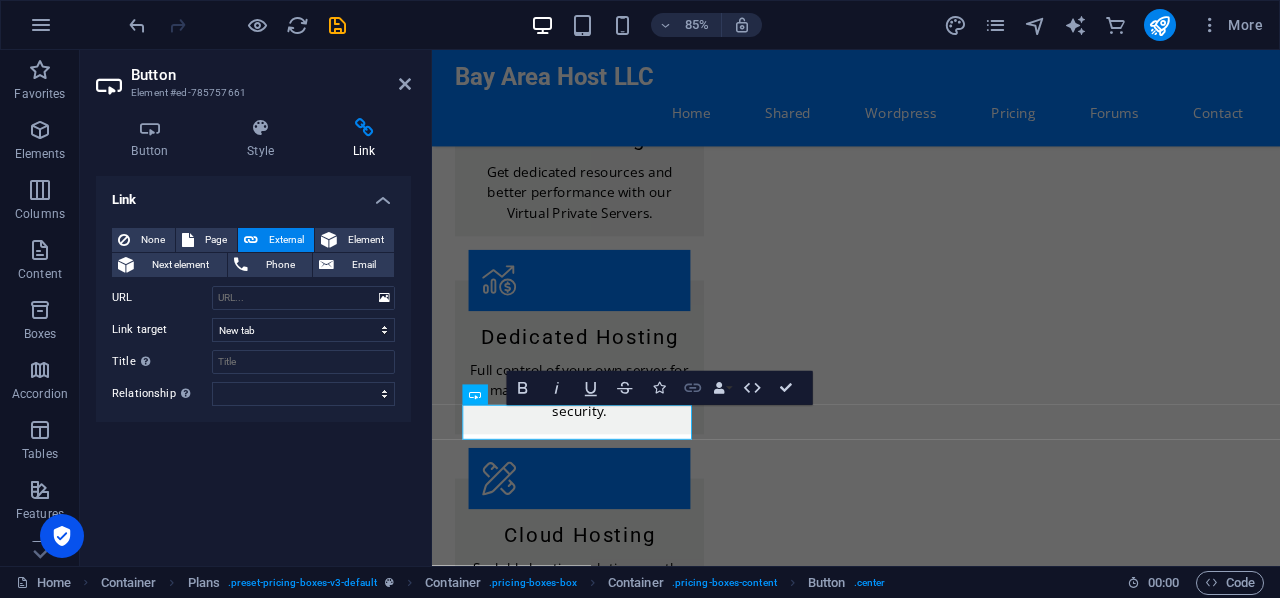 click 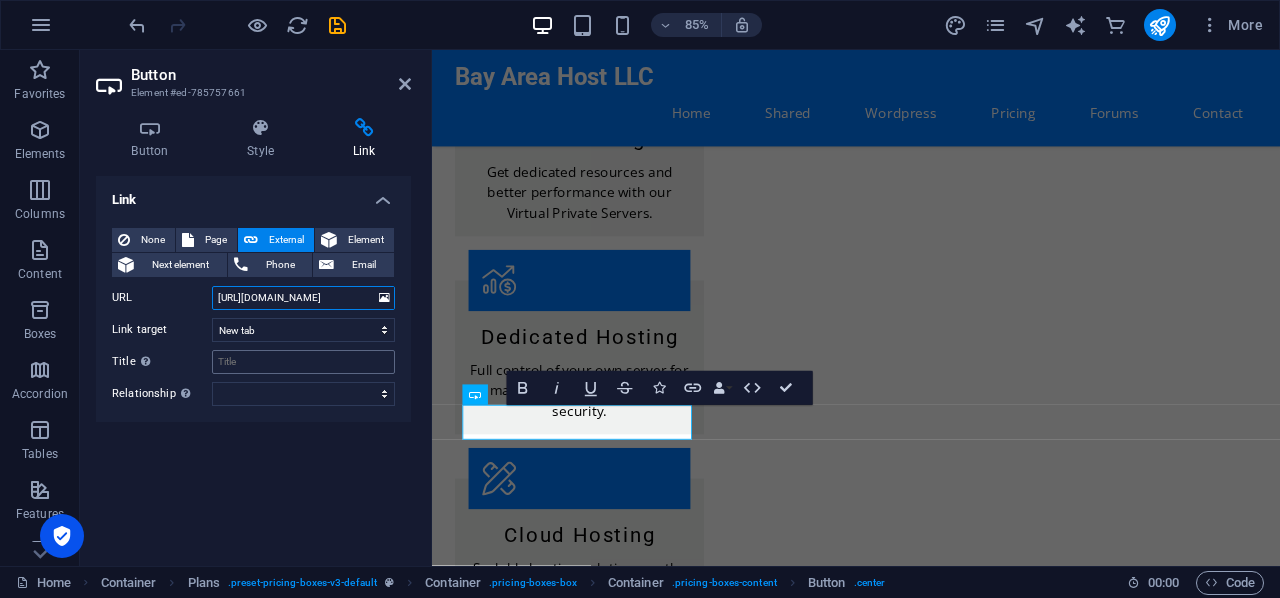 scroll, scrollTop: 0, scrollLeft: 112, axis: horizontal 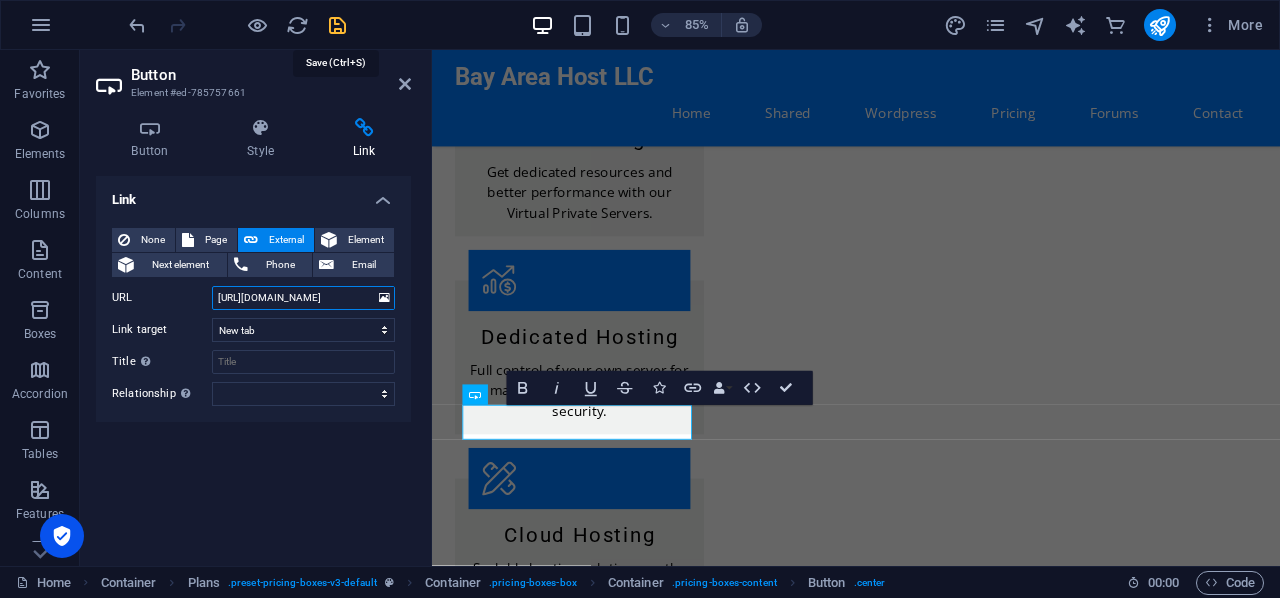 type on "[URL][DOMAIN_NAME]" 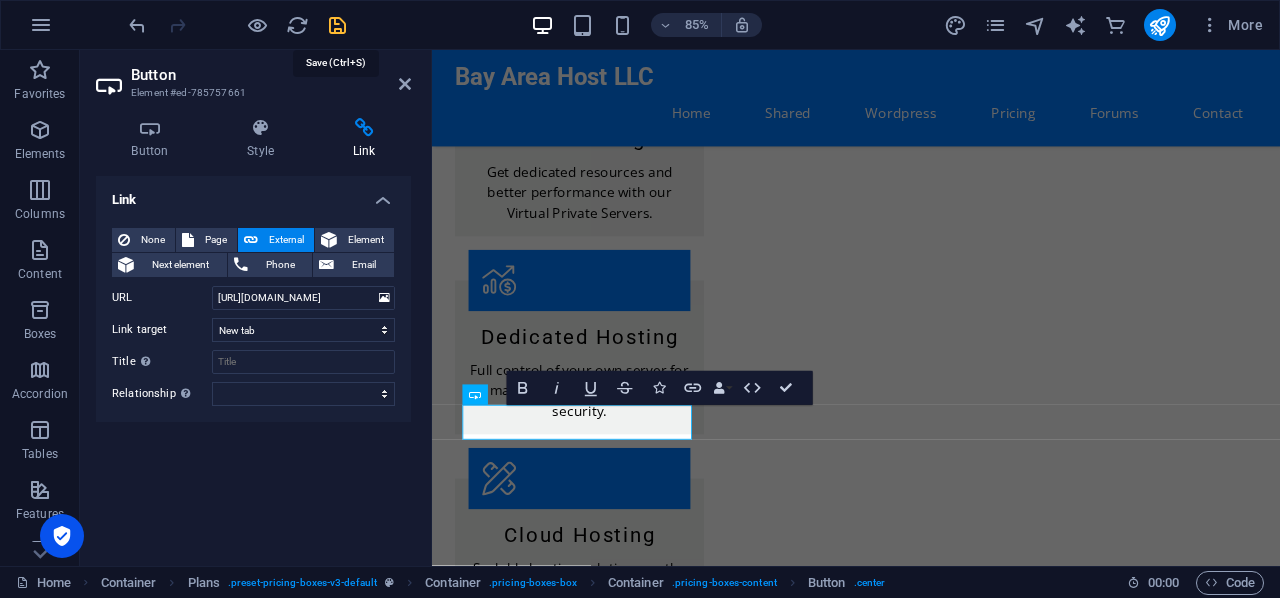 scroll, scrollTop: 0, scrollLeft: 0, axis: both 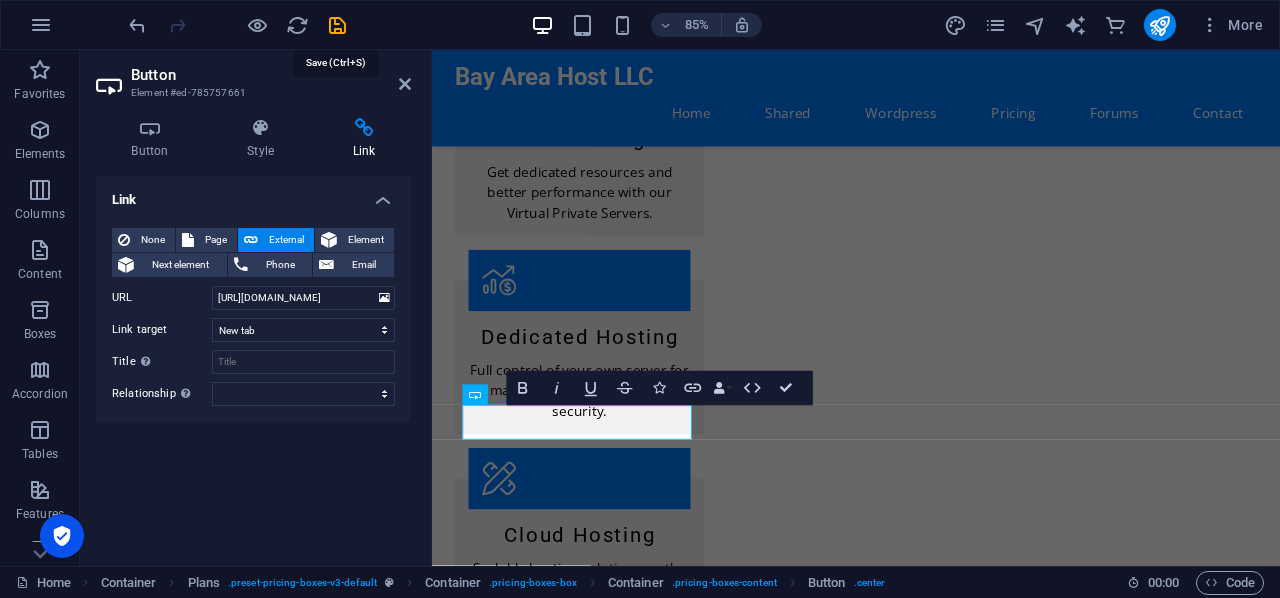 click at bounding box center [337, 25] 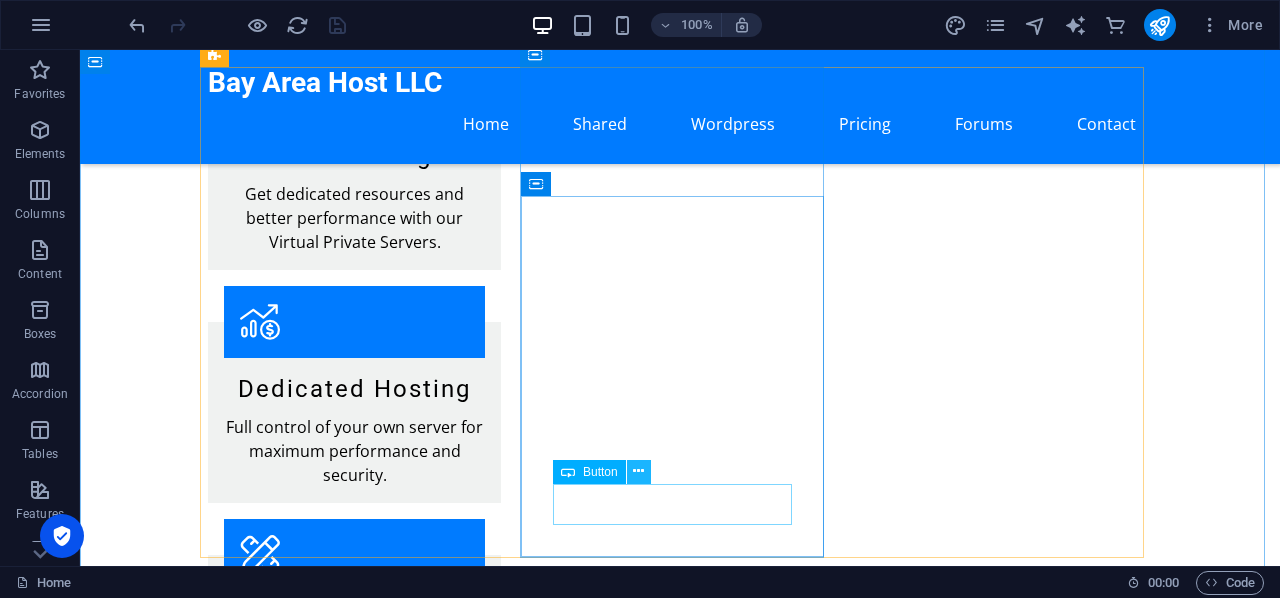 click at bounding box center [638, 471] 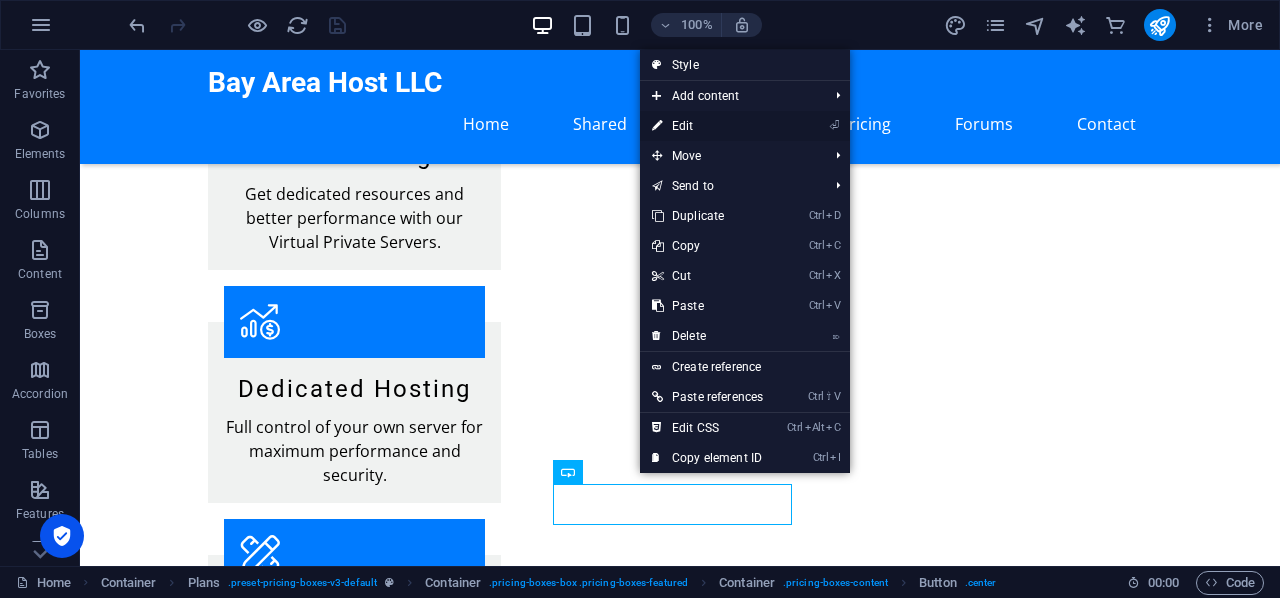 click on "⏎  Edit" at bounding box center (707, 126) 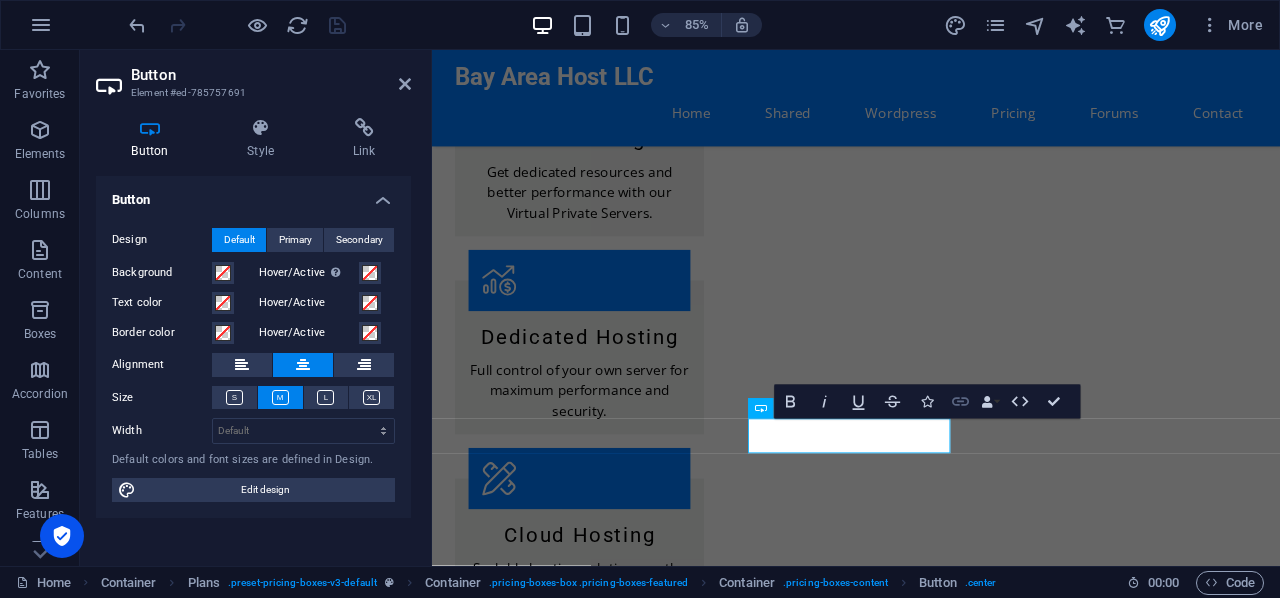 click 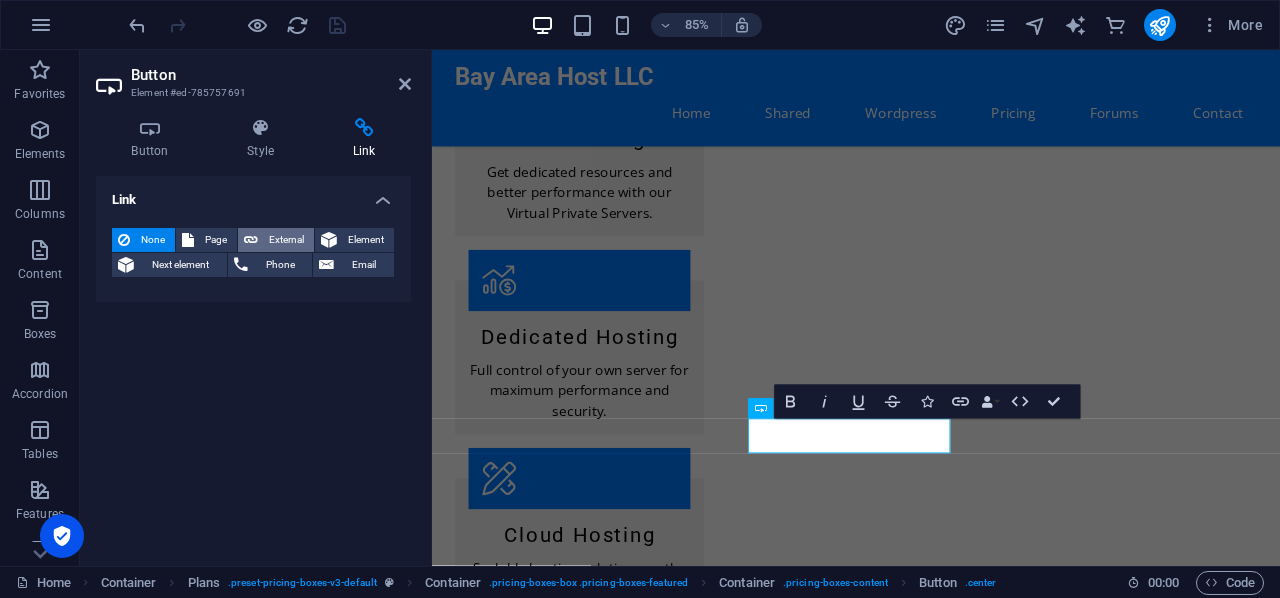 click on "External" at bounding box center (286, 240) 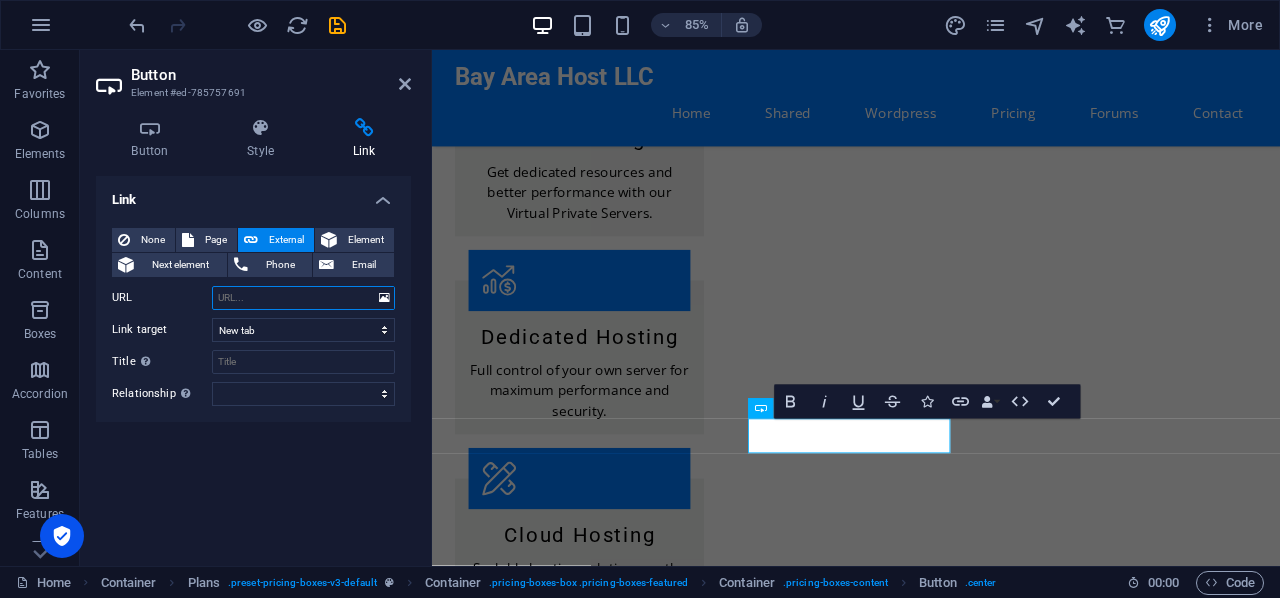 paste on "[URL][DOMAIN_NAME]" 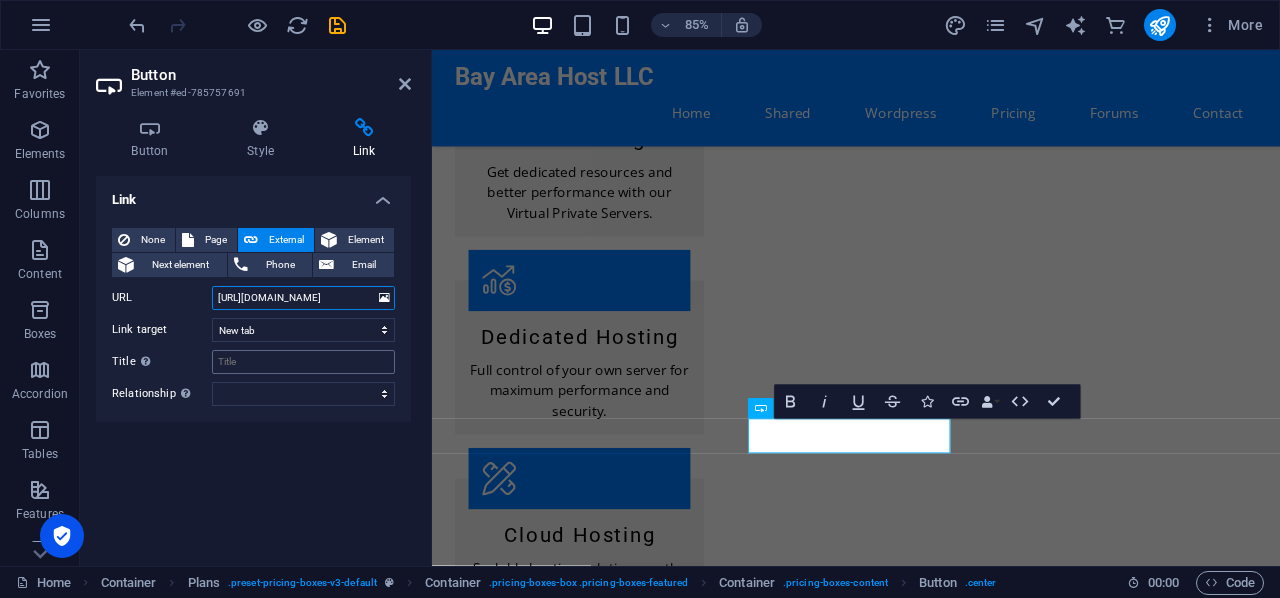 scroll, scrollTop: 0, scrollLeft: 112, axis: horizontal 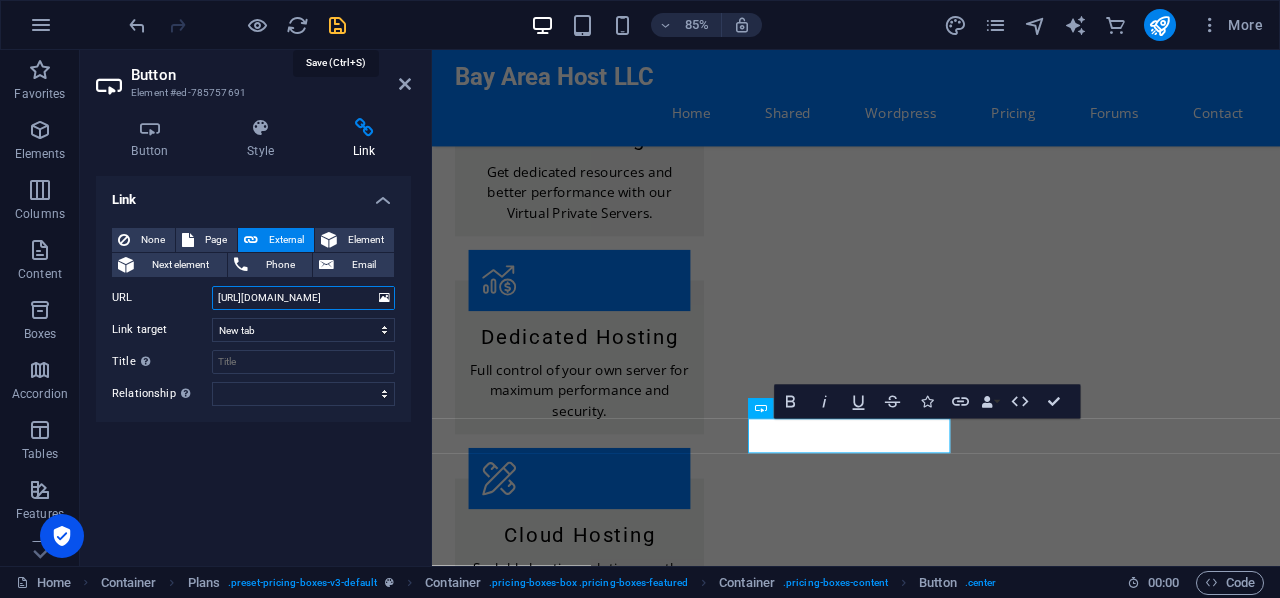 type on "[URL][DOMAIN_NAME]" 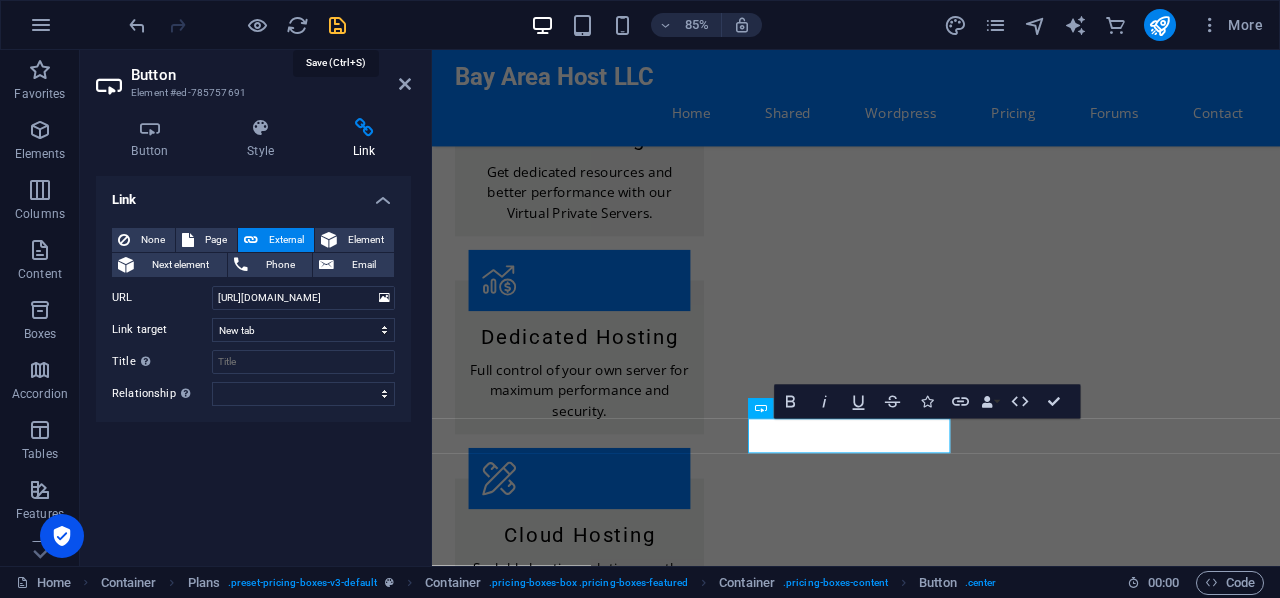 scroll, scrollTop: 0, scrollLeft: 0, axis: both 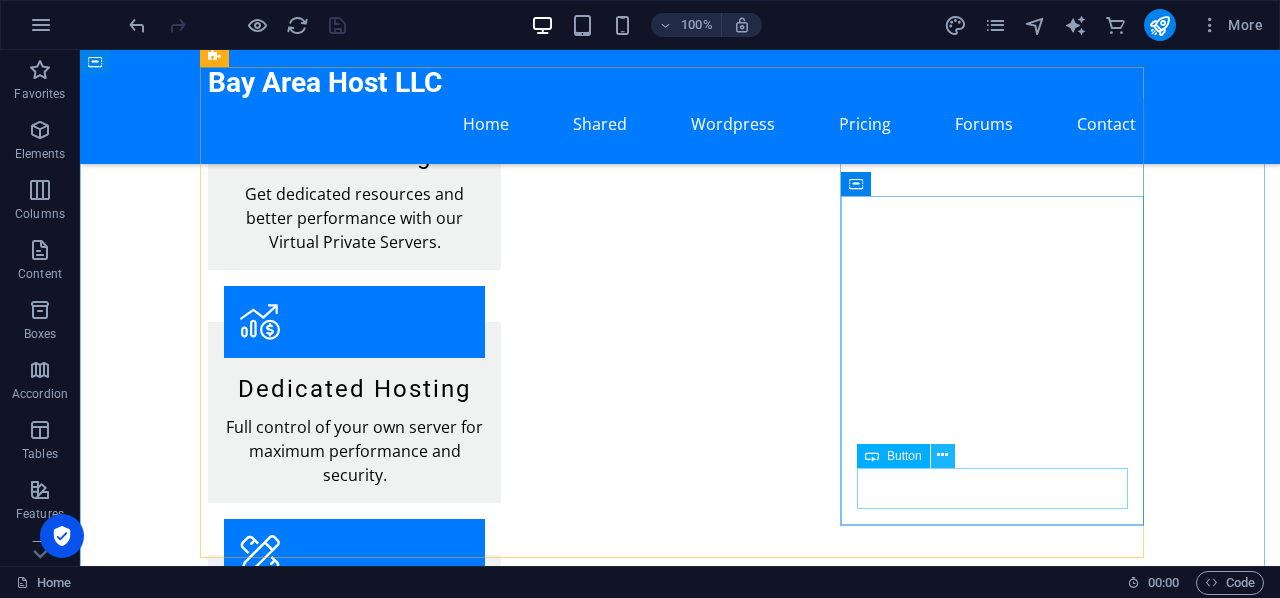 click at bounding box center (943, 456) 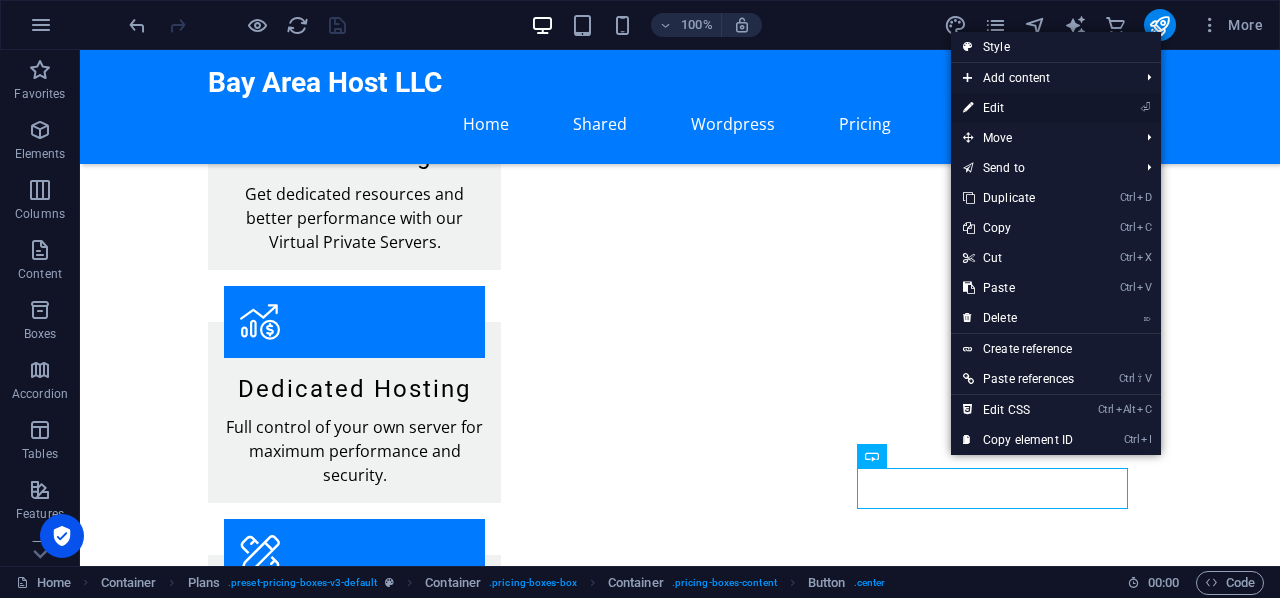 click on "⏎  Edit" at bounding box center (1018, 108) 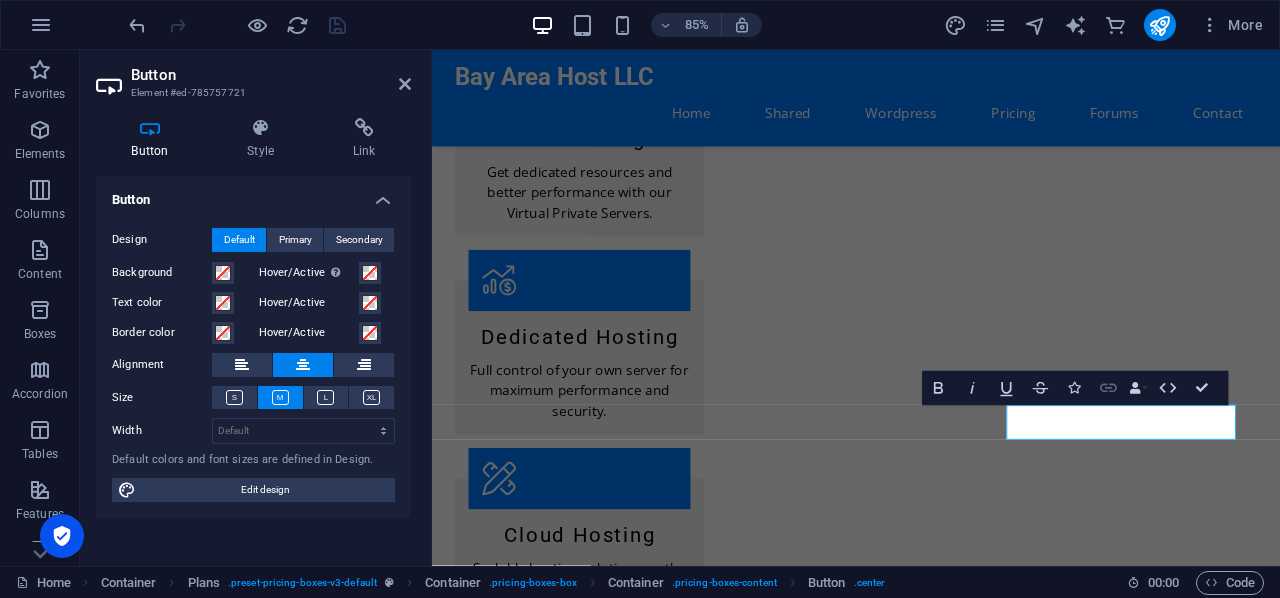 click 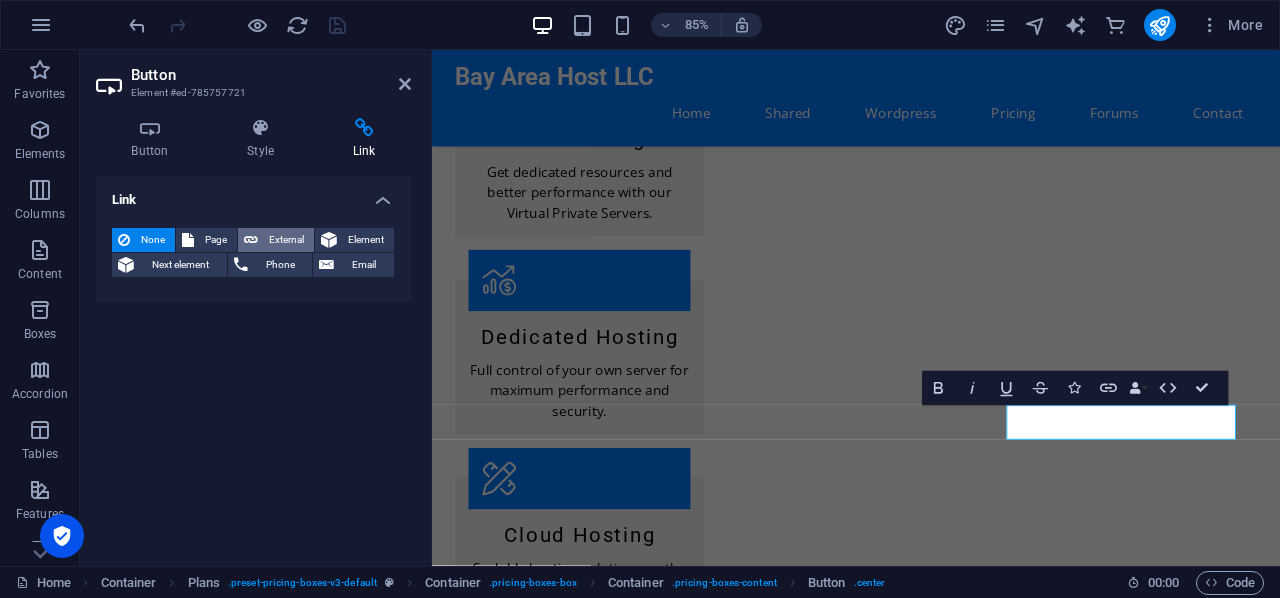click on "External" at bounding box center [286, 240] 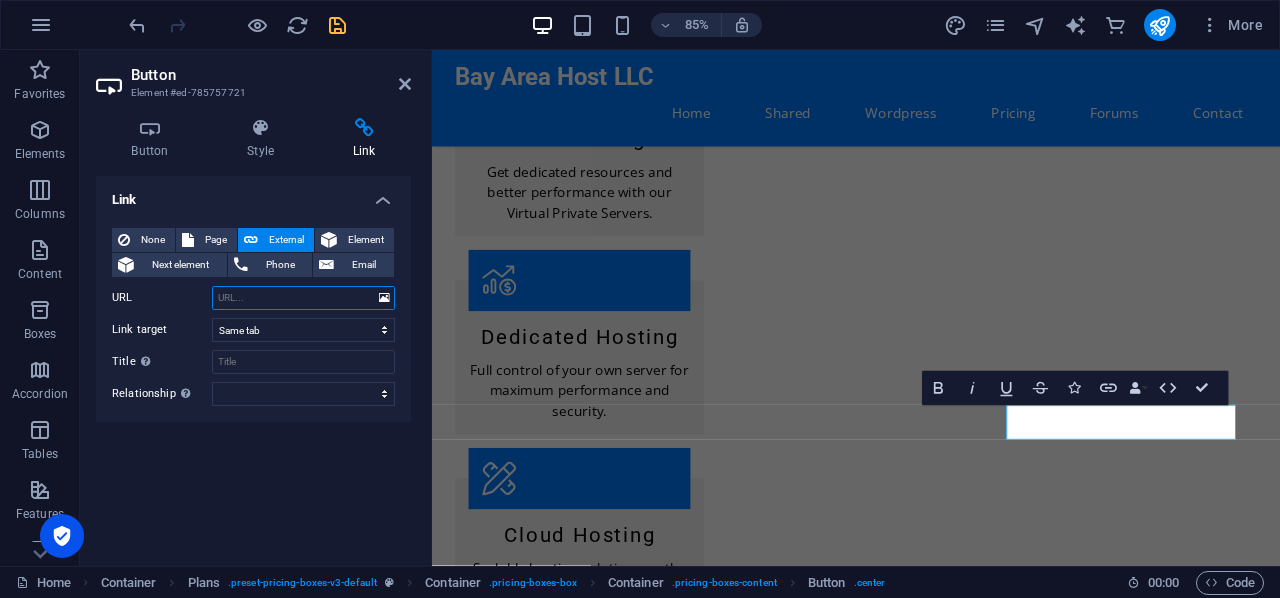 select on "blank" 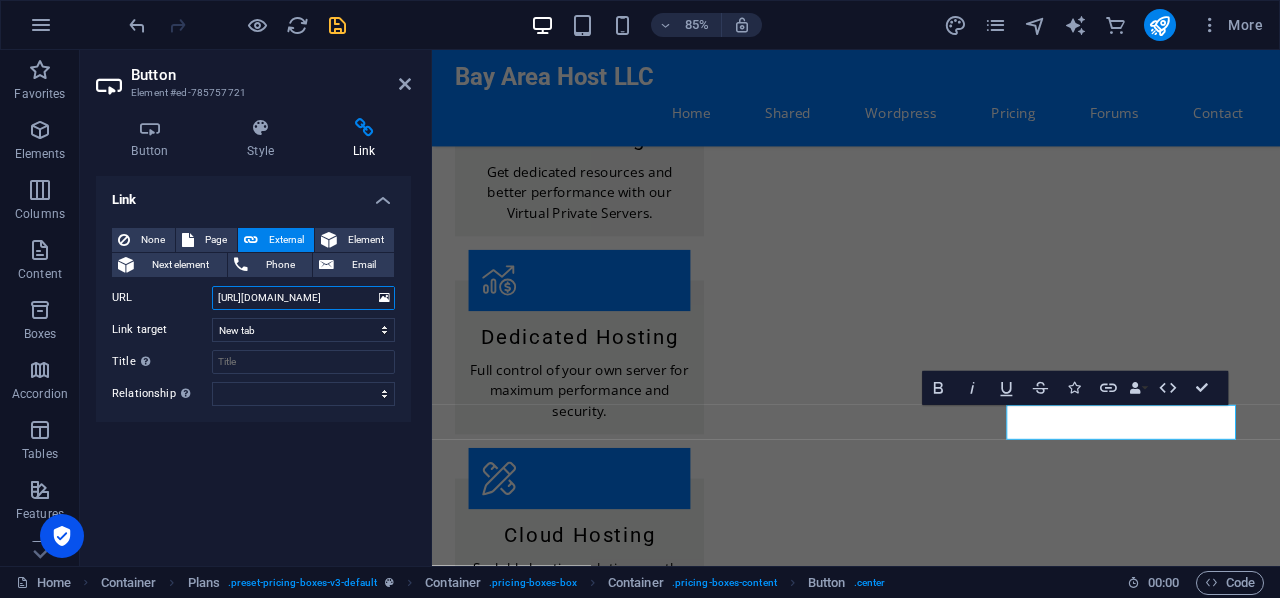 scroll, scrollTop: 0, scrollLeft: 112, axis: horizontal 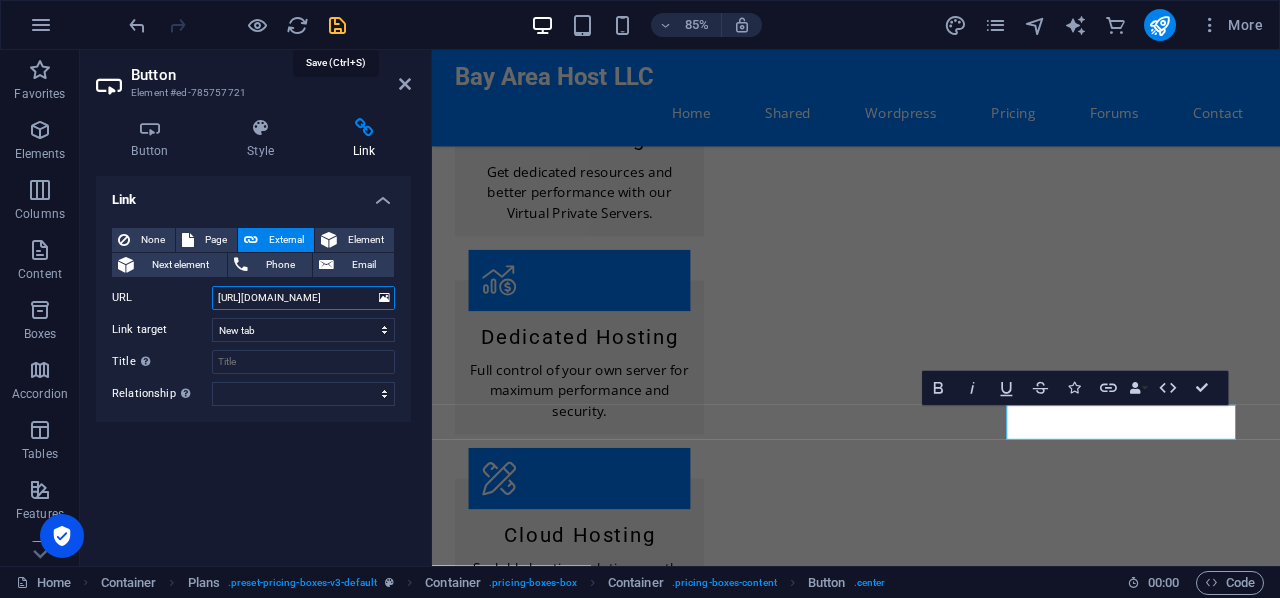 type on "[URL][DOMAIN_NAME]" 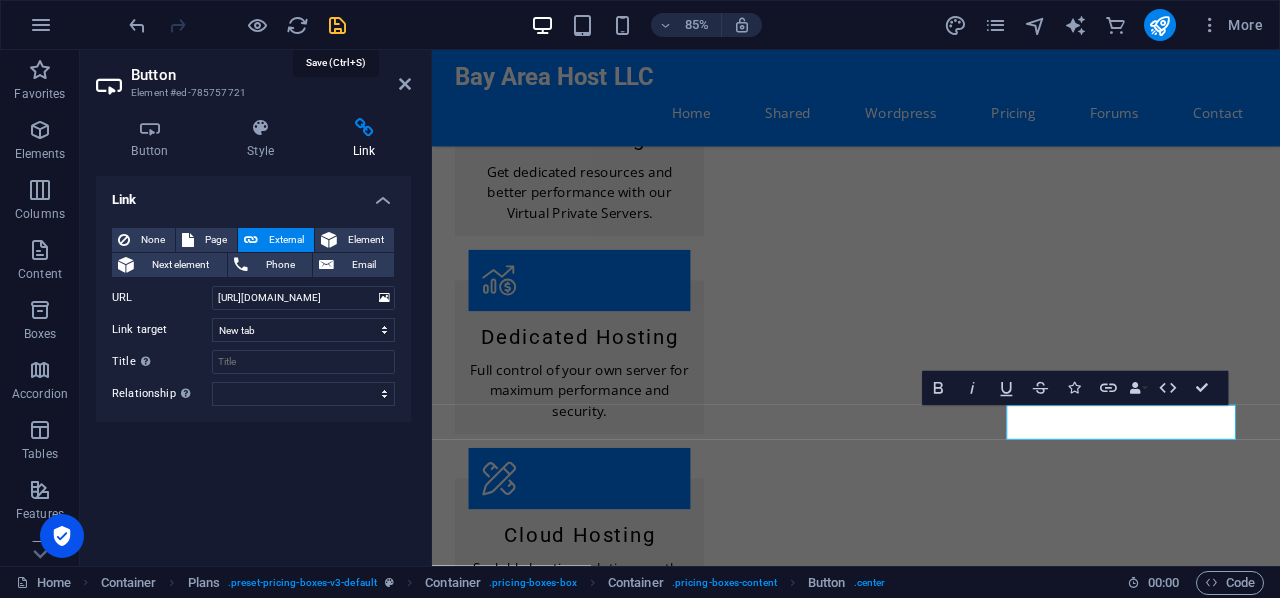 scroll, scrollTop: 0, scrollLeft: 0, axis: both 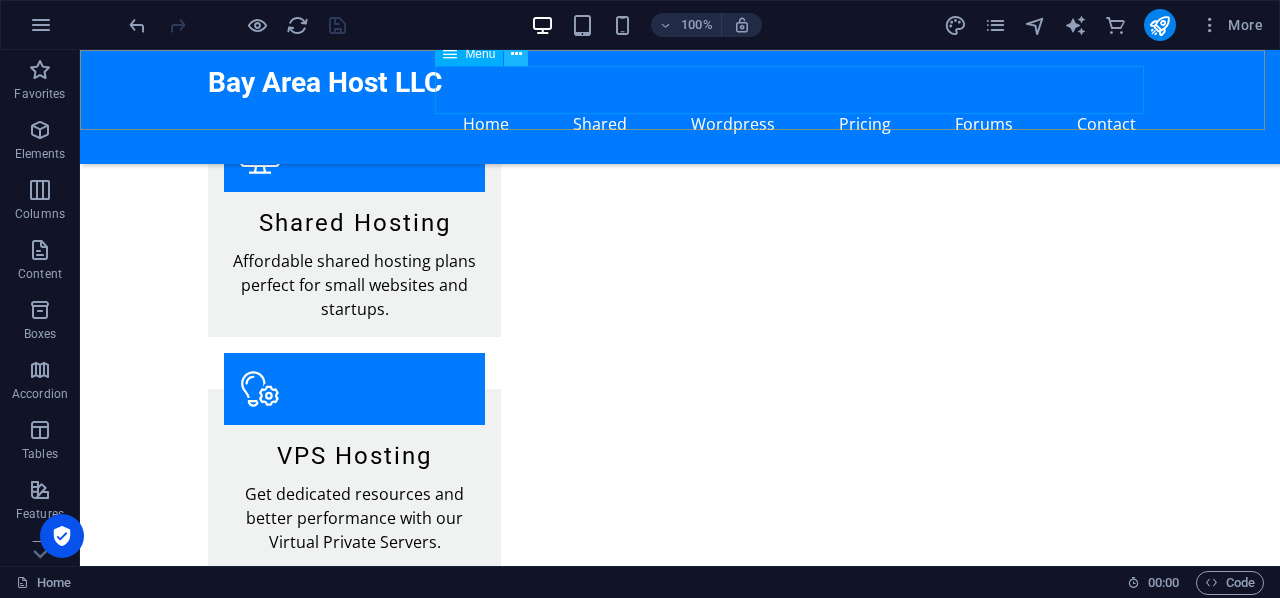 click at bounding box center [516, 54] 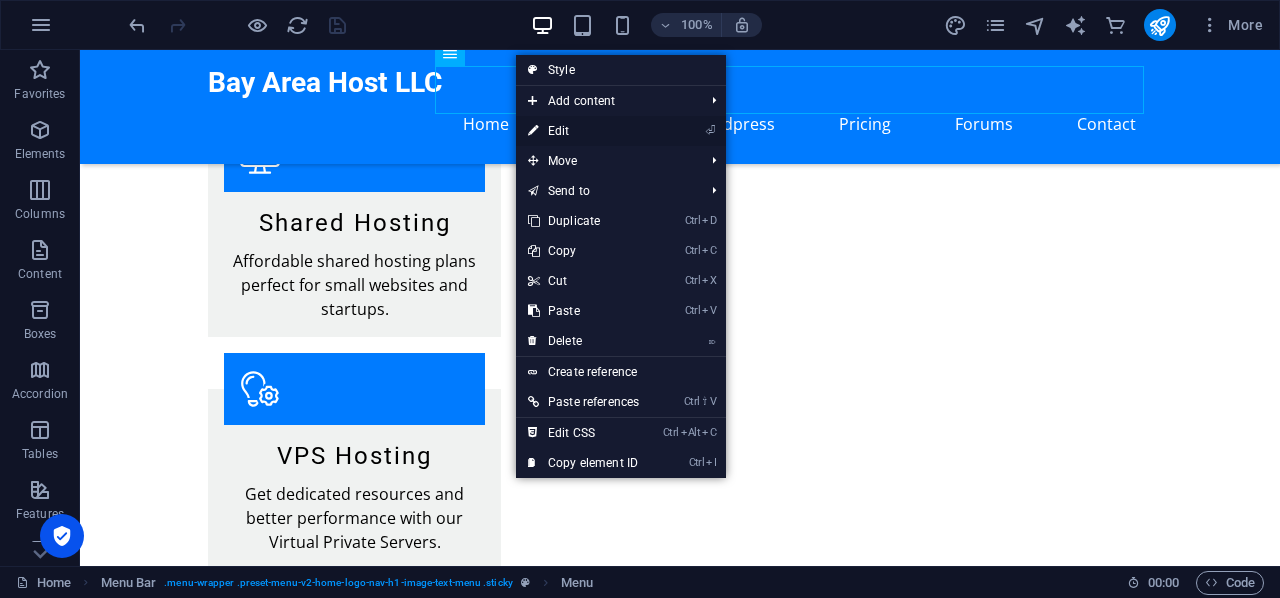 click on "⏎  Edit" at bounding box center [583, 131] 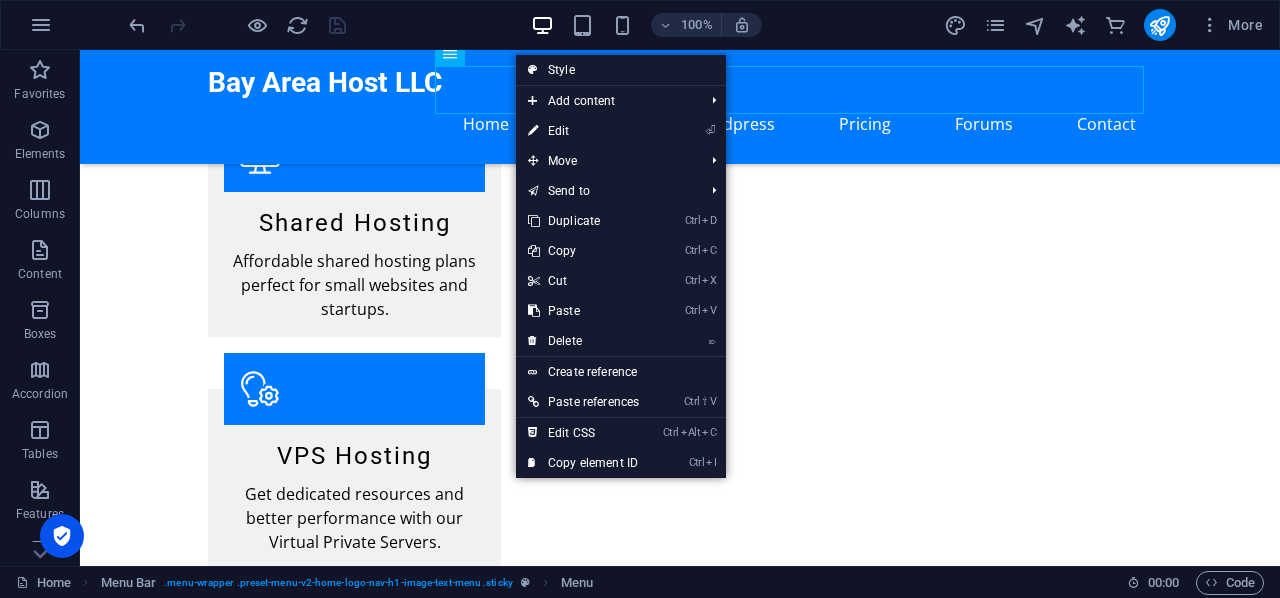 select 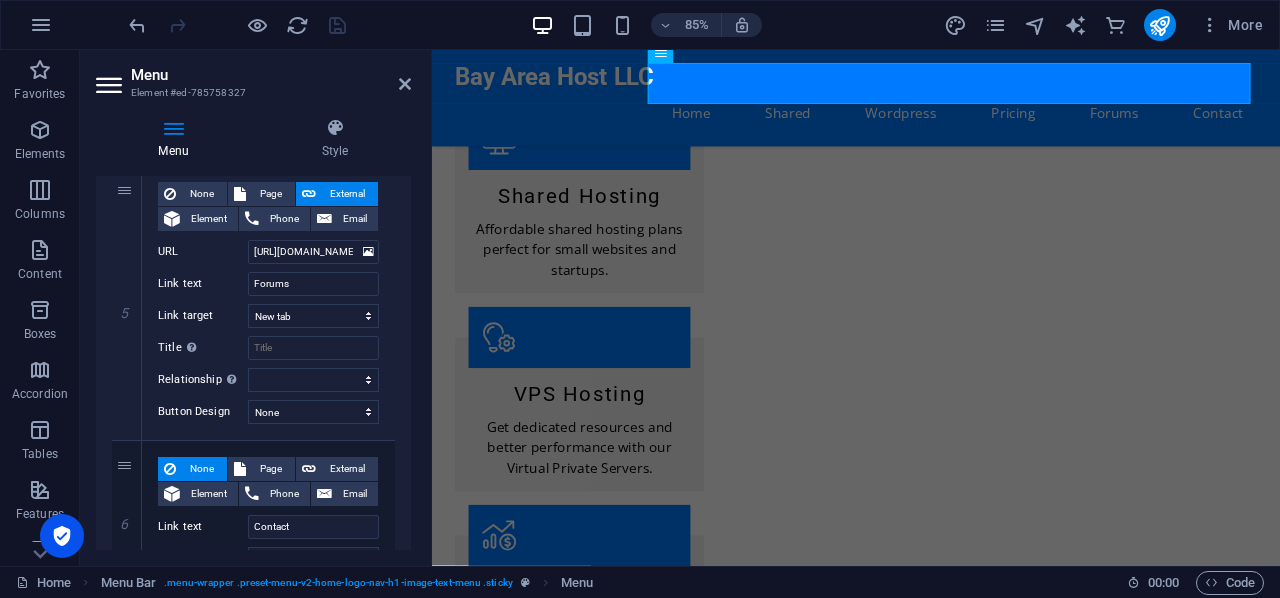 scroll, scrollTop: 1350, scrollLeft: 0, axis: vertical 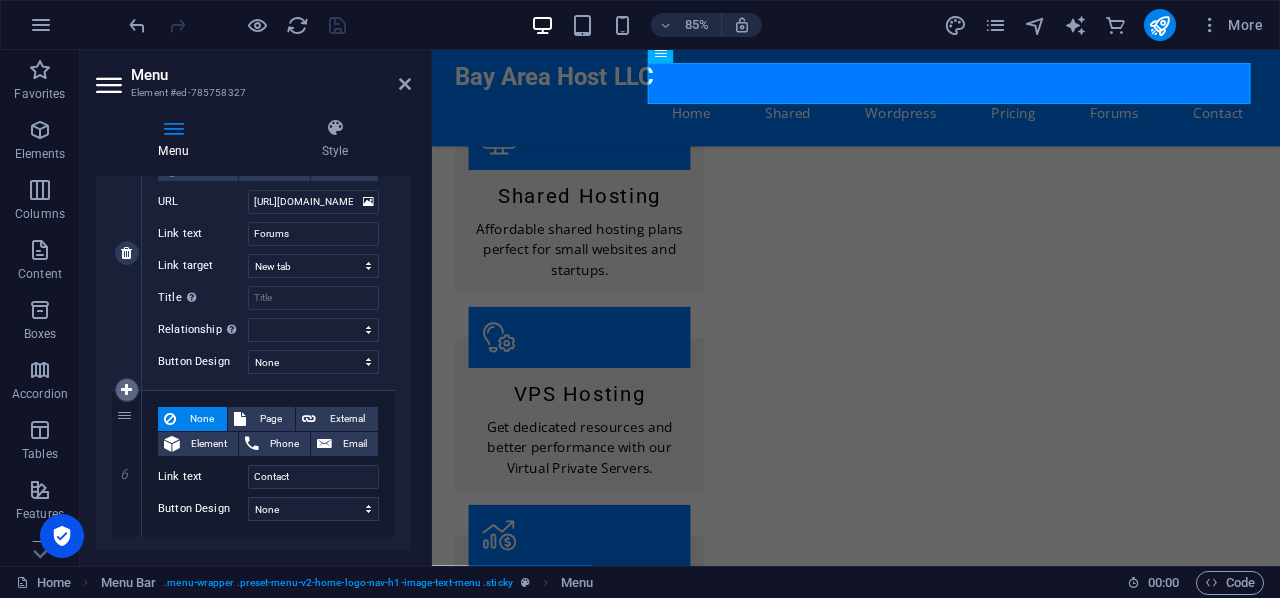 click at bounding box center [127, 390] 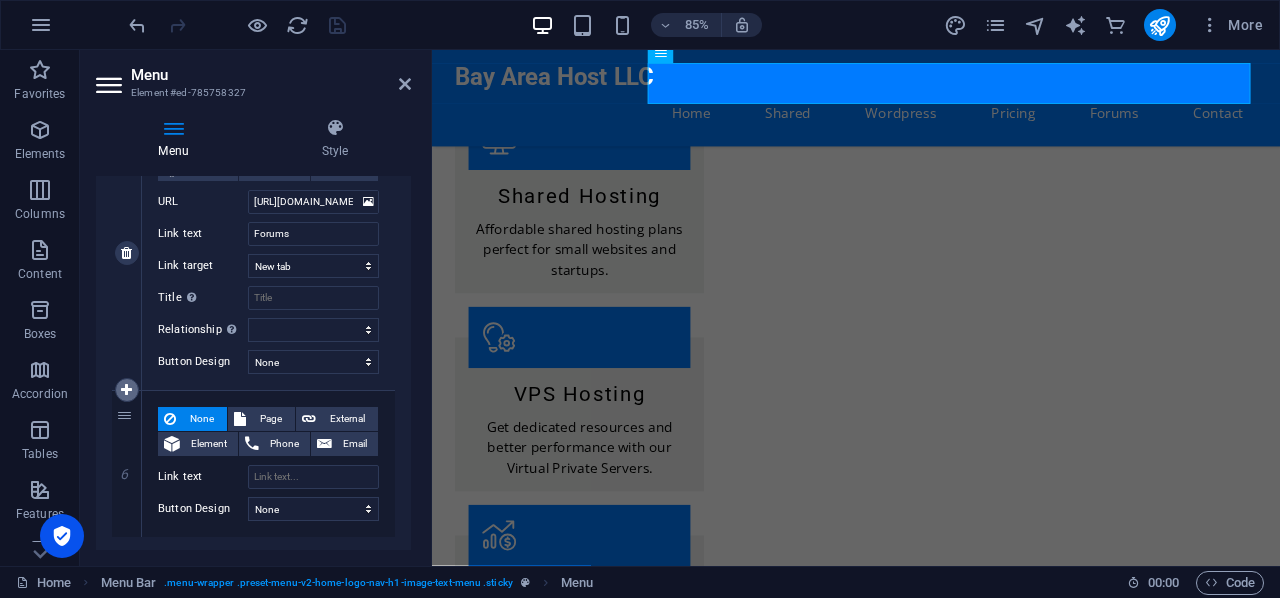 scroll, scrollTop: 1412, scrollLeft: 0, axis: vertical 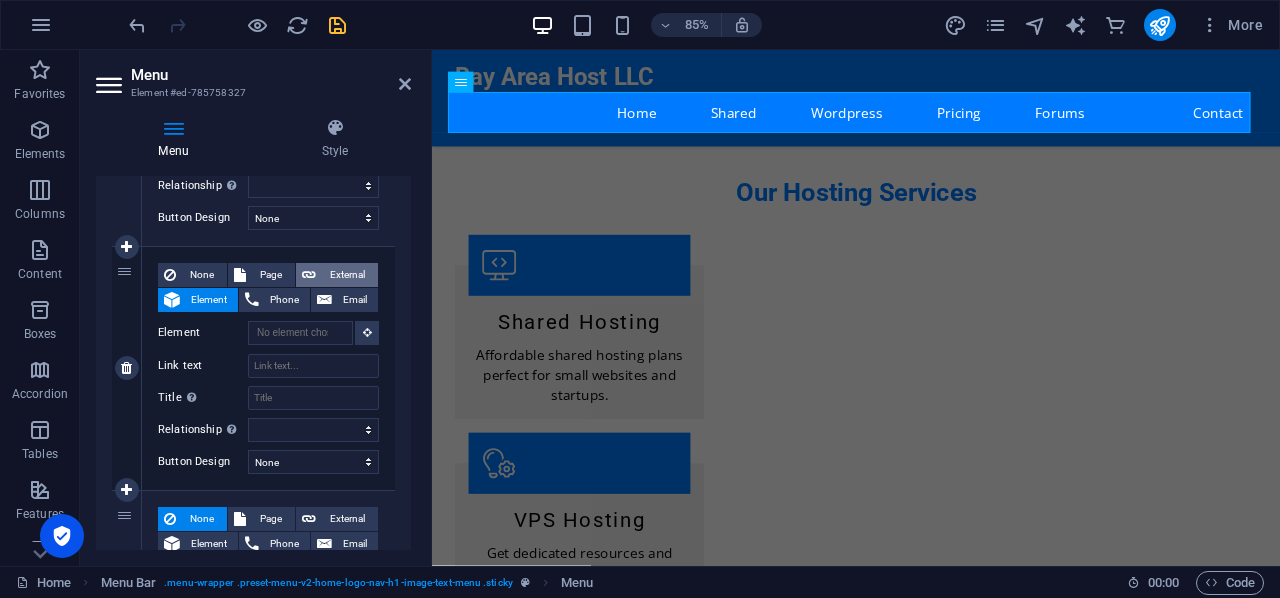 click on "External" at bounding box center (347, 275) 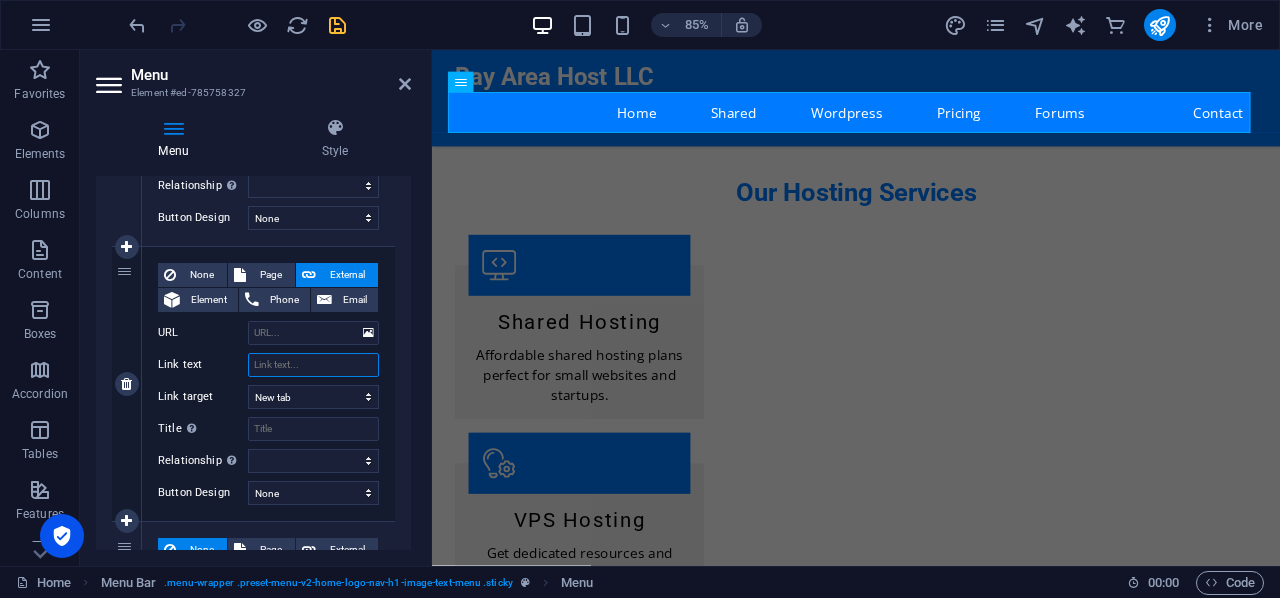 click on "Link text" at bounding box center [313, 365] 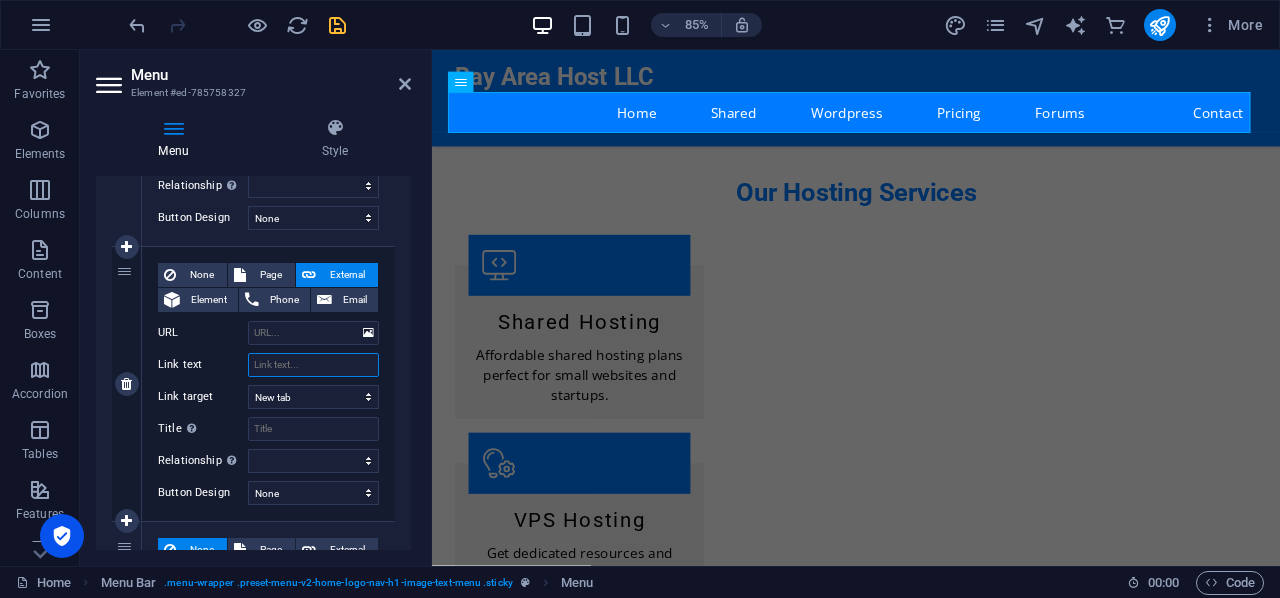 type on "C" 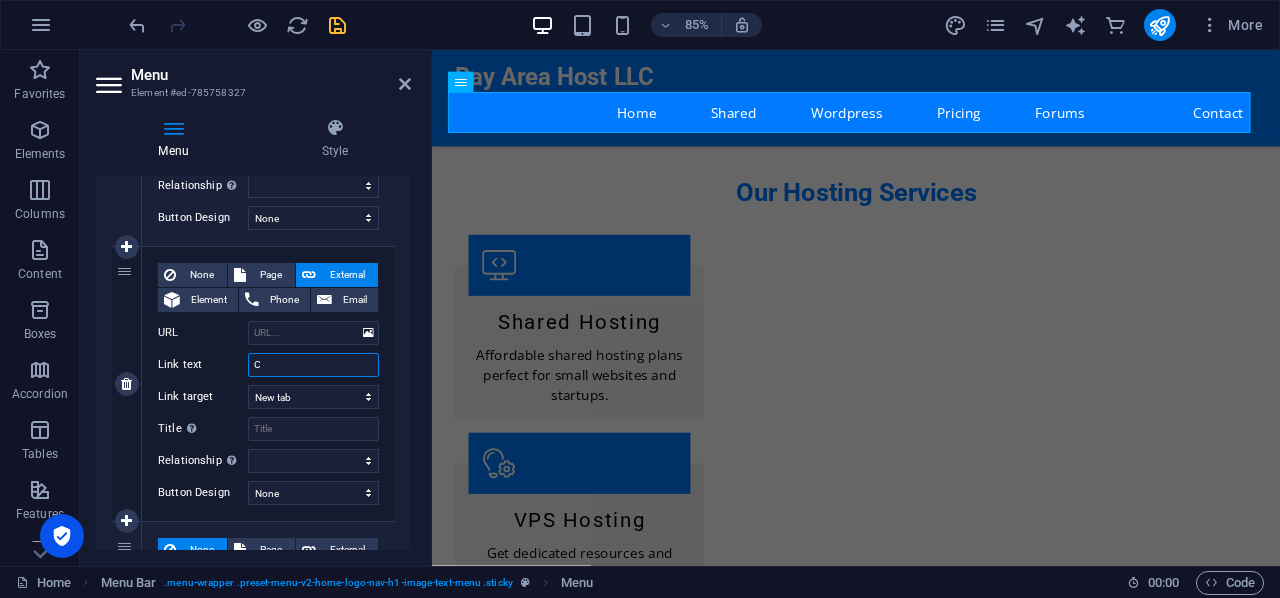 select 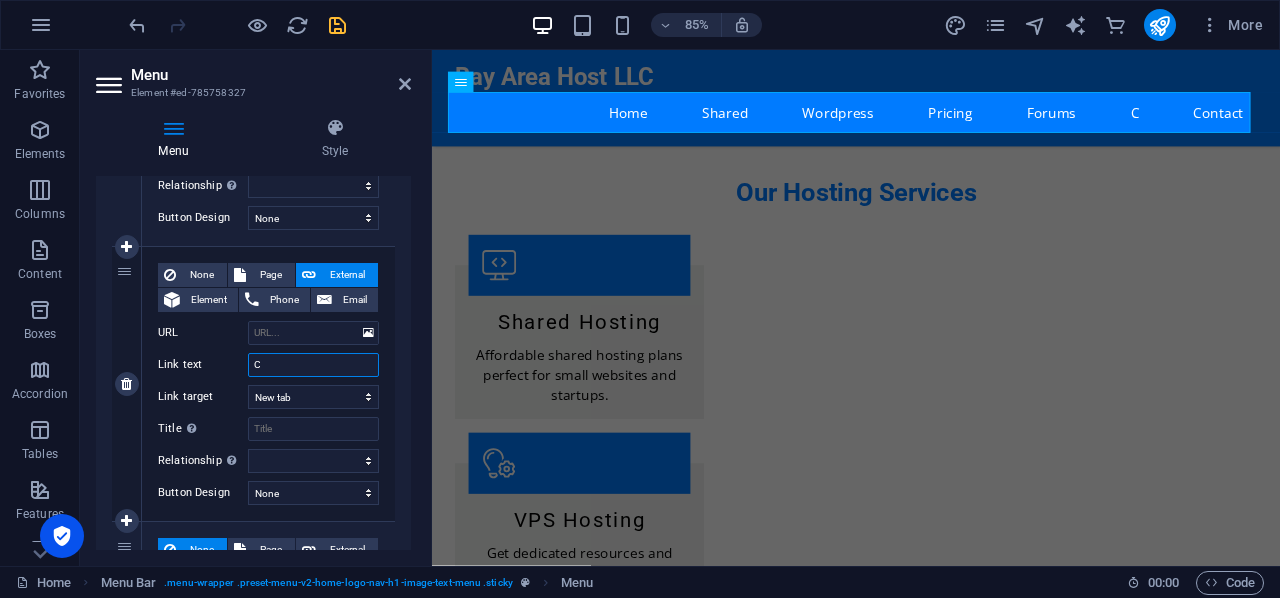 type on "Cl" 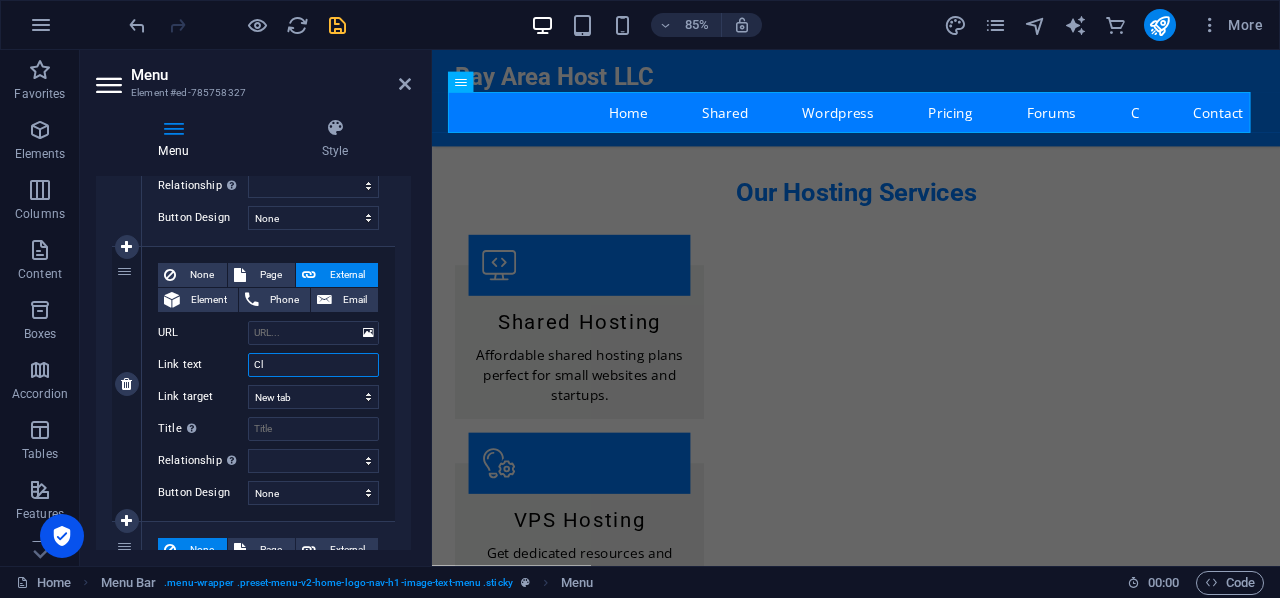 select 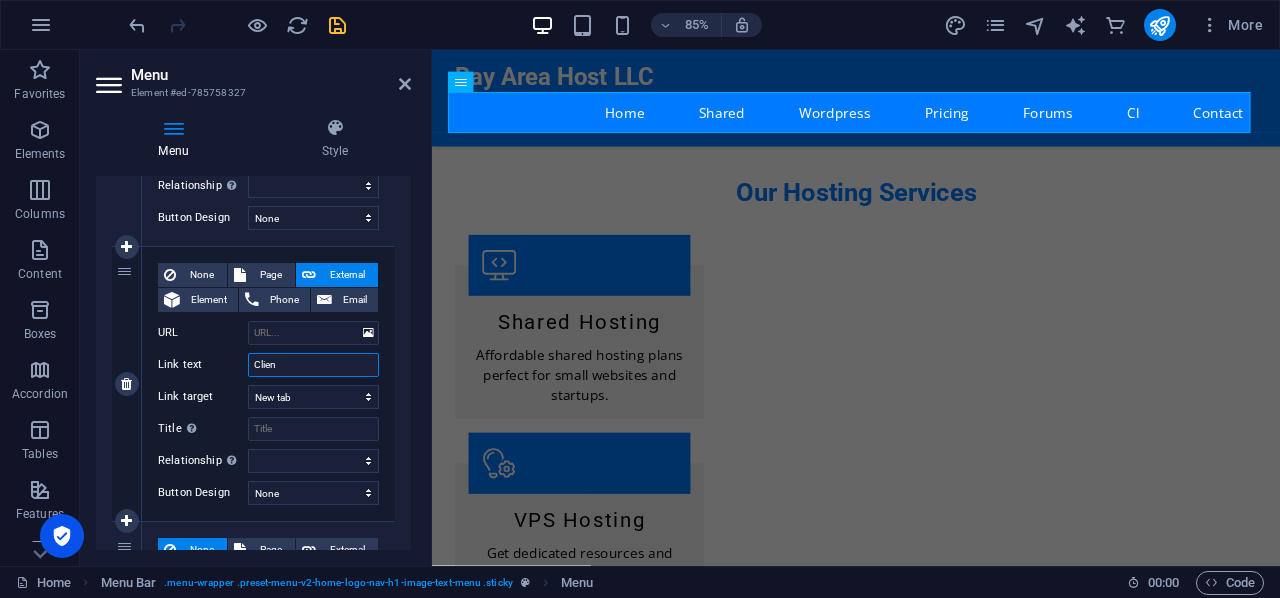 type on "Client" 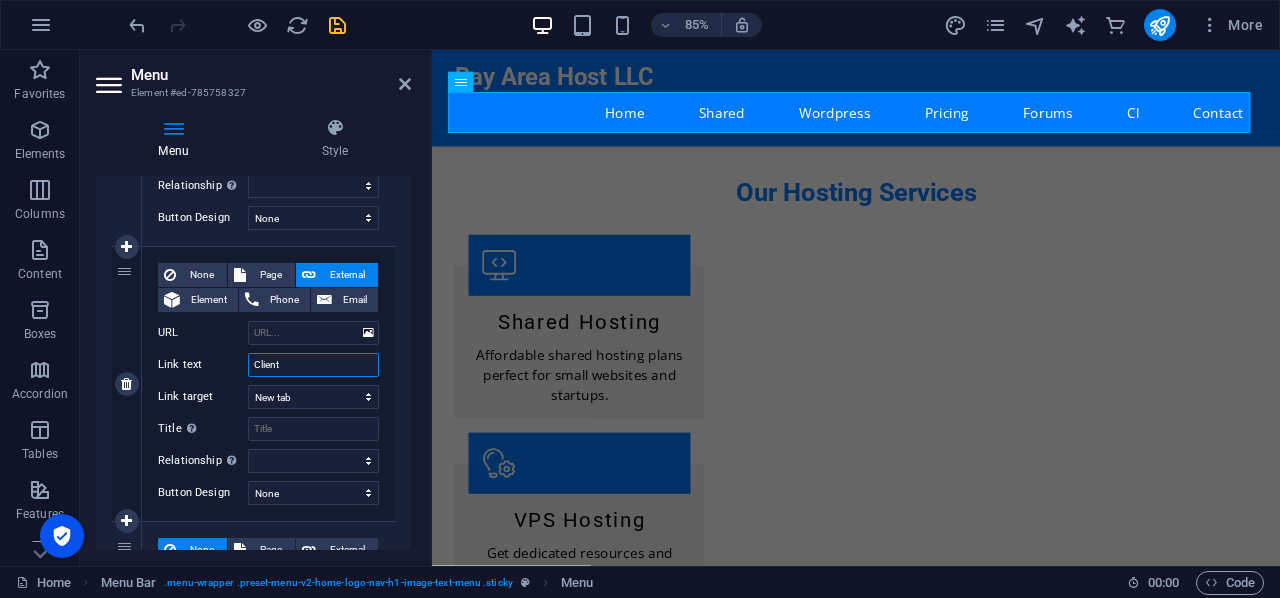 select 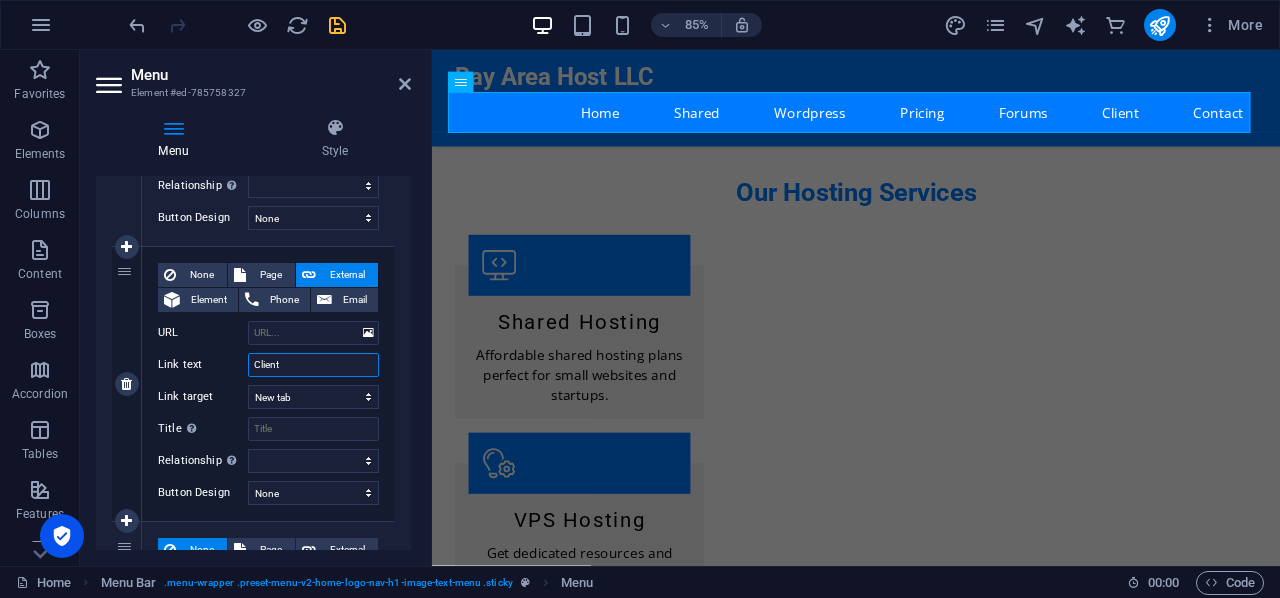 type on "Clients" 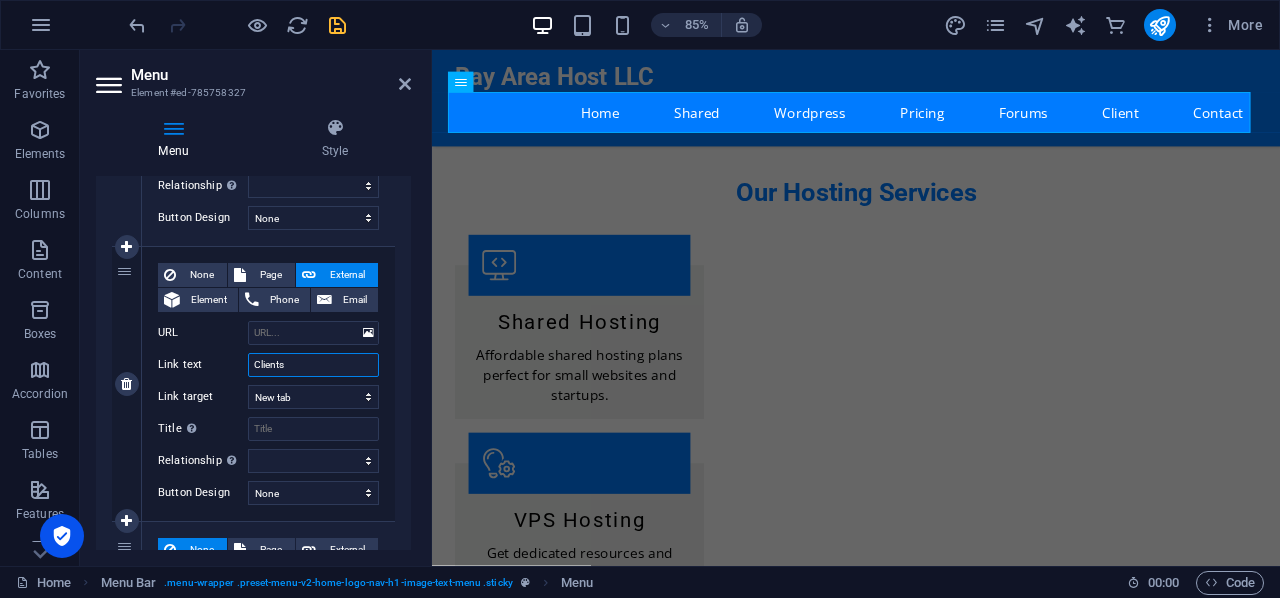 select 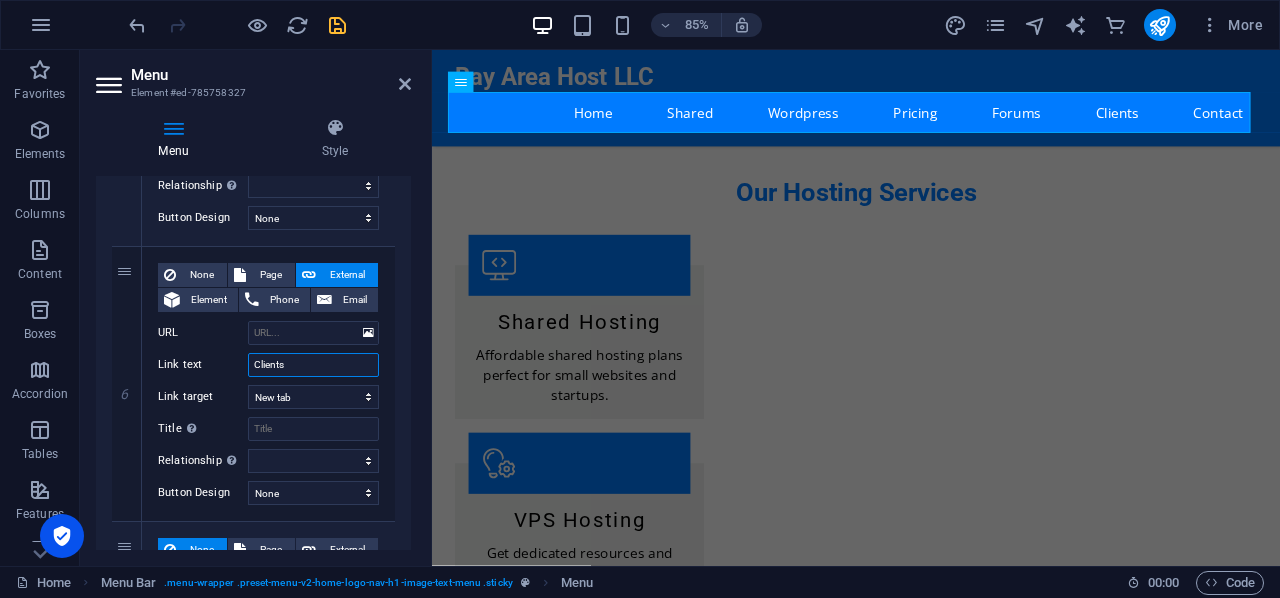 type on "Clients" 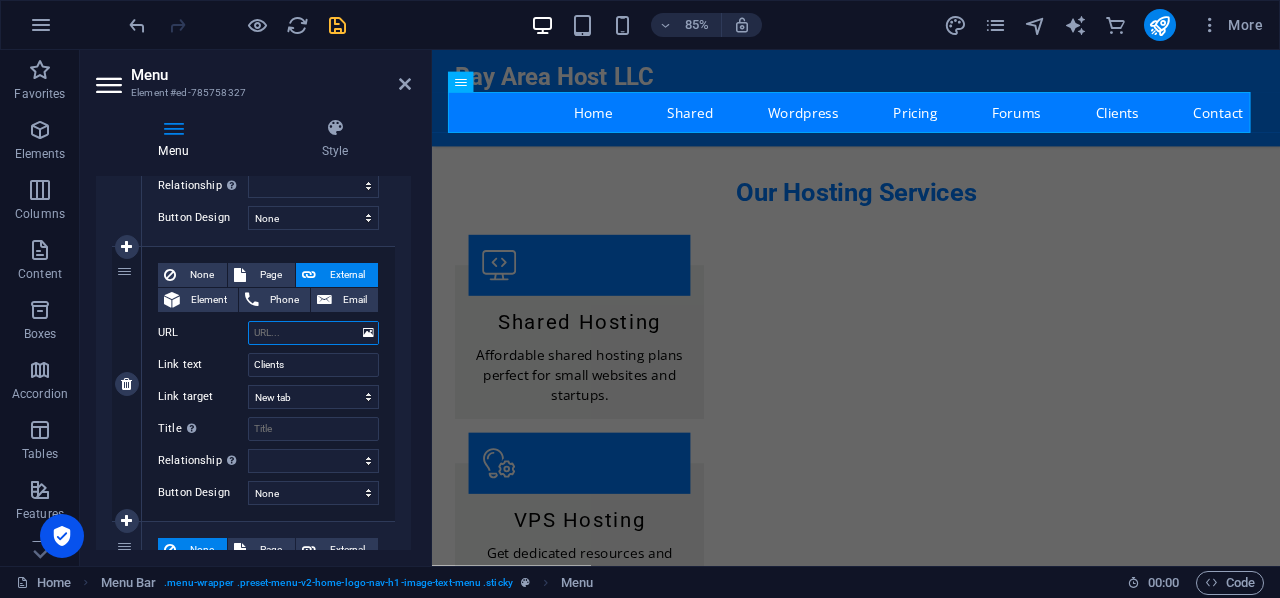 click on "URL" at bounding box center (313, 333) 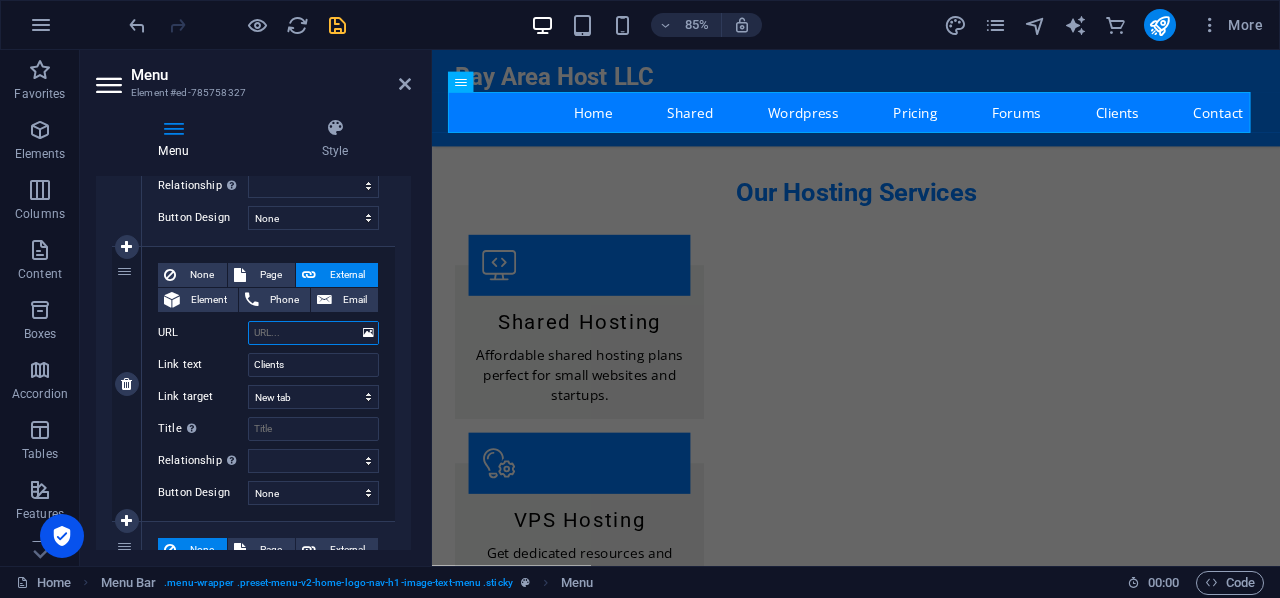 type on "[URL][DOMAIN_NAME]" 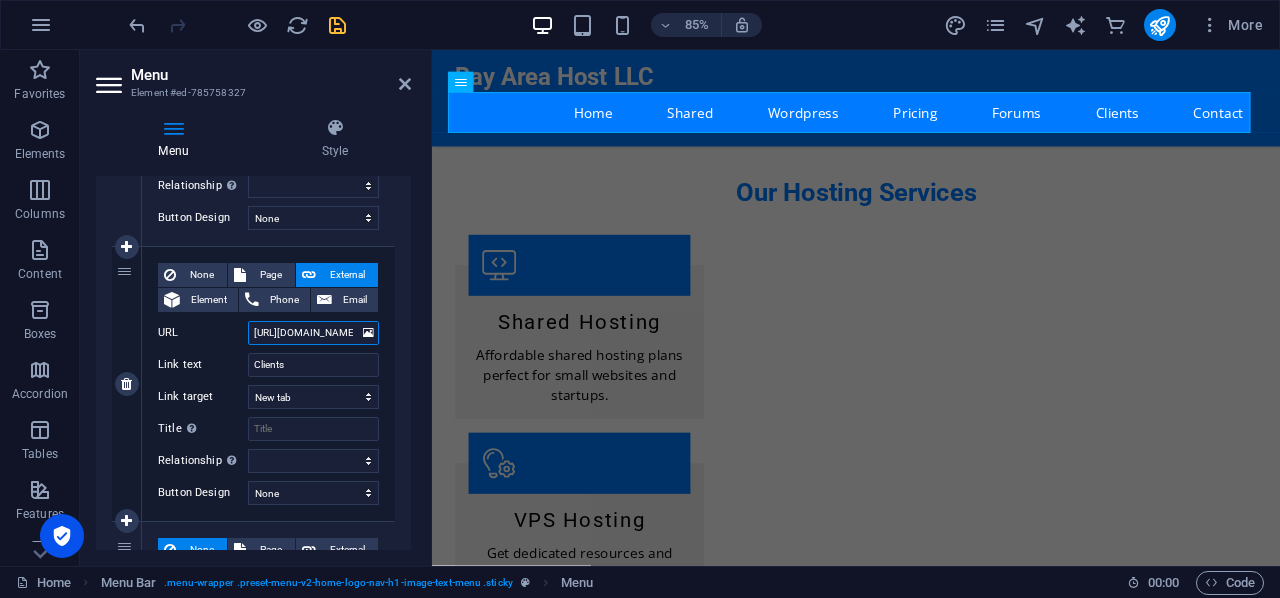 select 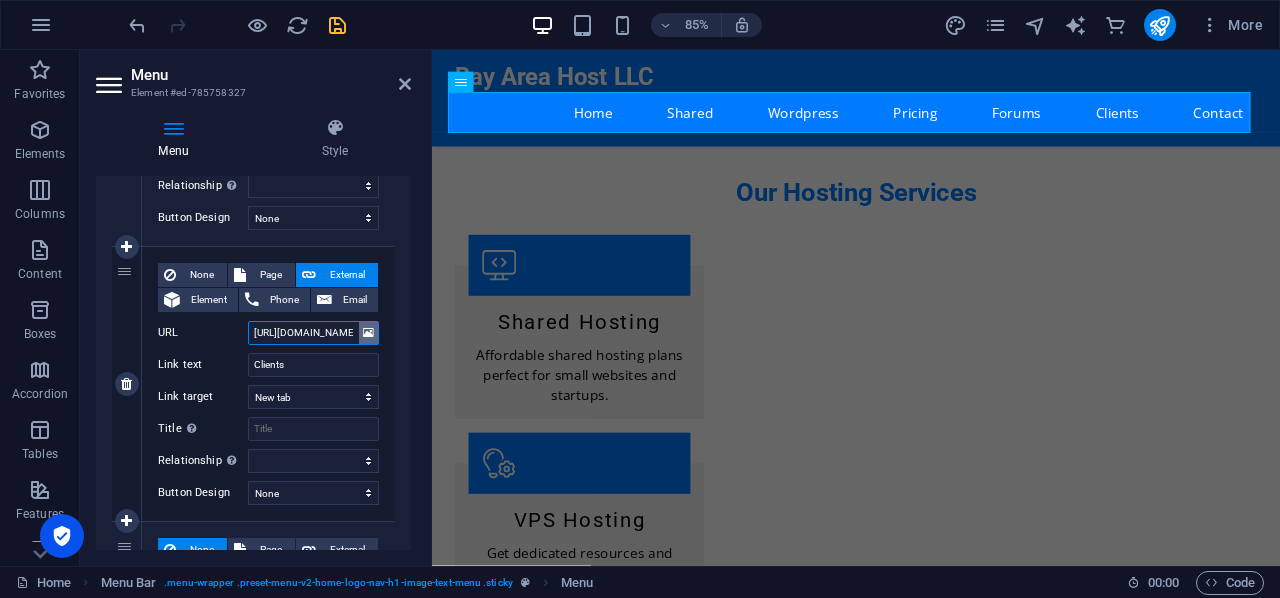 scroll, scrollTop: 0, scrollLeft: 15, axis: horizontal 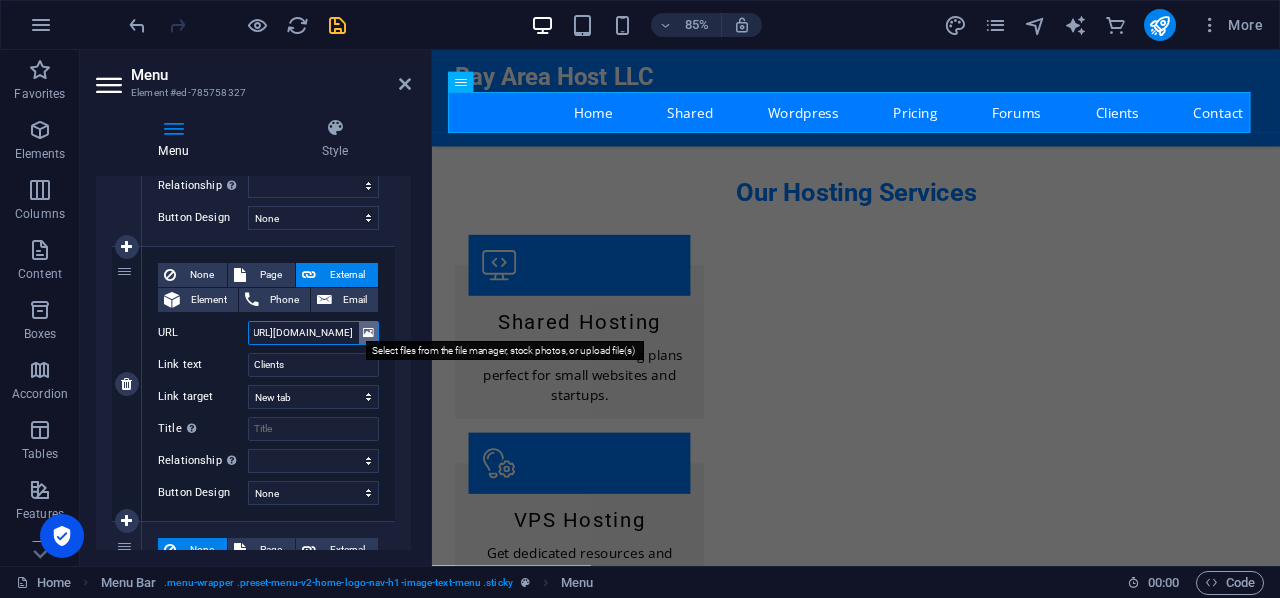 drag, startPoint x: 336, startPoint y: 327, endPoint x: 374, endPoint y: 331, distance: 38.209946 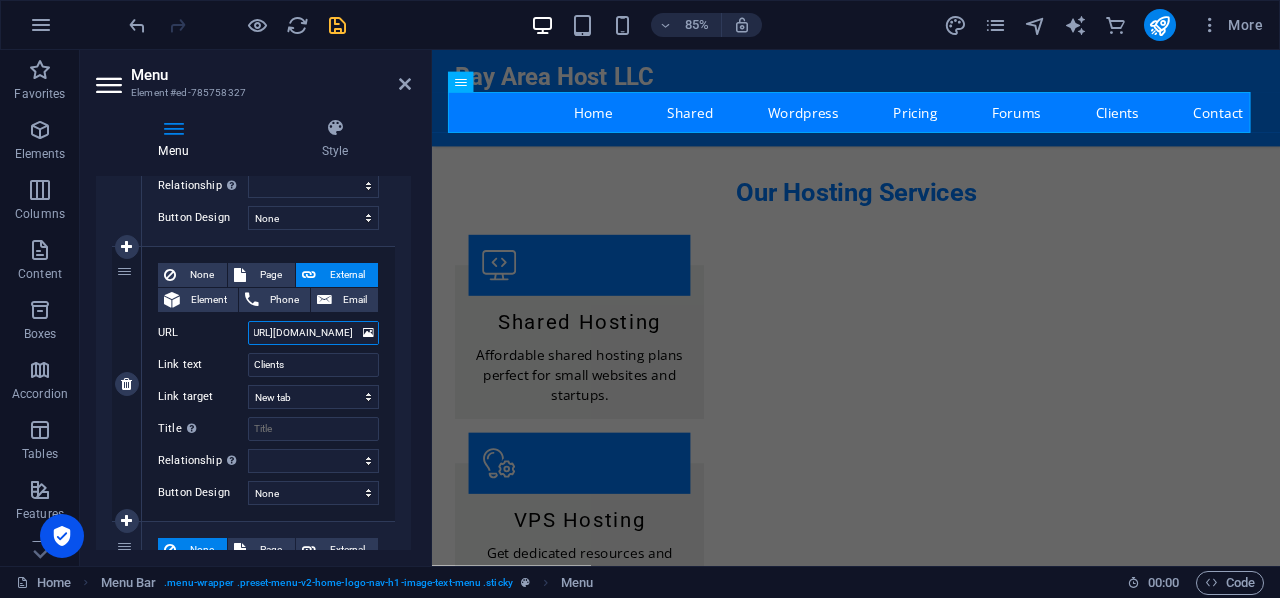 click on "[URL][DOMAIN_NAME]" at bounding box center [313, 333] 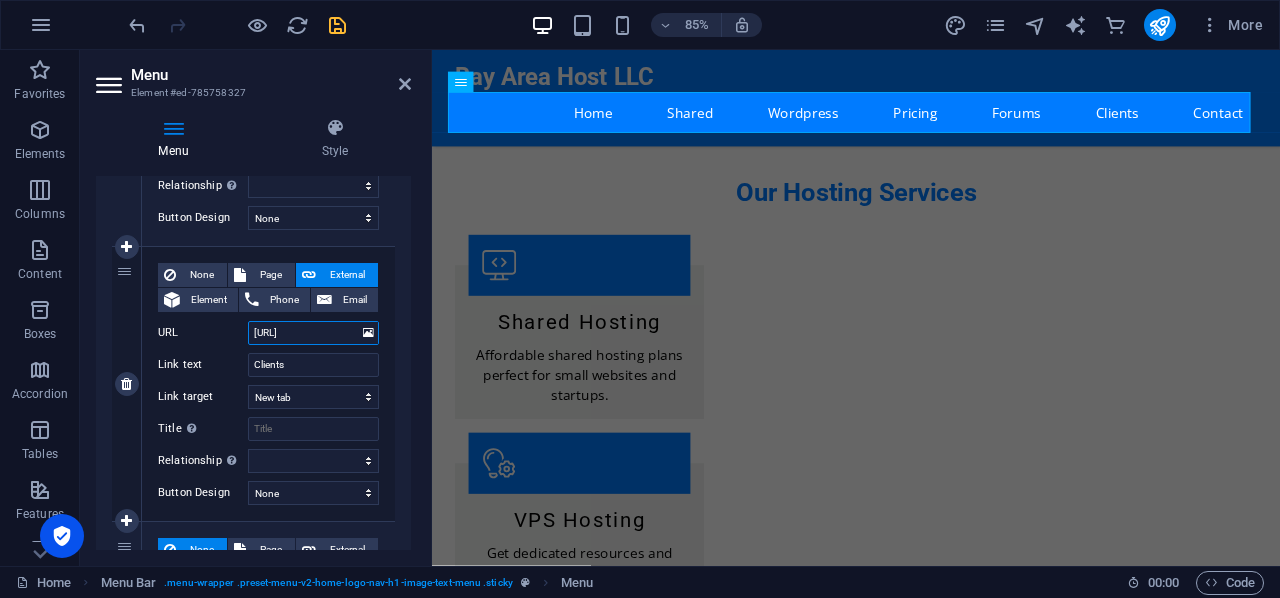 type on "[URL][DOMAIN_NAME]" 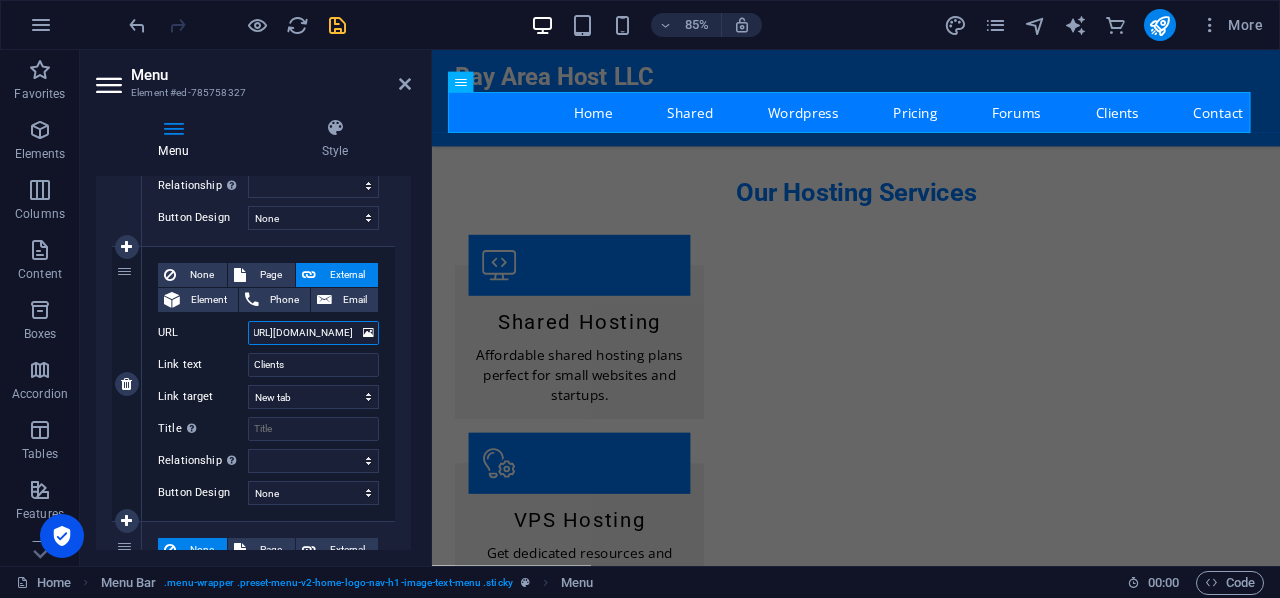 select 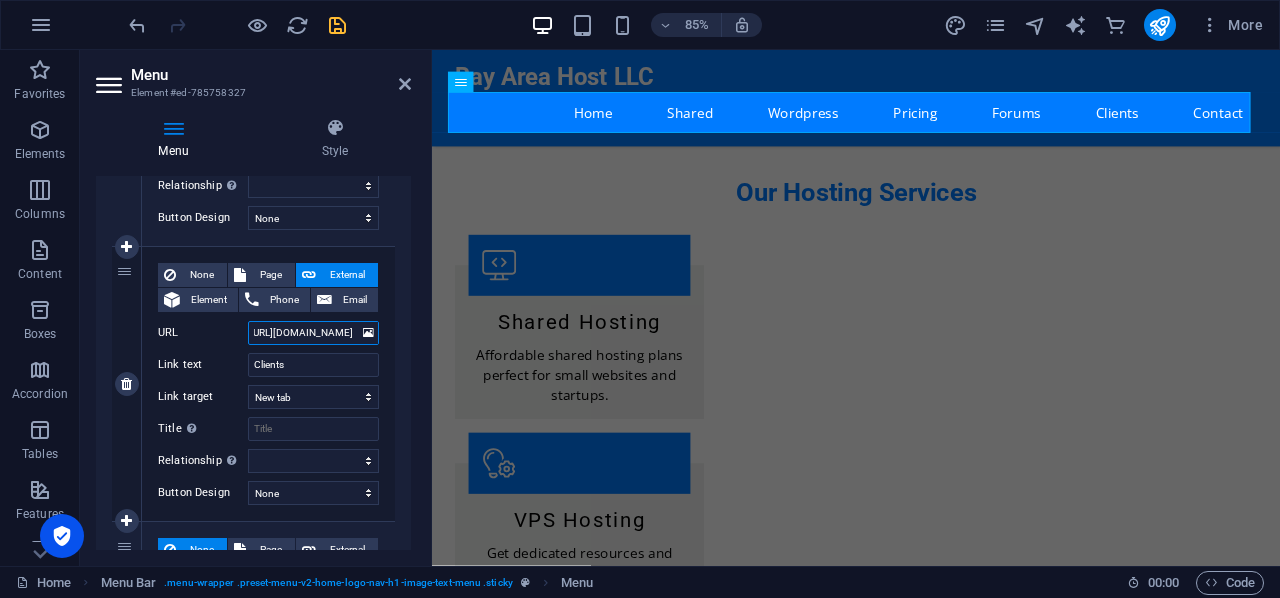 scroll, scrollTop: 0, scrollLeft: 6, axis: horizontal 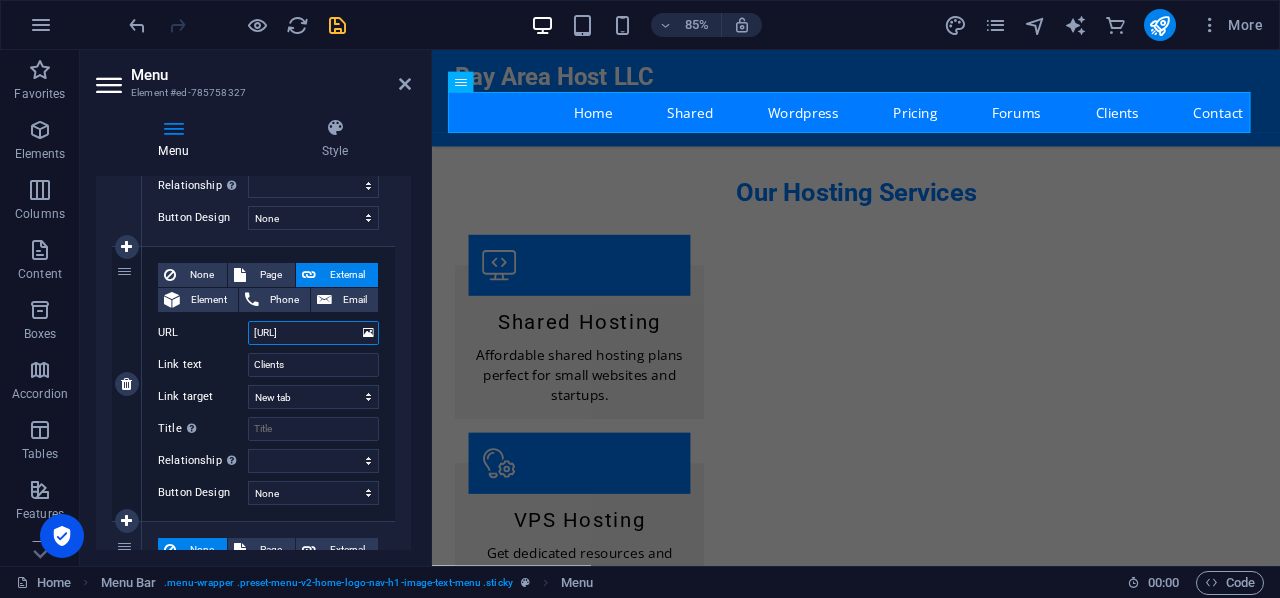 select 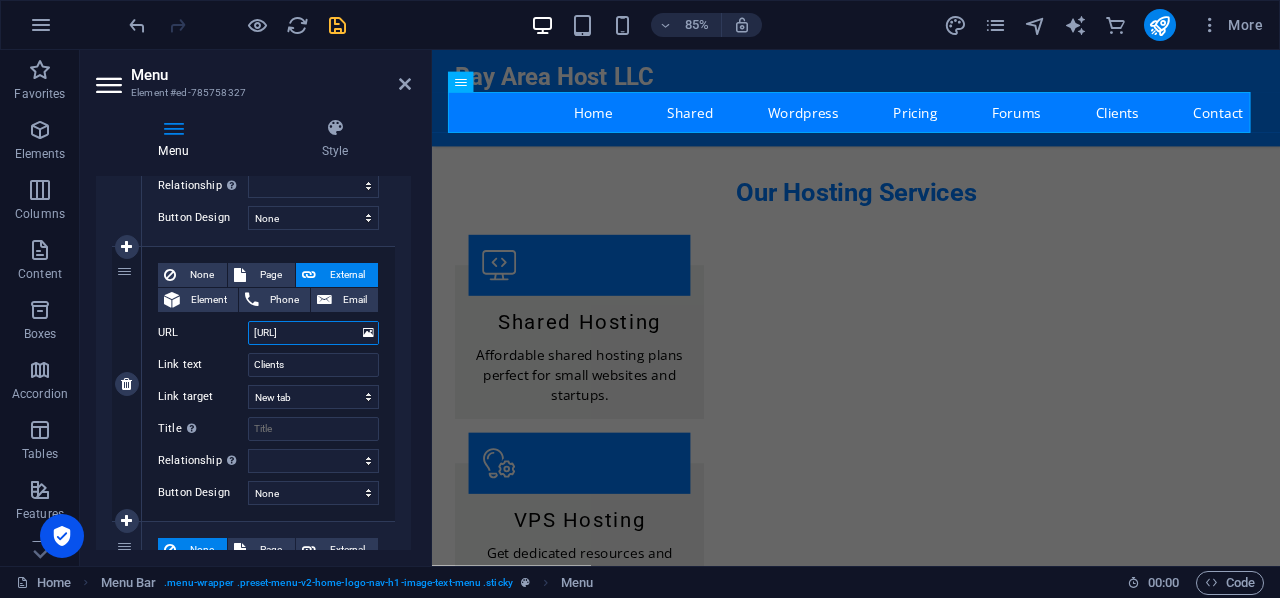 scroll, scrollTop: 0, scrollLeft: 0, axis: both 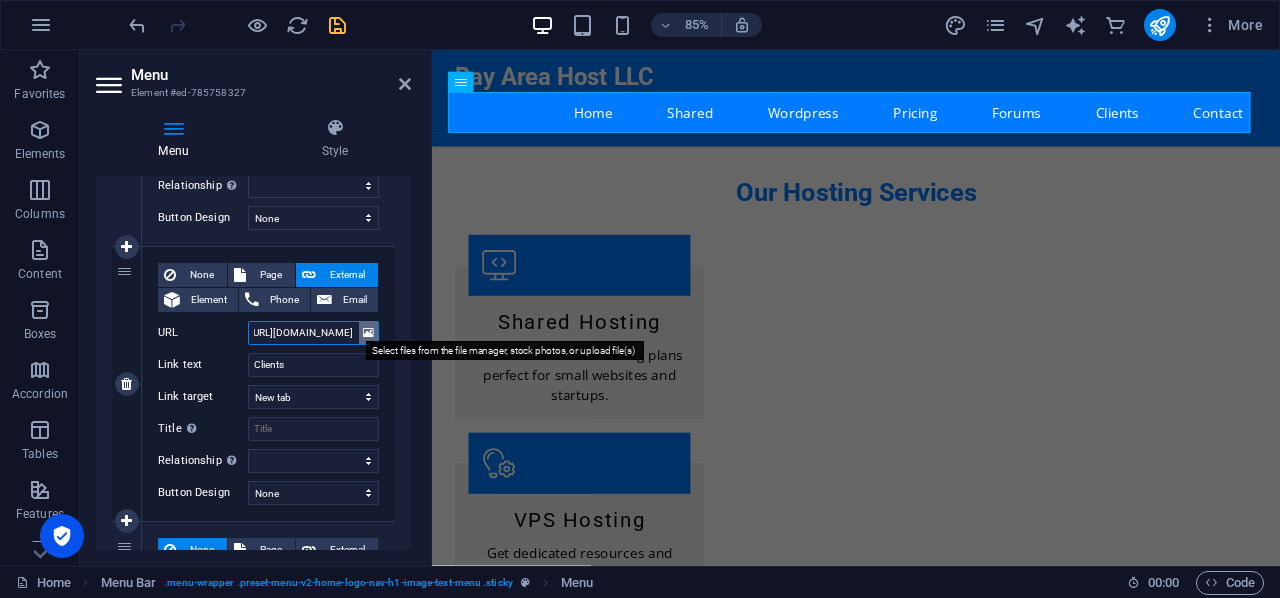 drag, startPoint x: 325, startPoint y: 327, endPoint x: 369, endPoint y: 323, distance: 44.181442 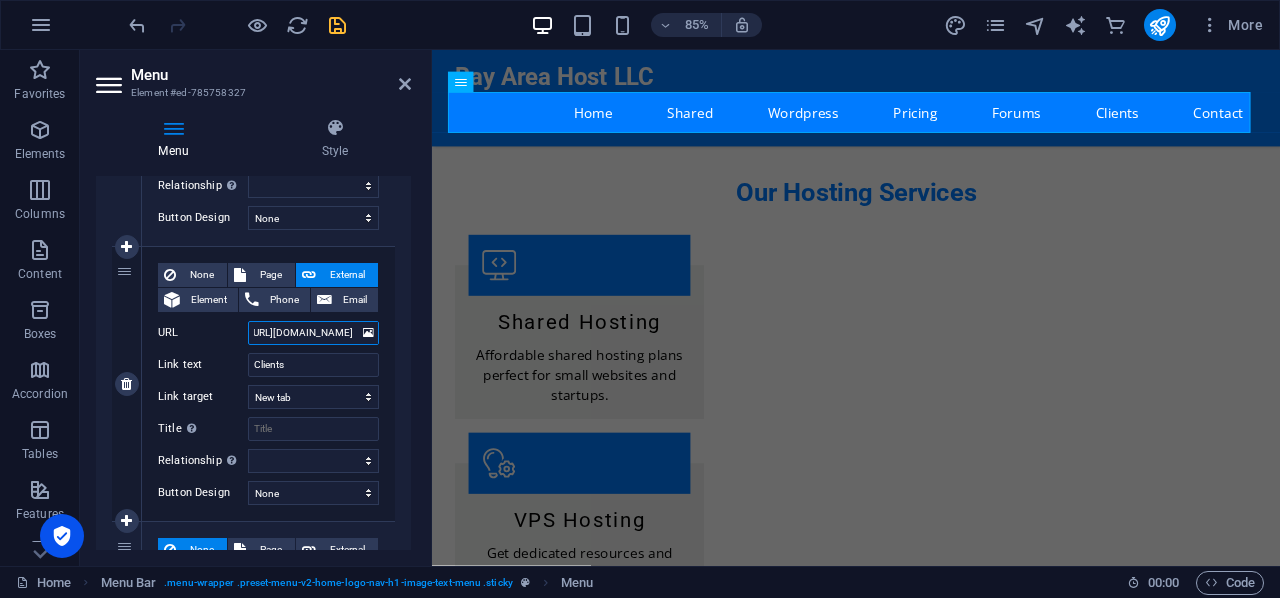 click on "[URL][DOMAIN_NAME]" at bounding box center (313, 333) 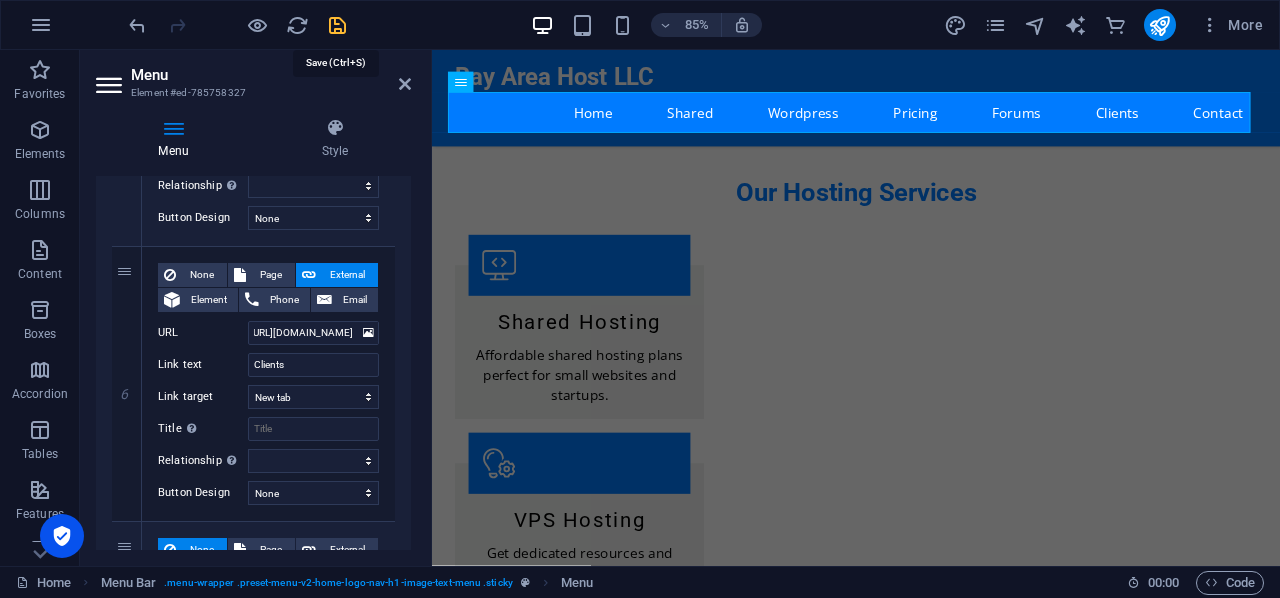 scroll, scrollTop: 0, scrollLeft: 0, axis: both 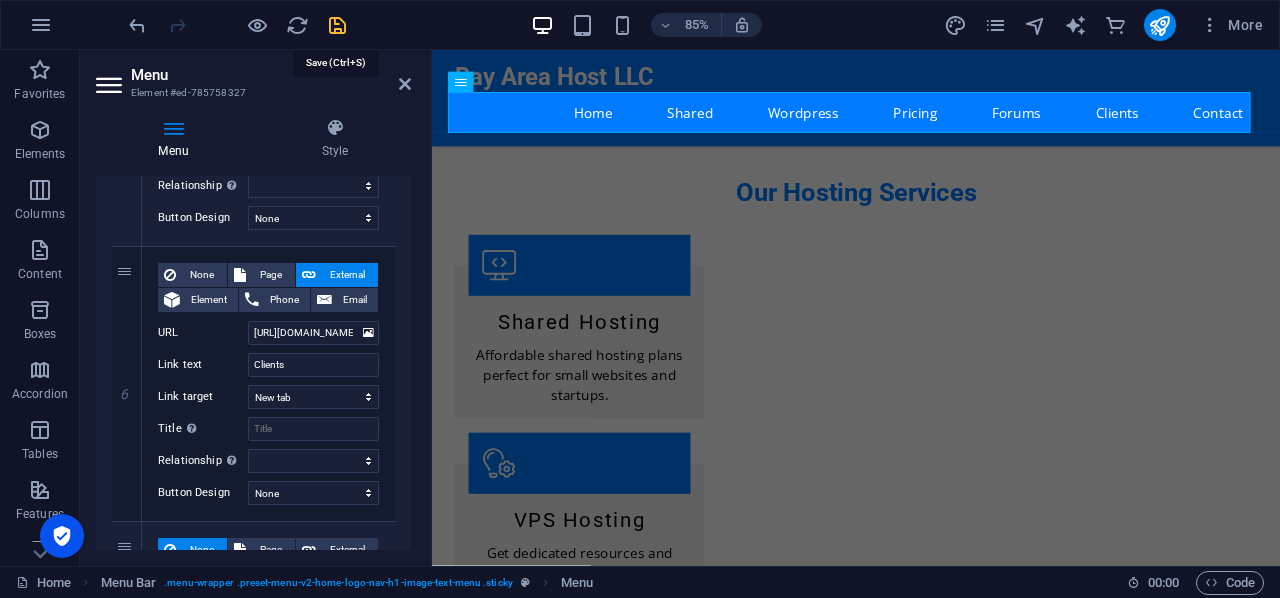 click at bounding box center [337, 25] 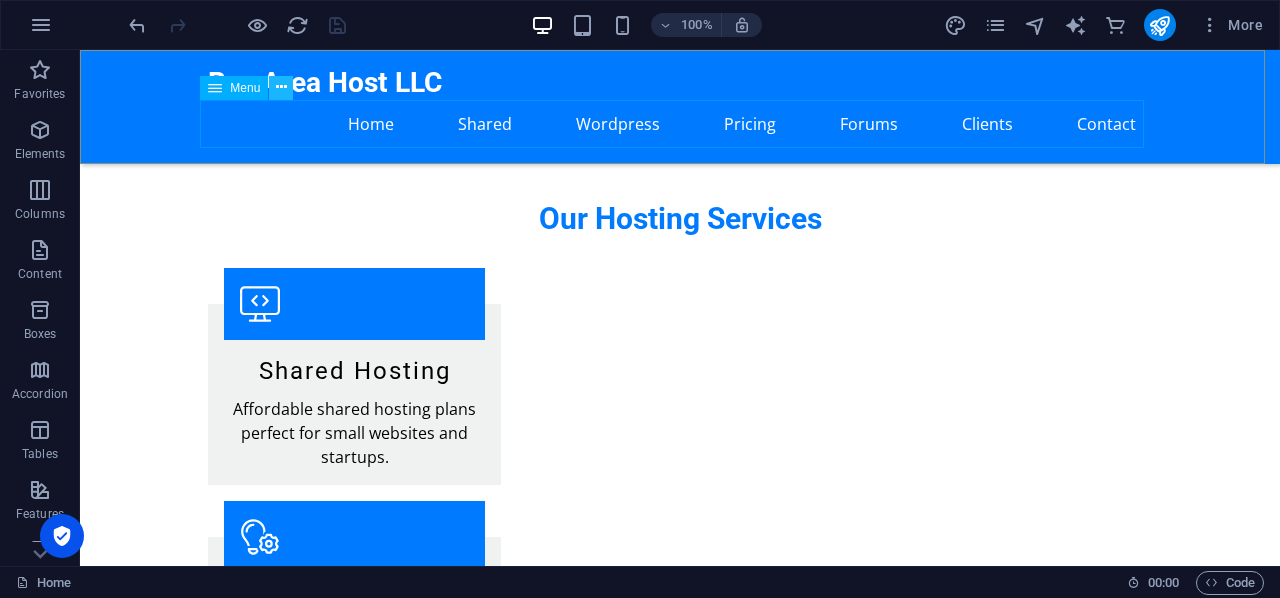 click at bounding box center (281, 87) 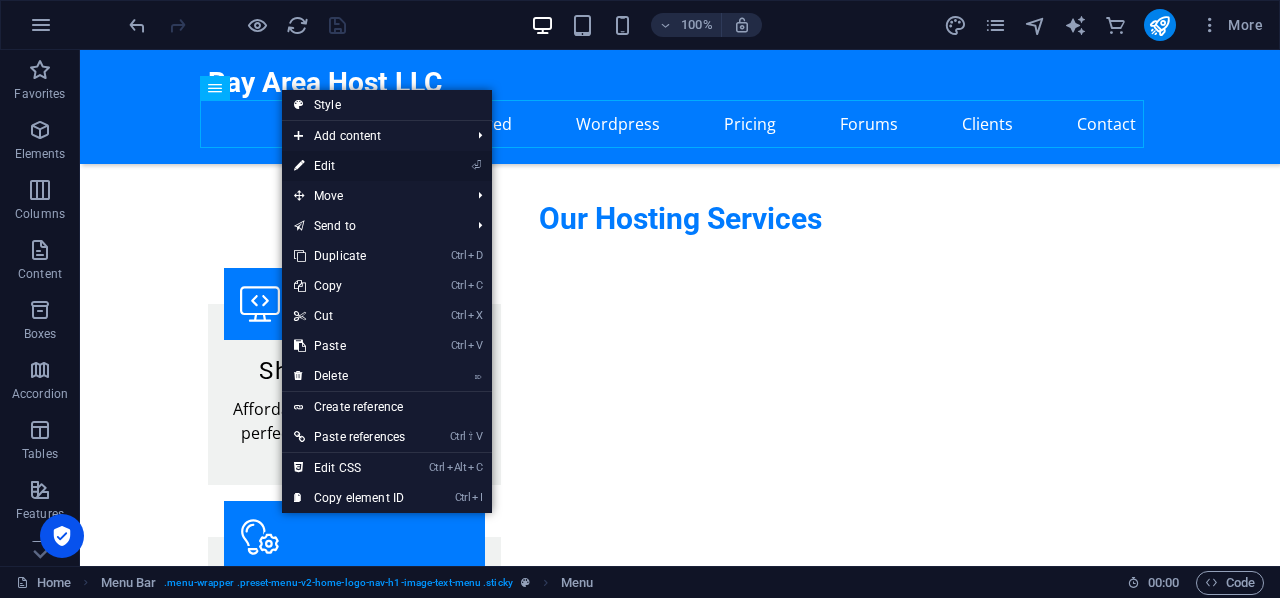 click on "⏎  Edit" at bounding box center [349, 166] 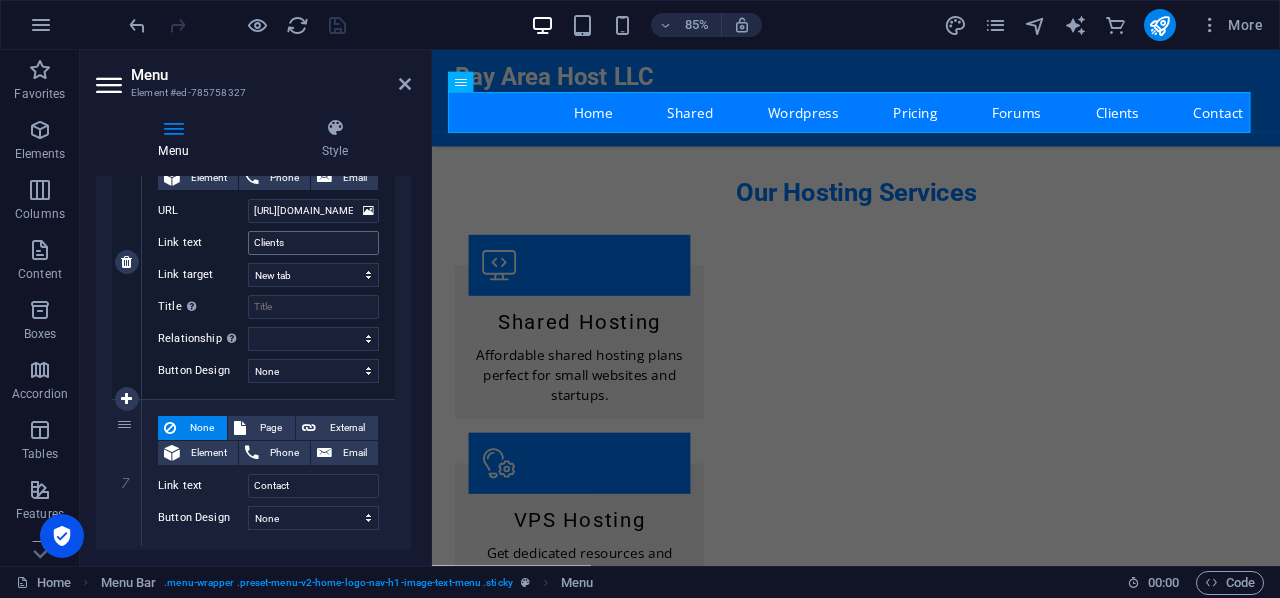 scroll, scrollTop: 1625, scrollLeft: 0, axis: vertical 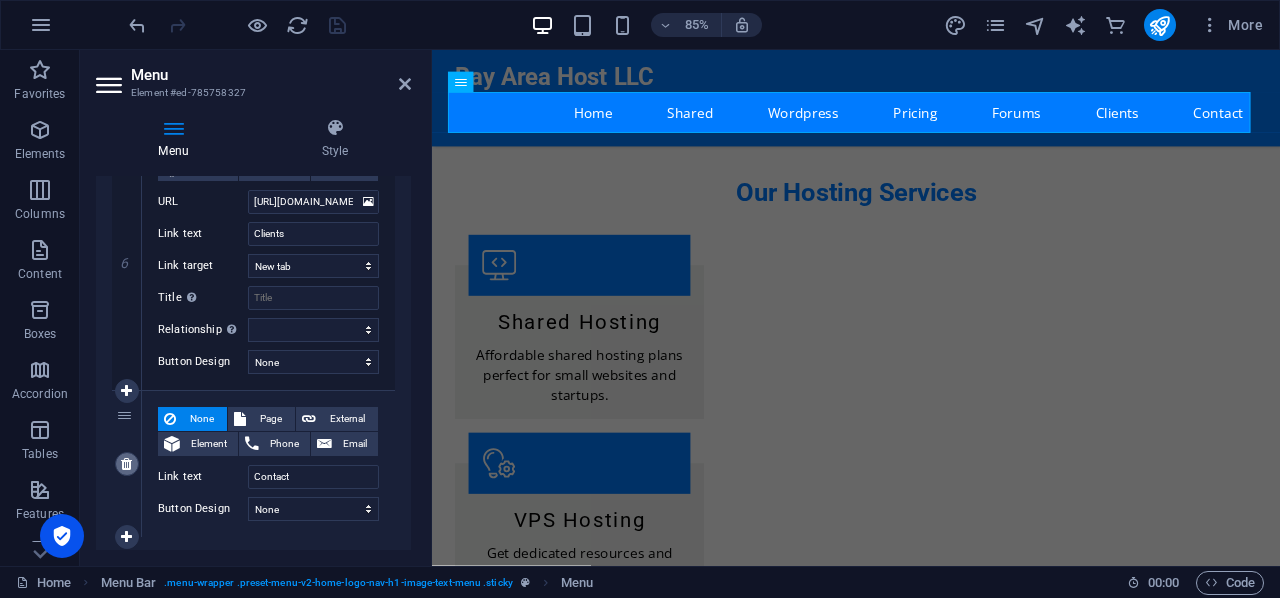 click at bounding box center [126, 464] 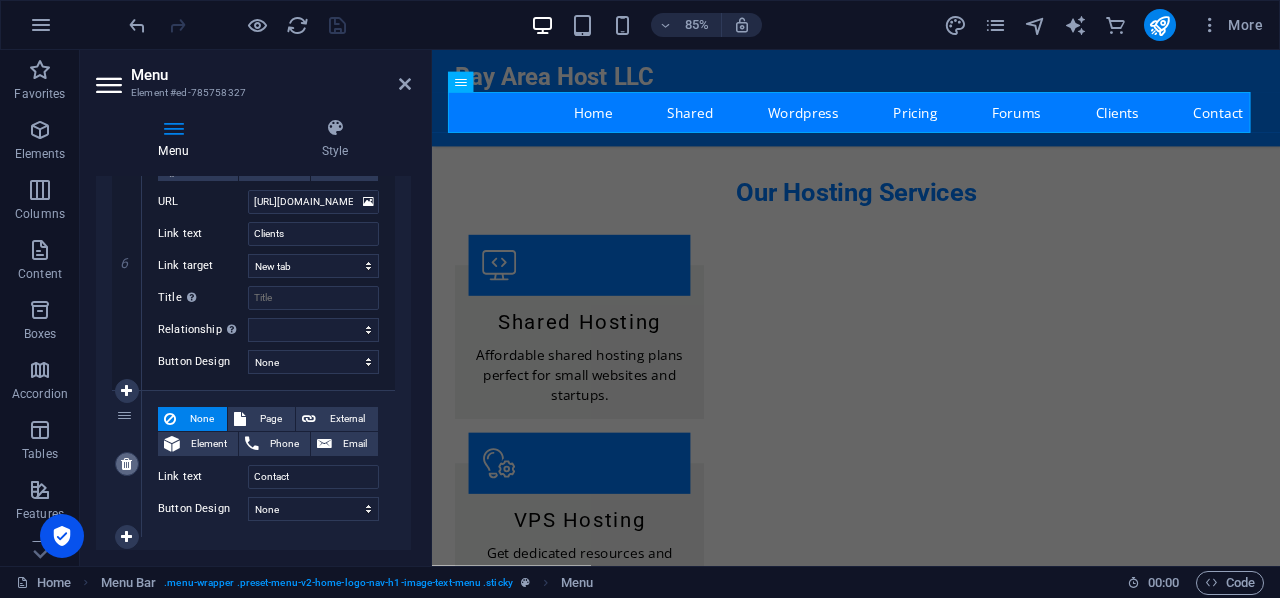 scroll, scrollTop: 1264, scrollLeft: 0, axis: vertical 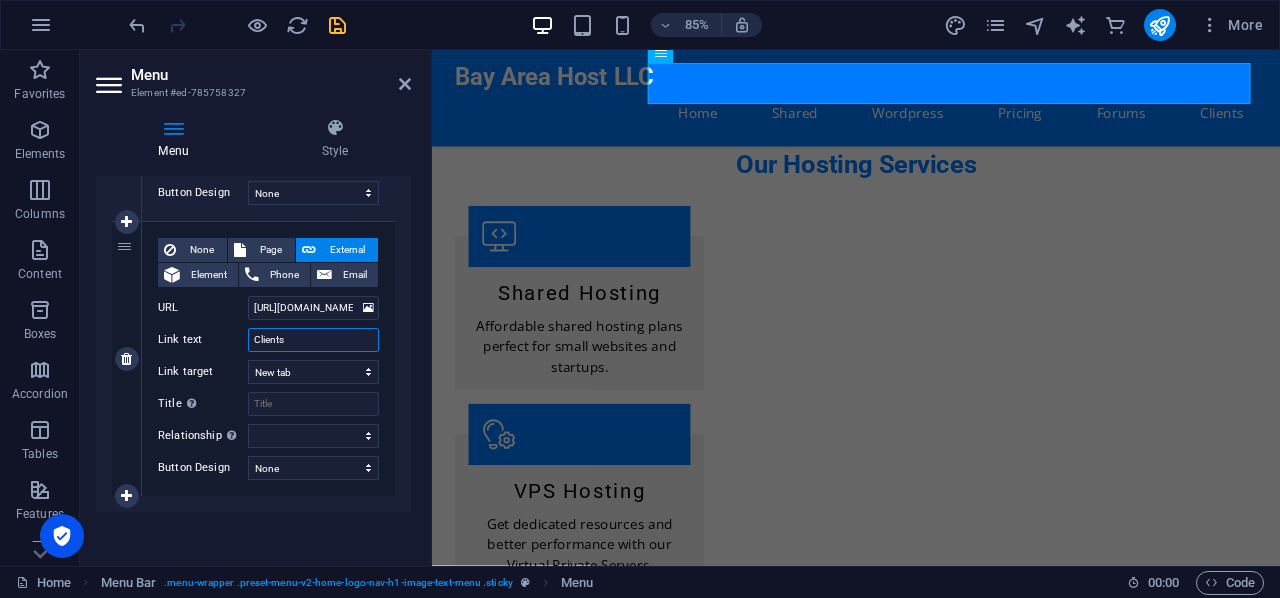 click on "Clients" at bounding box center (313, 340) 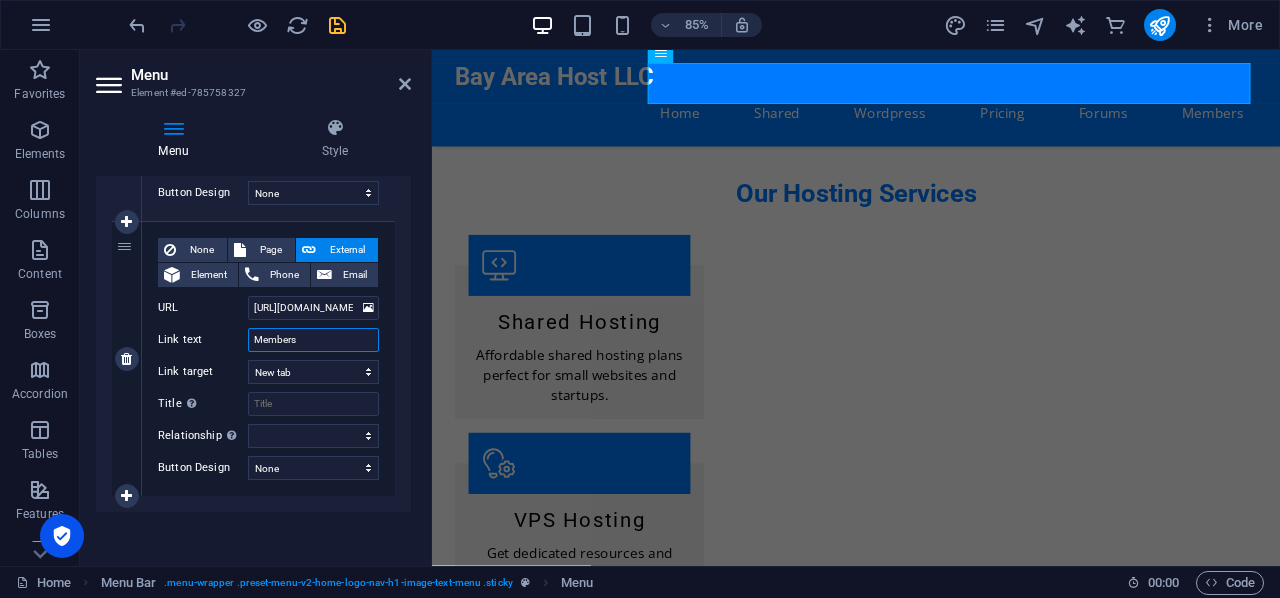 scroll, scrollTop: 1298, scrollLeft: 0, axis: vertical 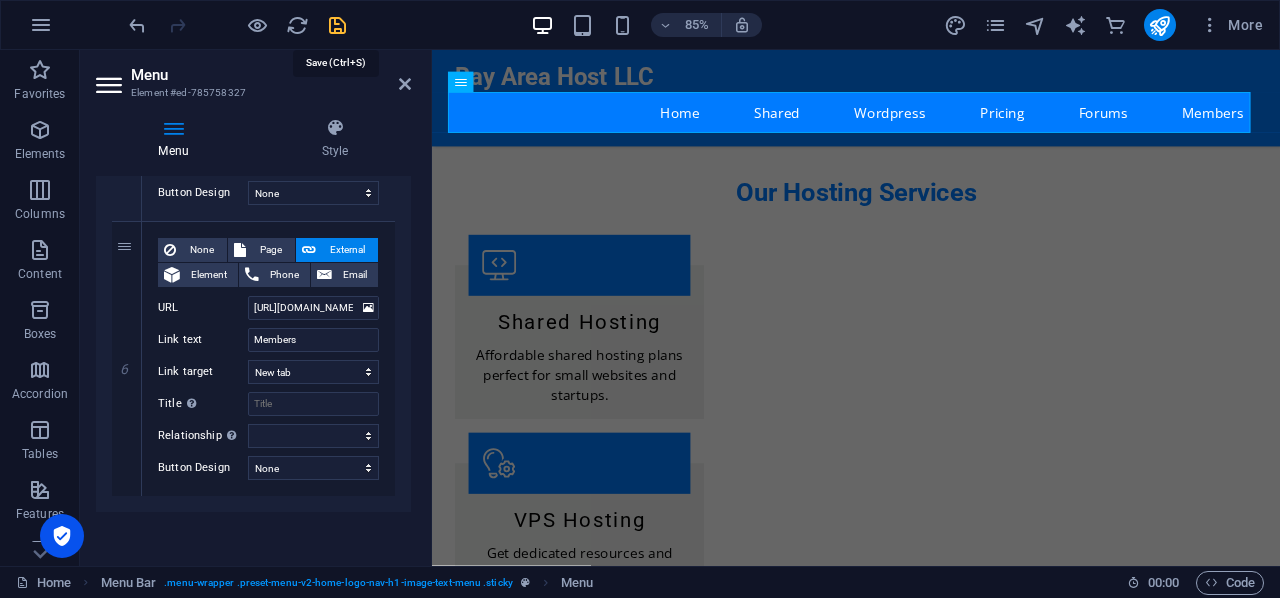 click at bounding box center (337, 25) 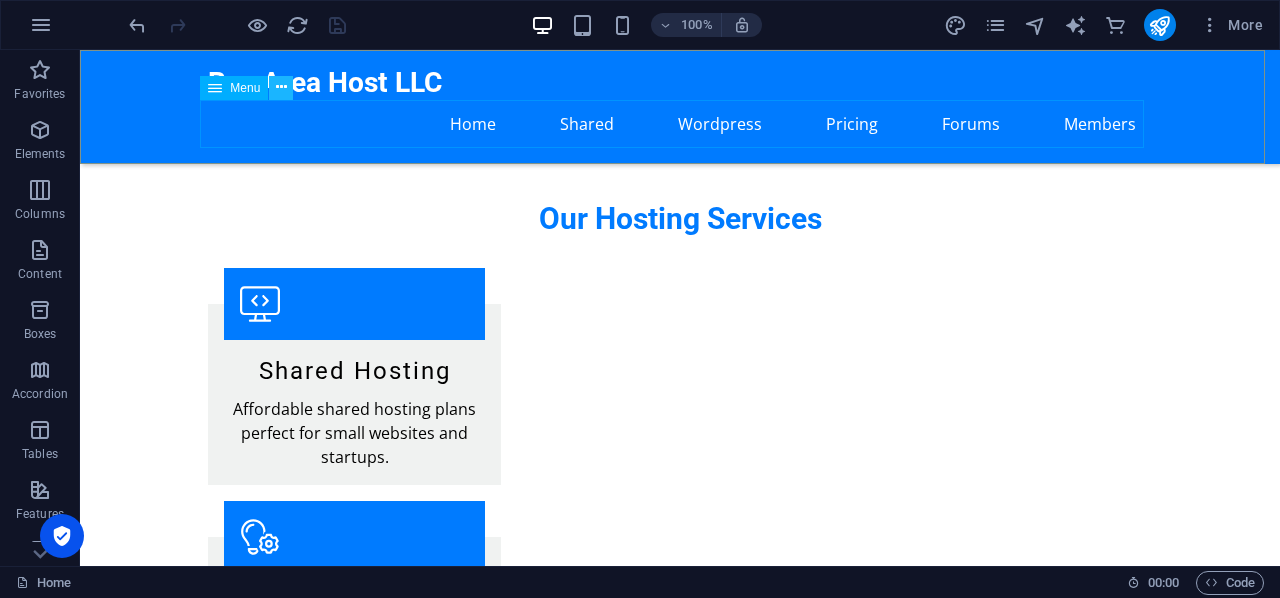 click at bounding box center [281, 87] 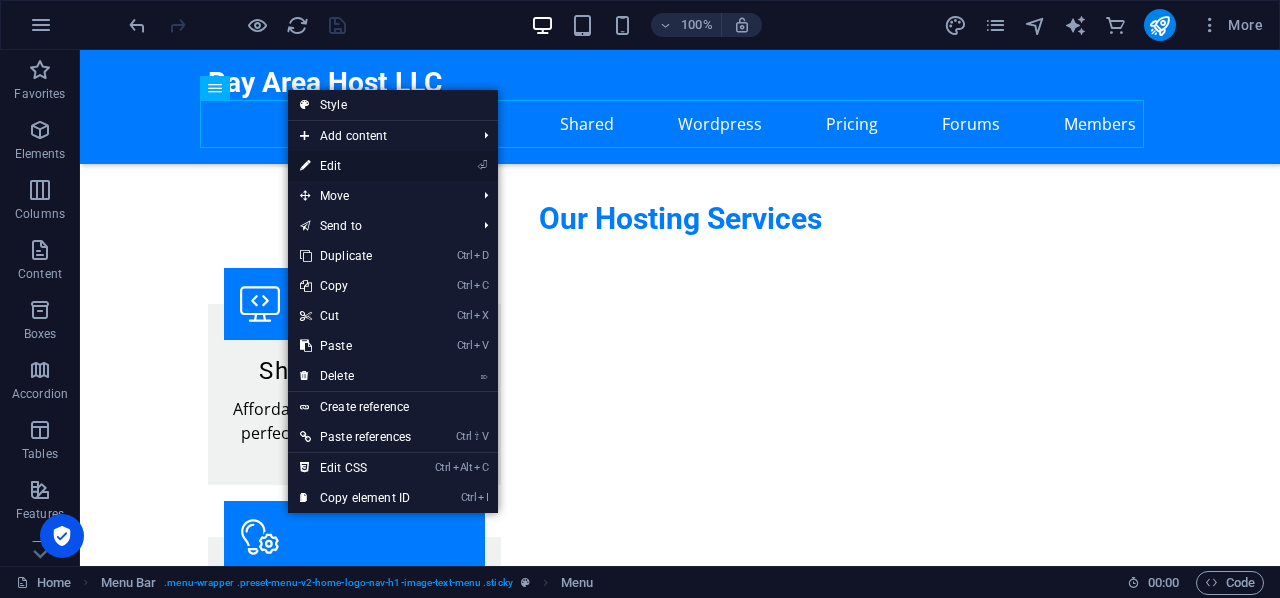 click on "⏎  Edit" at bounding box center [355, 166] 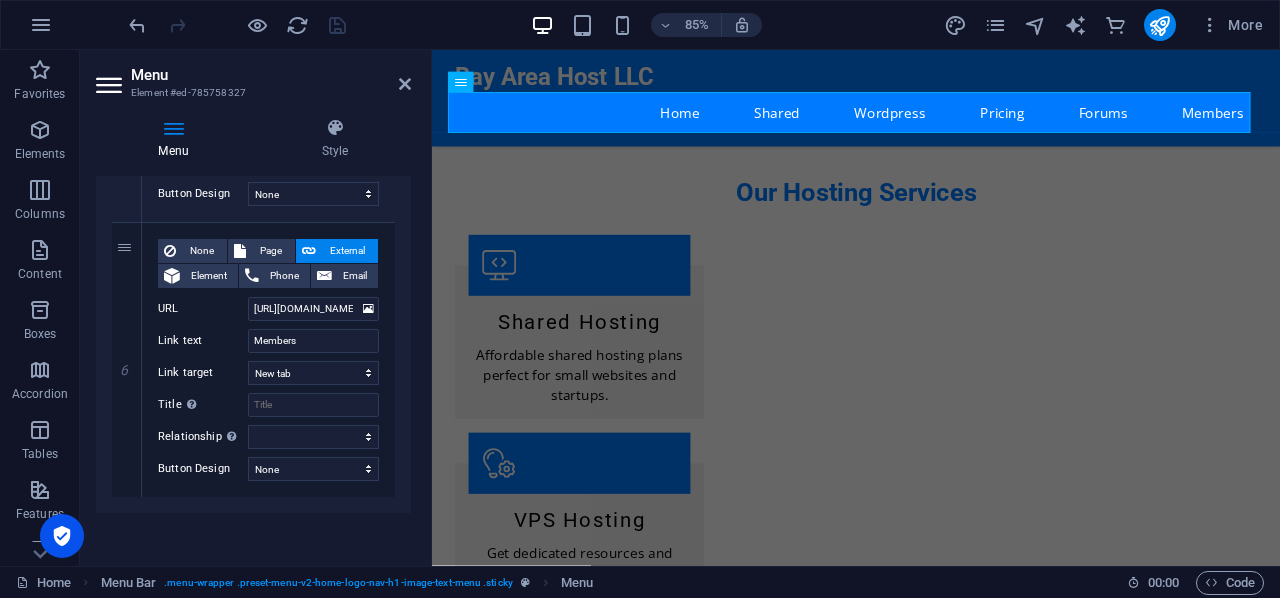scroll, scrollTop: 1519, scrollLeft: 0, axis: vertical 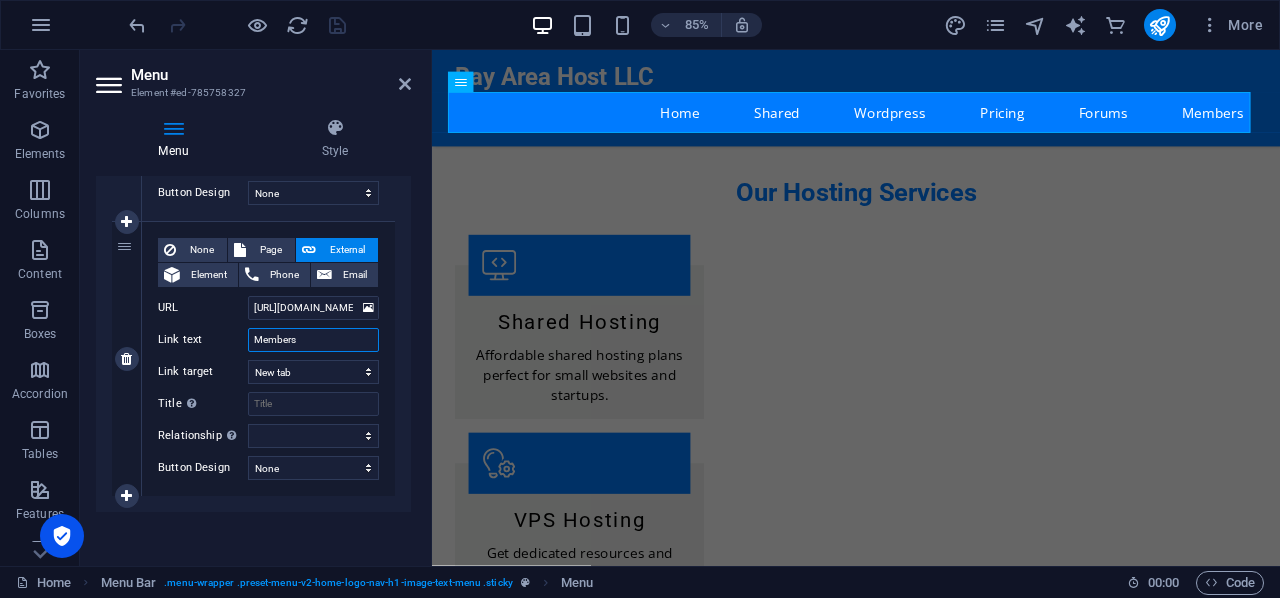 click on "Members" at bounding box center (313, 340) 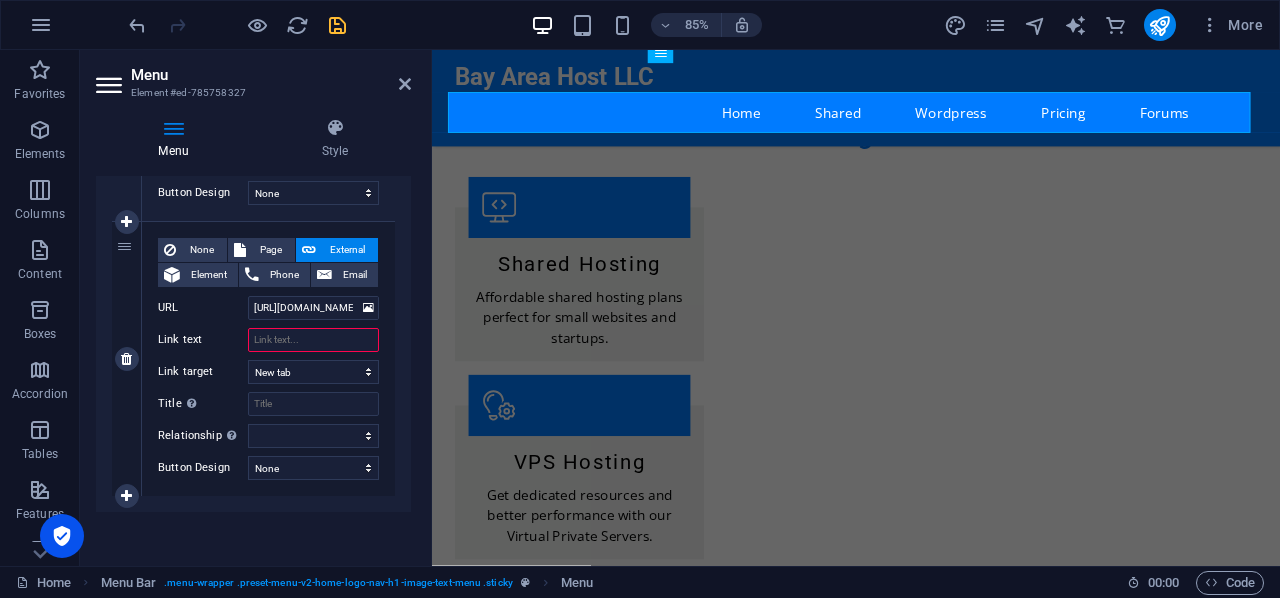 scroll, scrollTop: 1264, scrollLeft: 0, axis: vertical 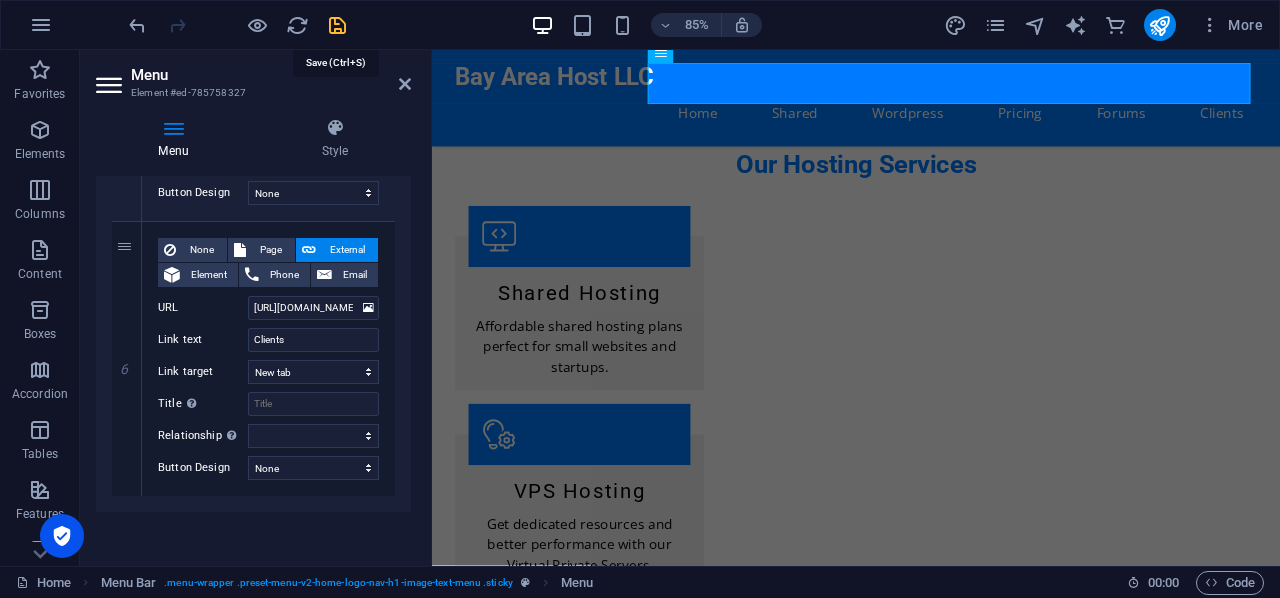 click at bounding box center (337, 25) 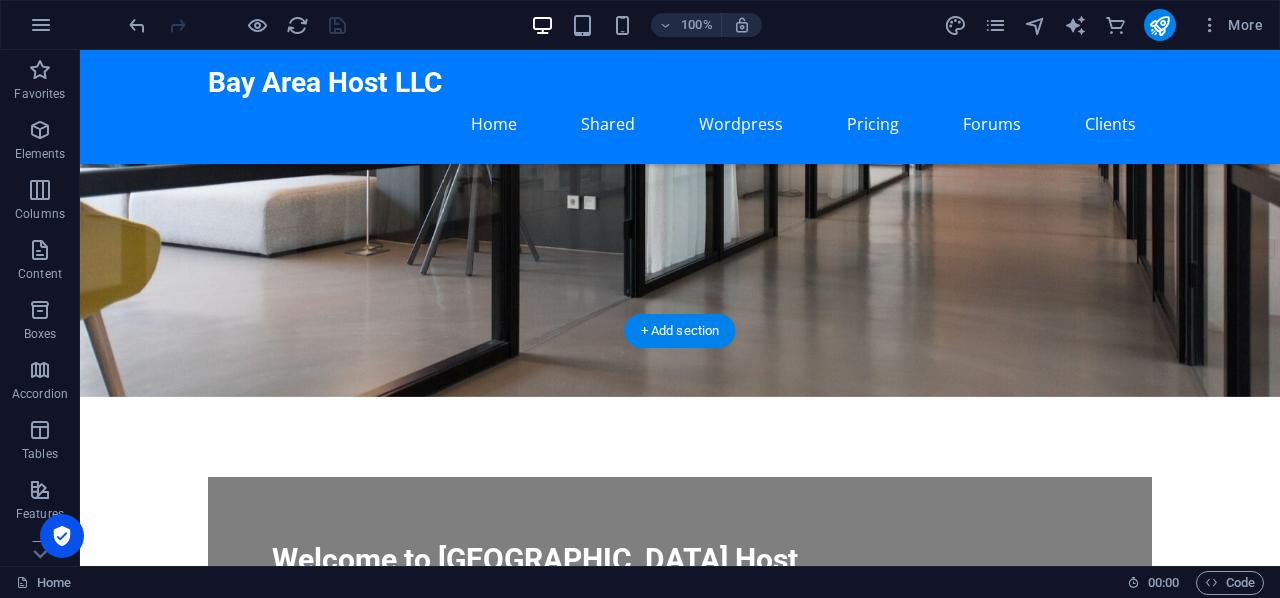 scroll, scrollTop: 0, scrollLeft: 0, axis: both 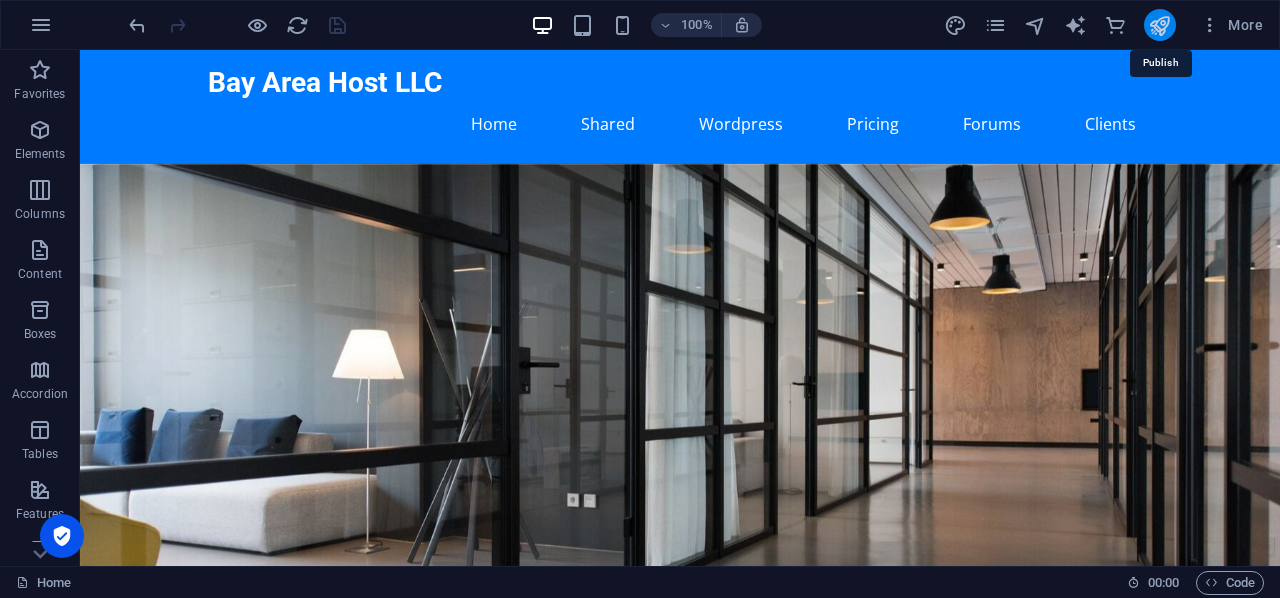 click at bounding box center (1159, 25) 